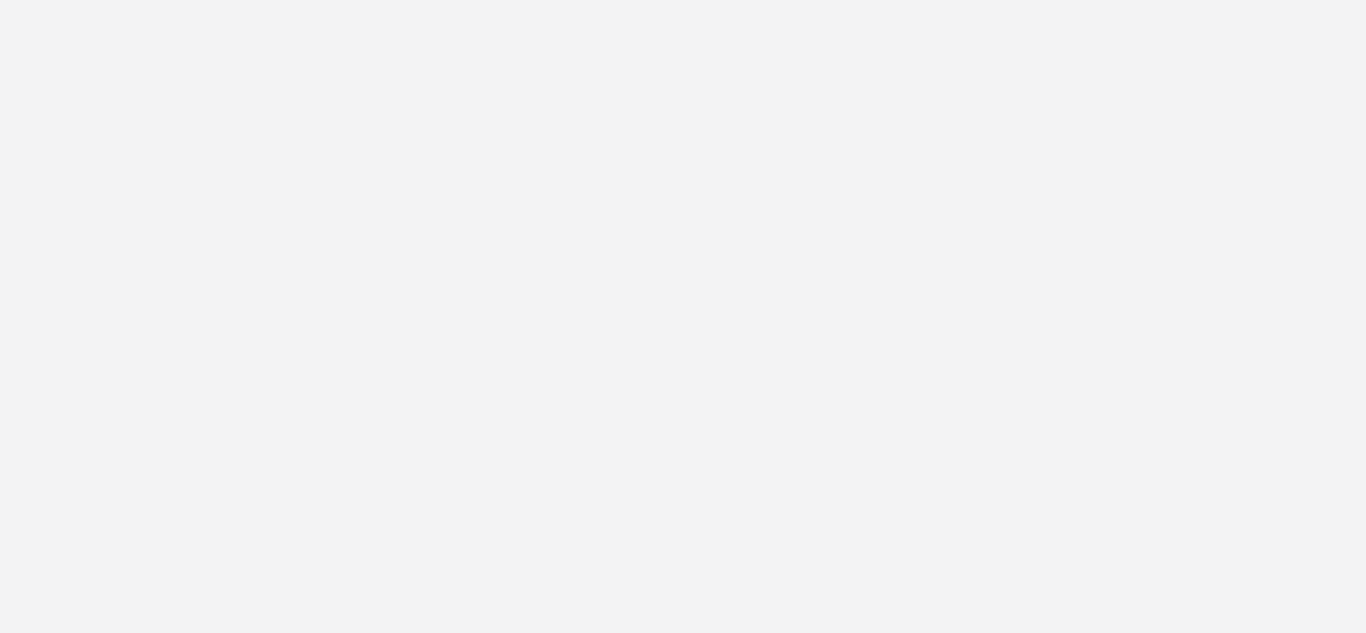 scroll, scrollTop: 0, scrollLeft: 0, axis: both 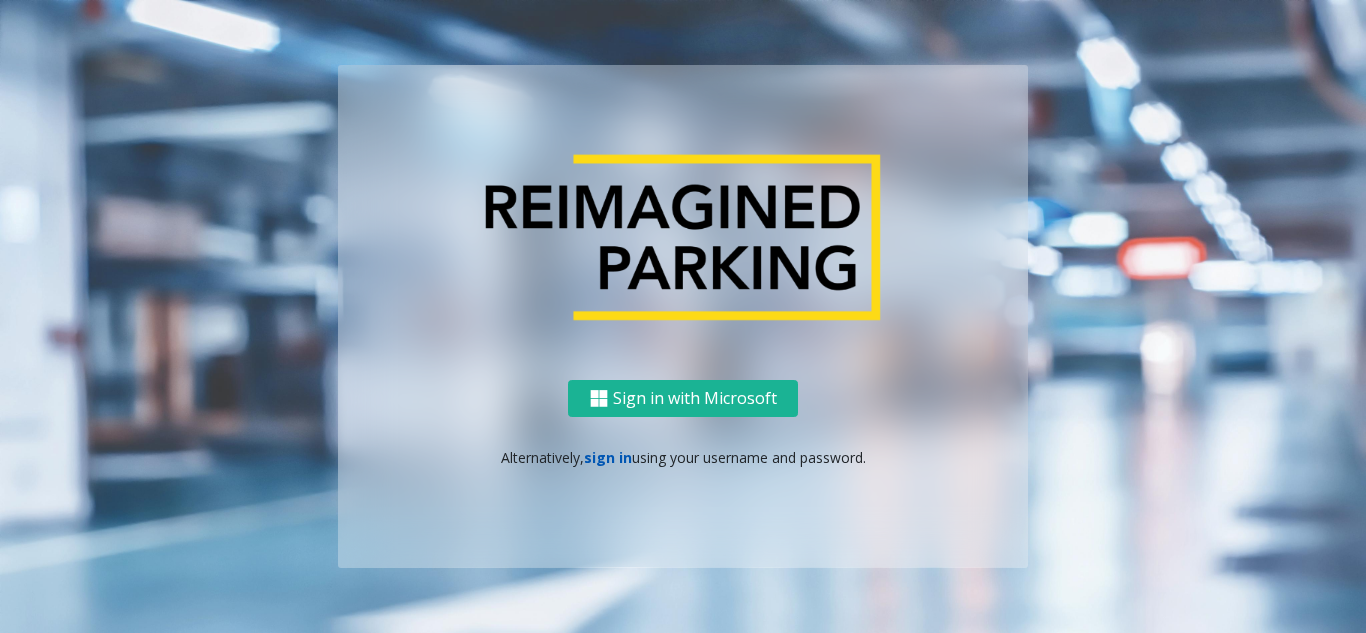 click on "sign in" 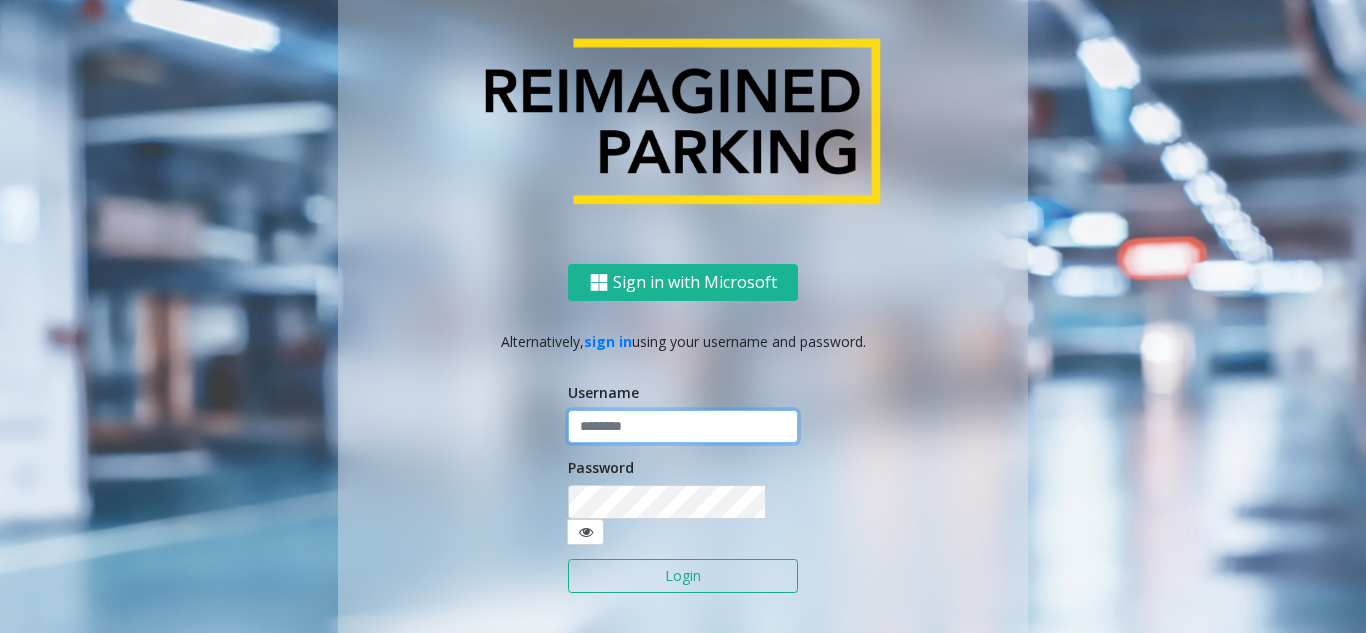 type on "**********" 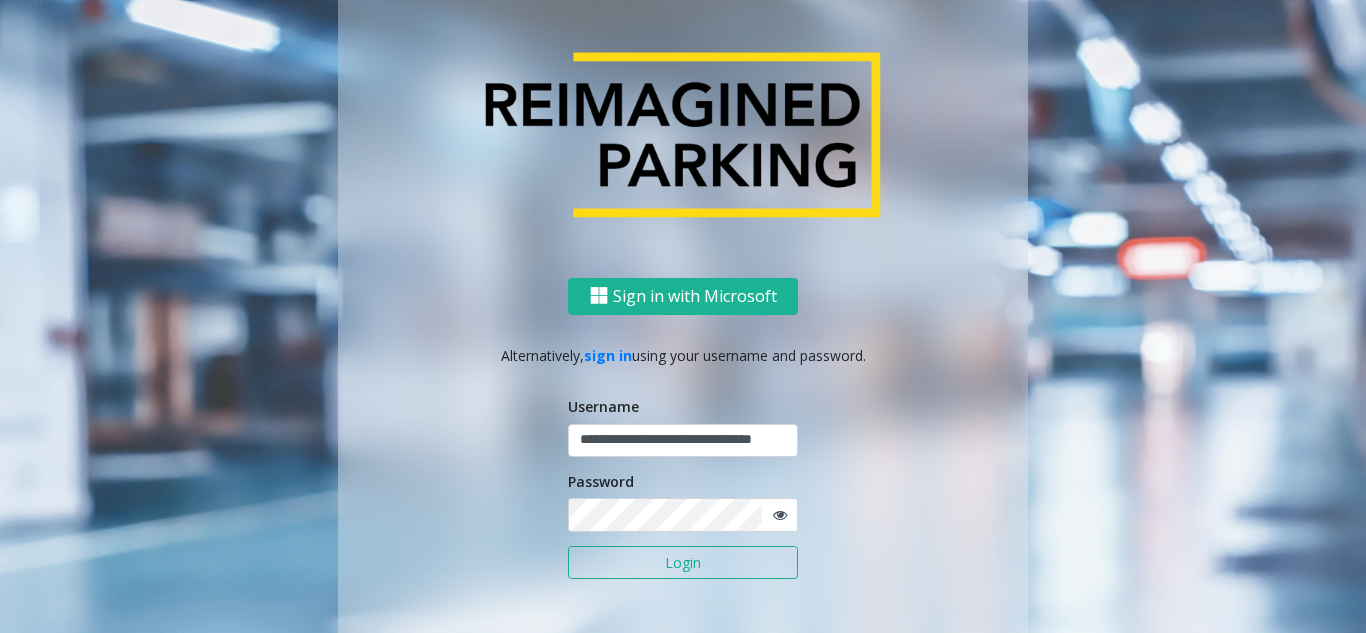 click on "Login" 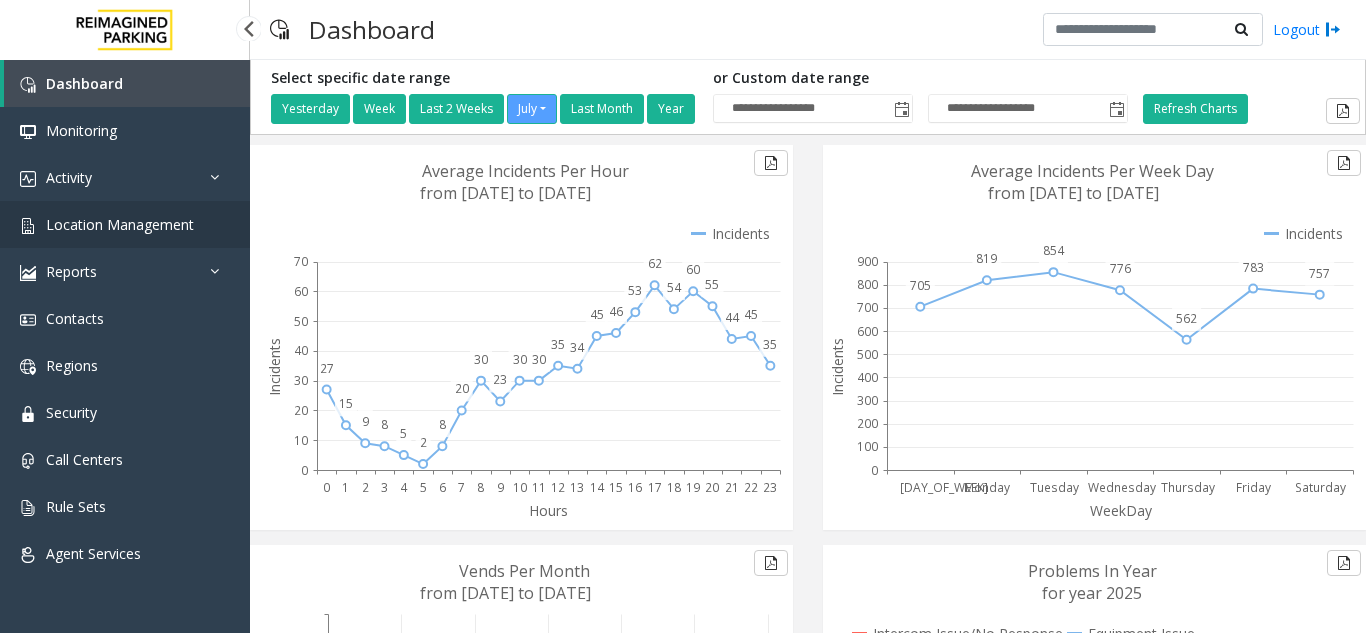 click on "Location Management" at bounding box center [120, 224] 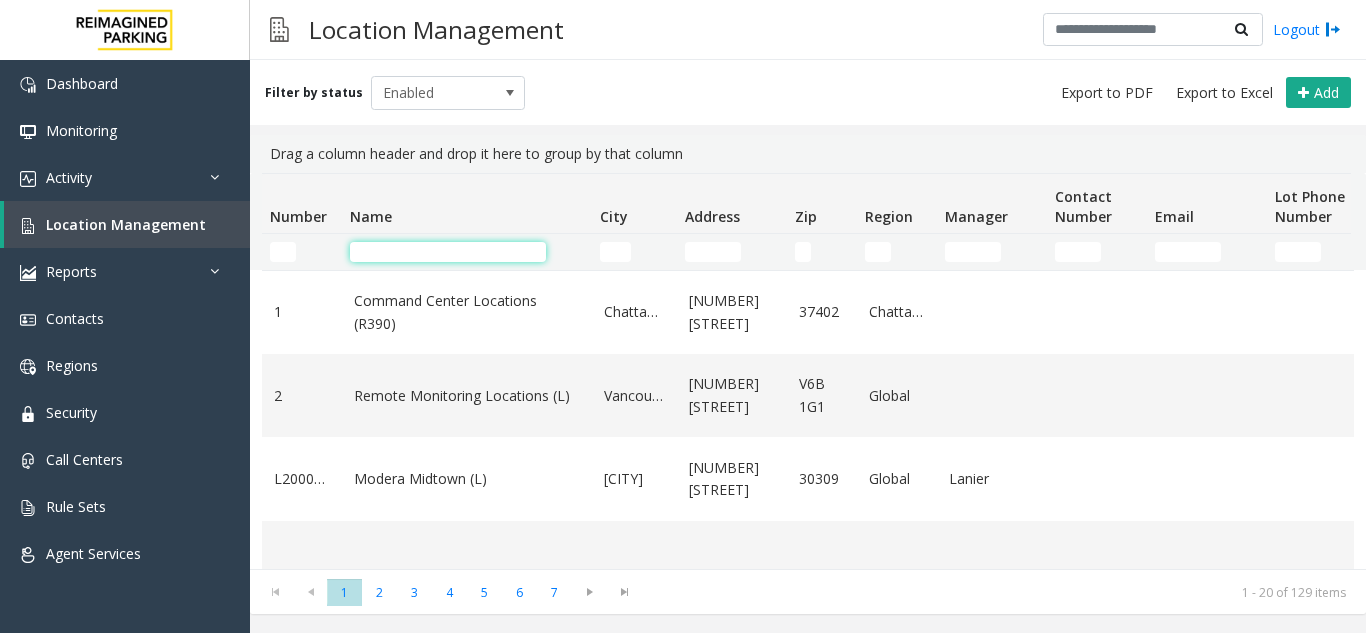 click 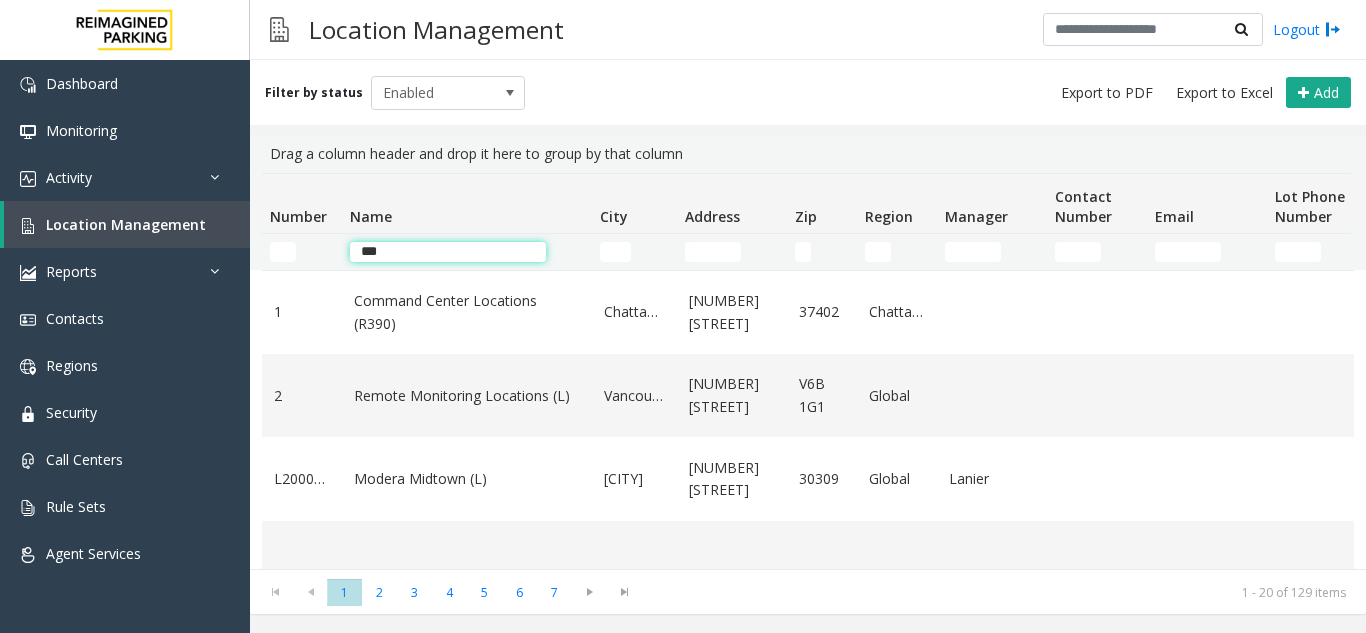 type on "****" 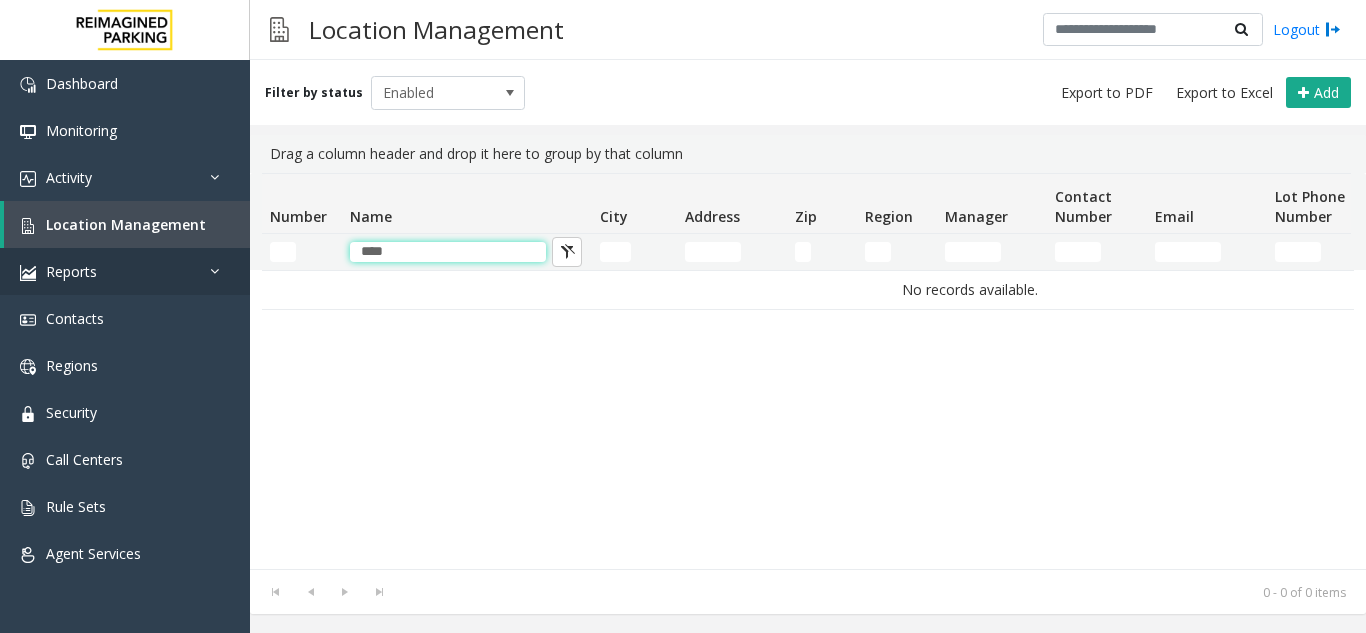 drag, startPoint x: 425, startPoint y: 246, endPoint x: 17, endPoint y: 261, distance: 408.27563 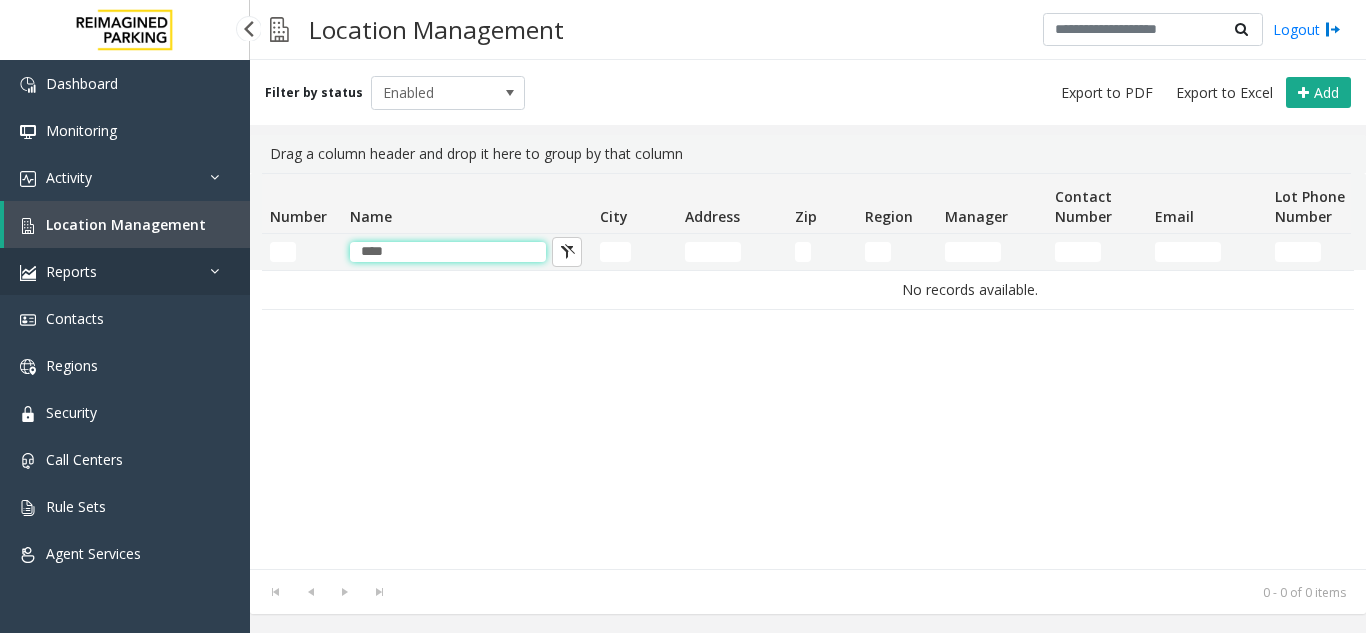 type 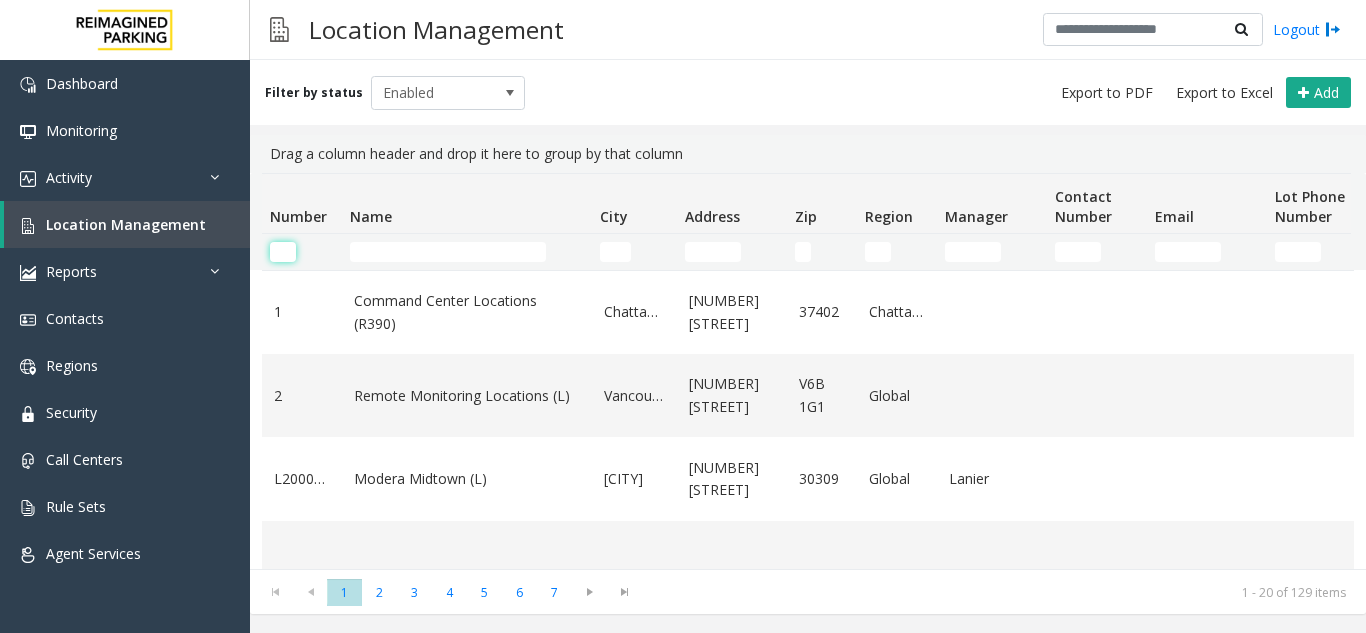 click 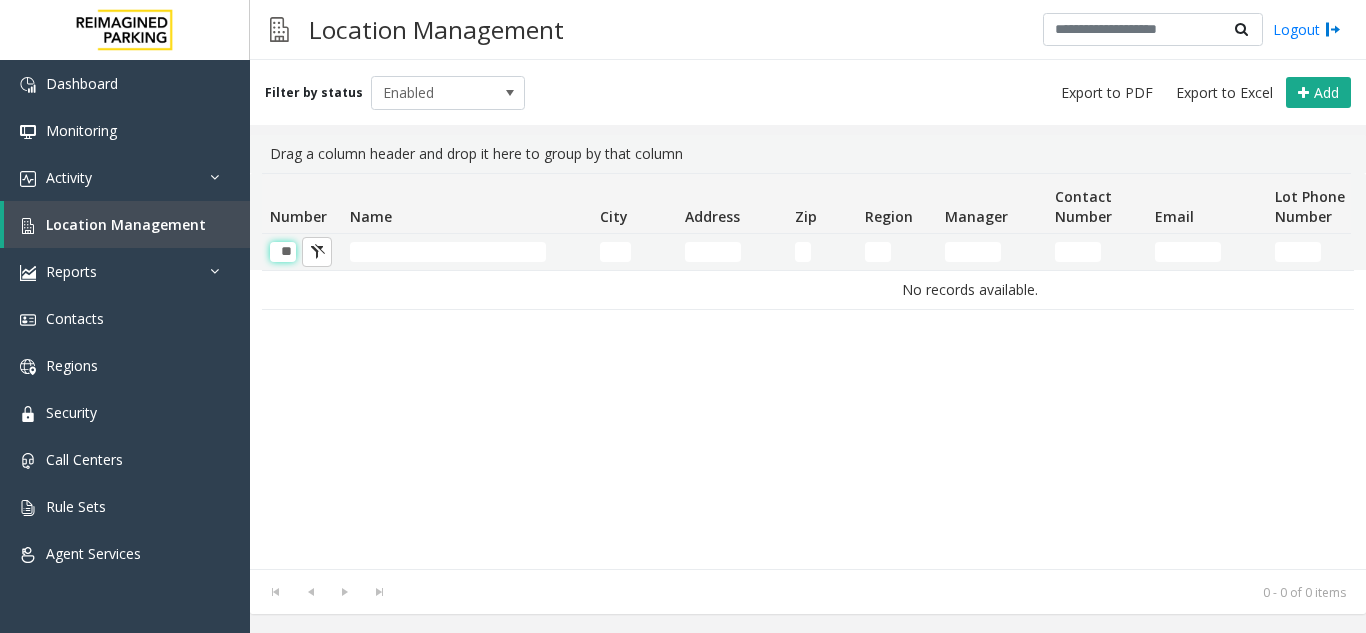 scroll, scrollTop: 0, scrollLeft: 1, axis: horizontal 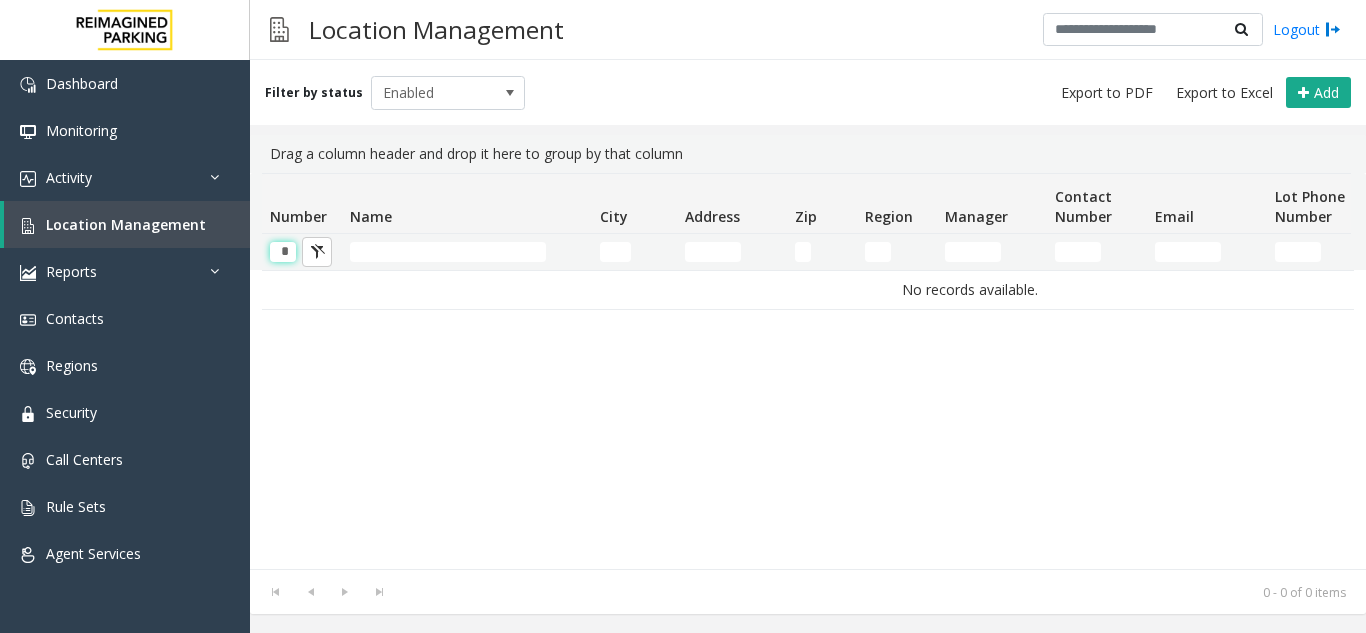 type 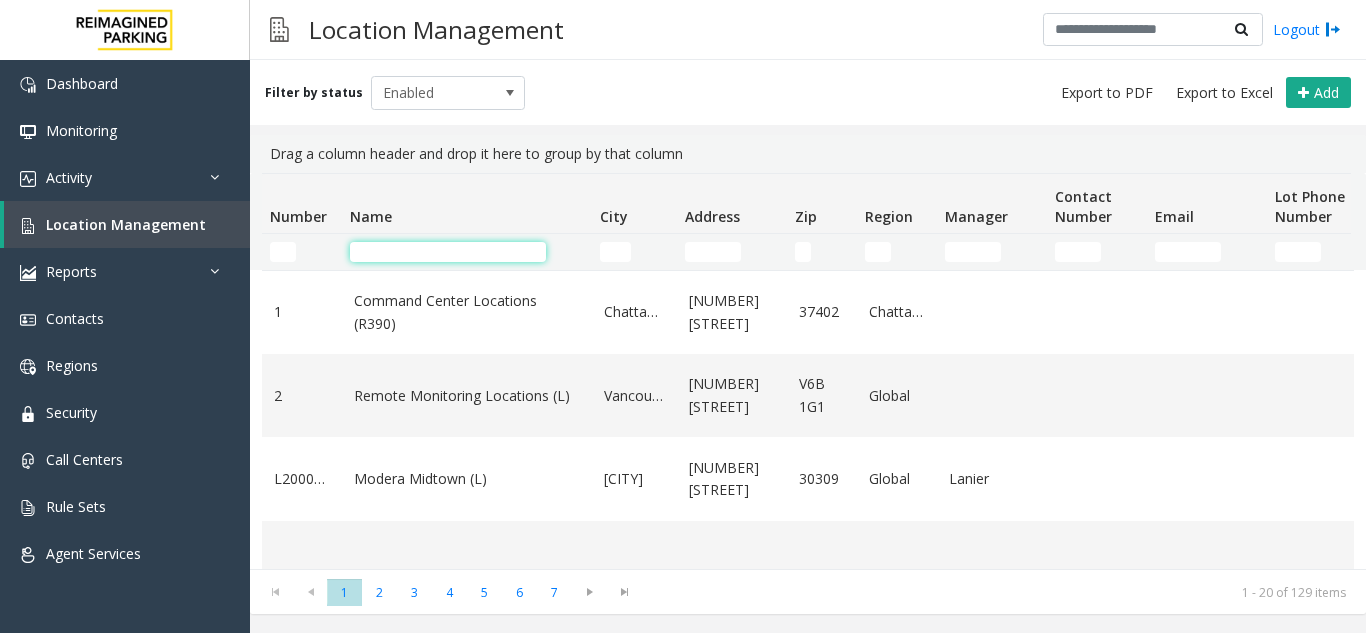 click 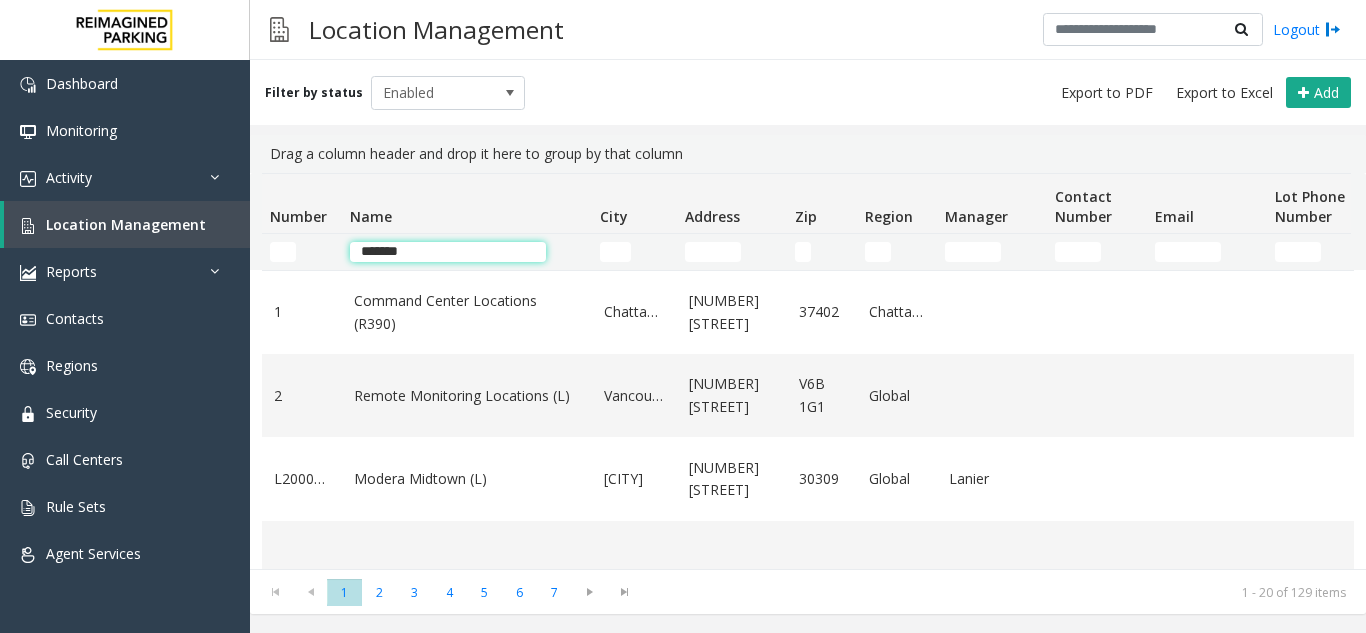 type on "********" 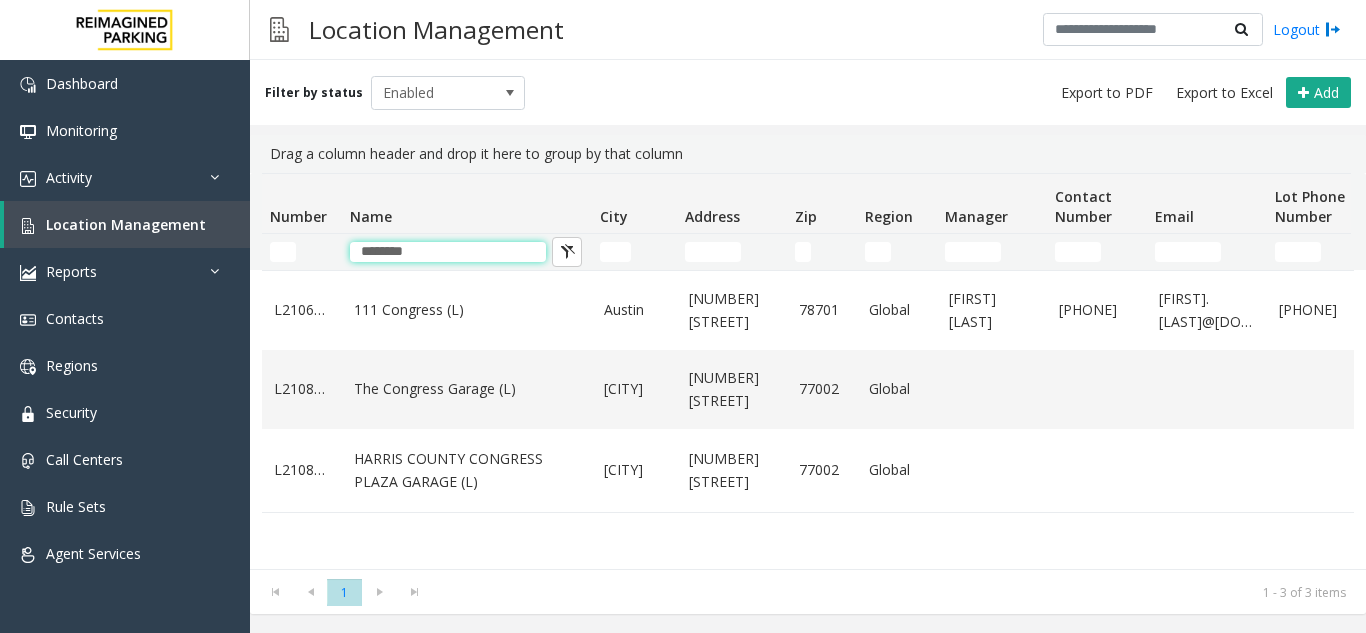drag, startPoint x: 447, startPoint y: 254, endPoint x: 253, endPoint y: 244, distance: 194.25757 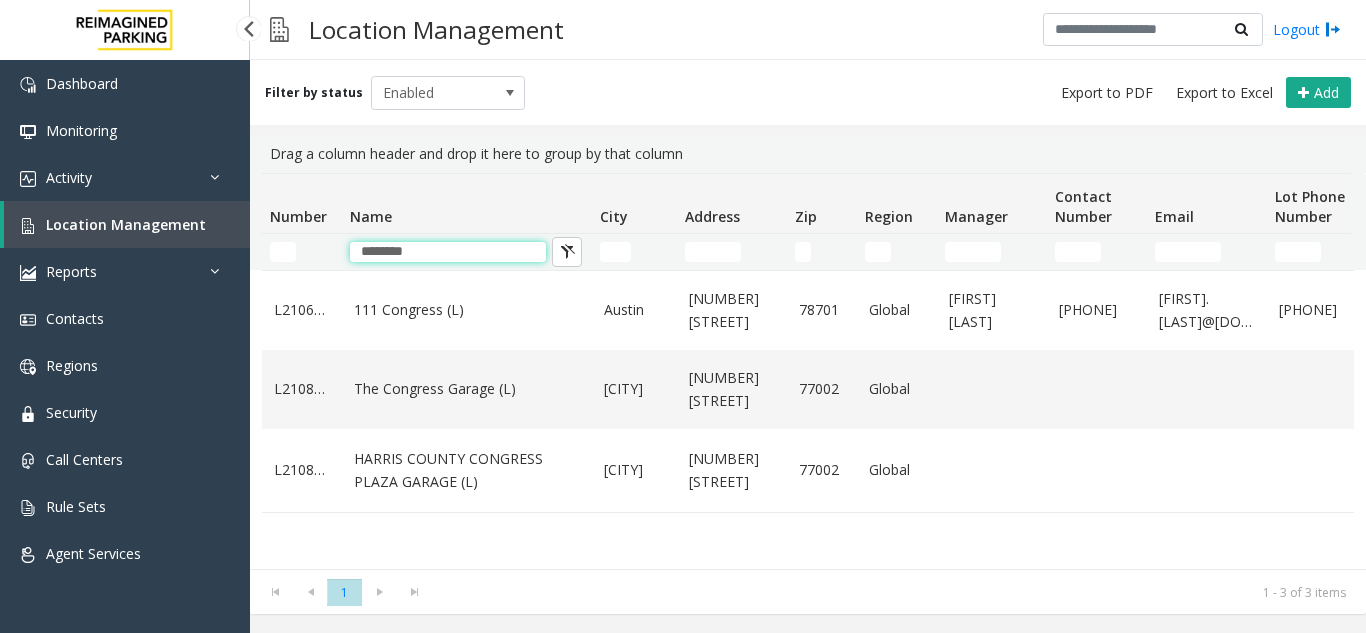 type 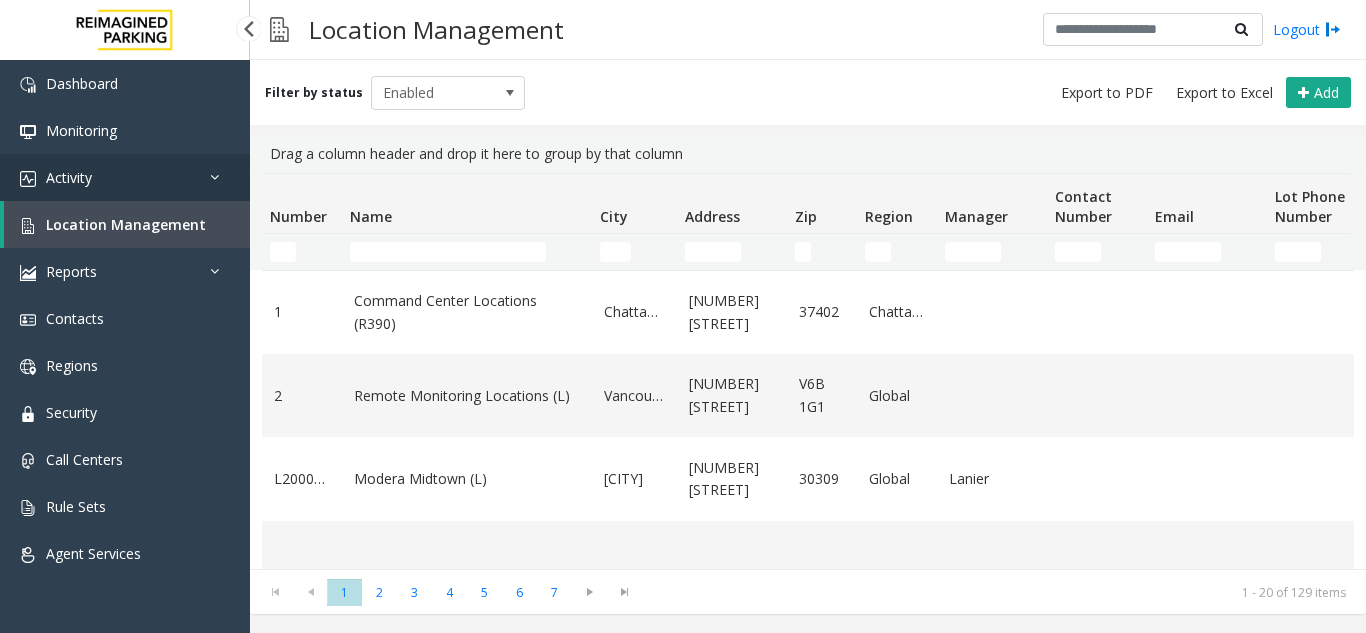 click on "Activity" at bounding box center [125, 177] 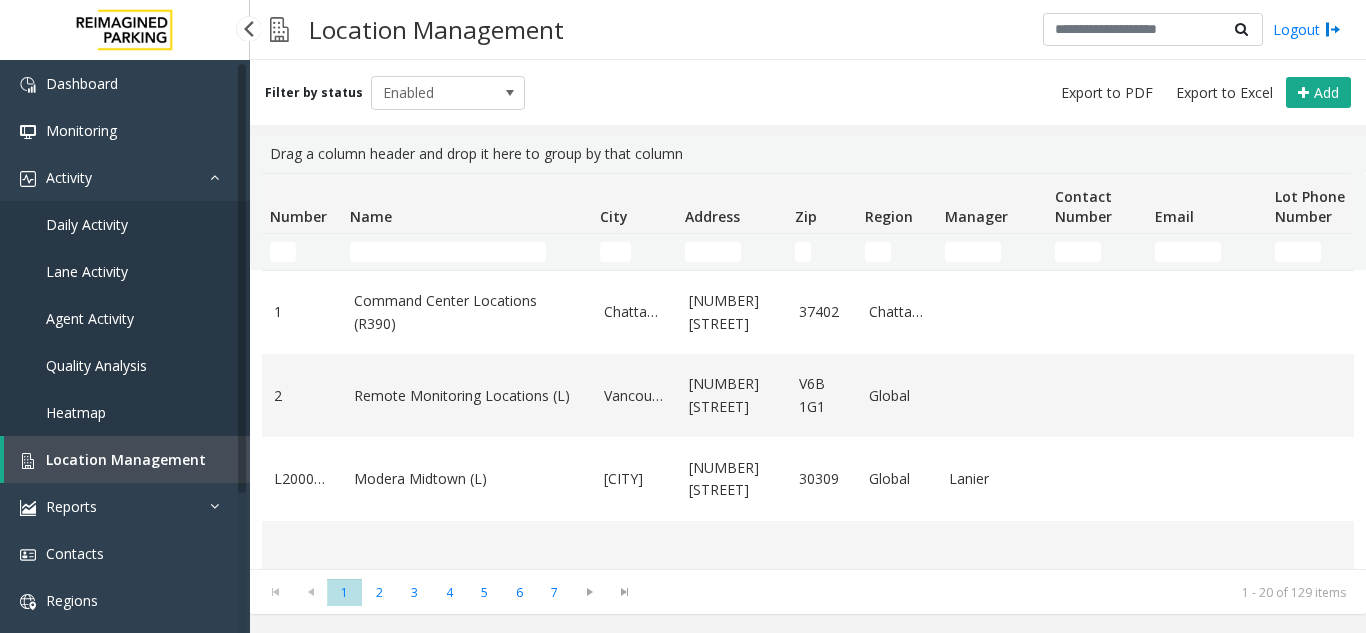 click on "Agent Activity" at bounding box center (90, 318) 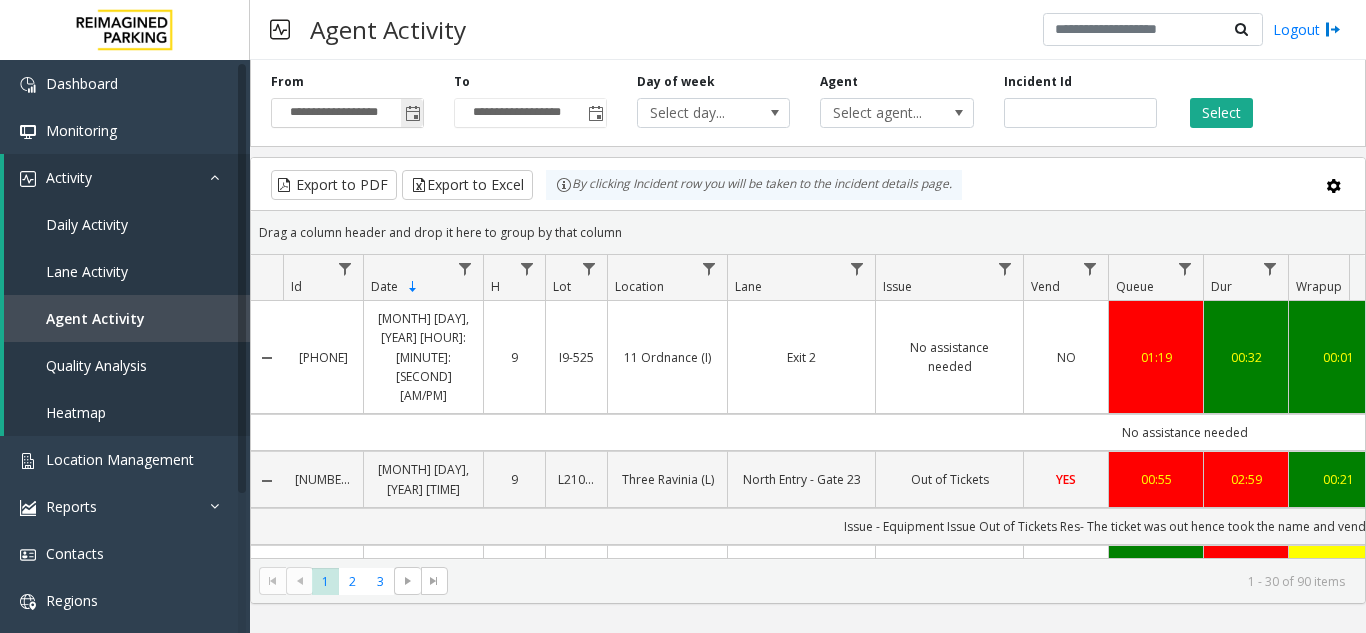 click 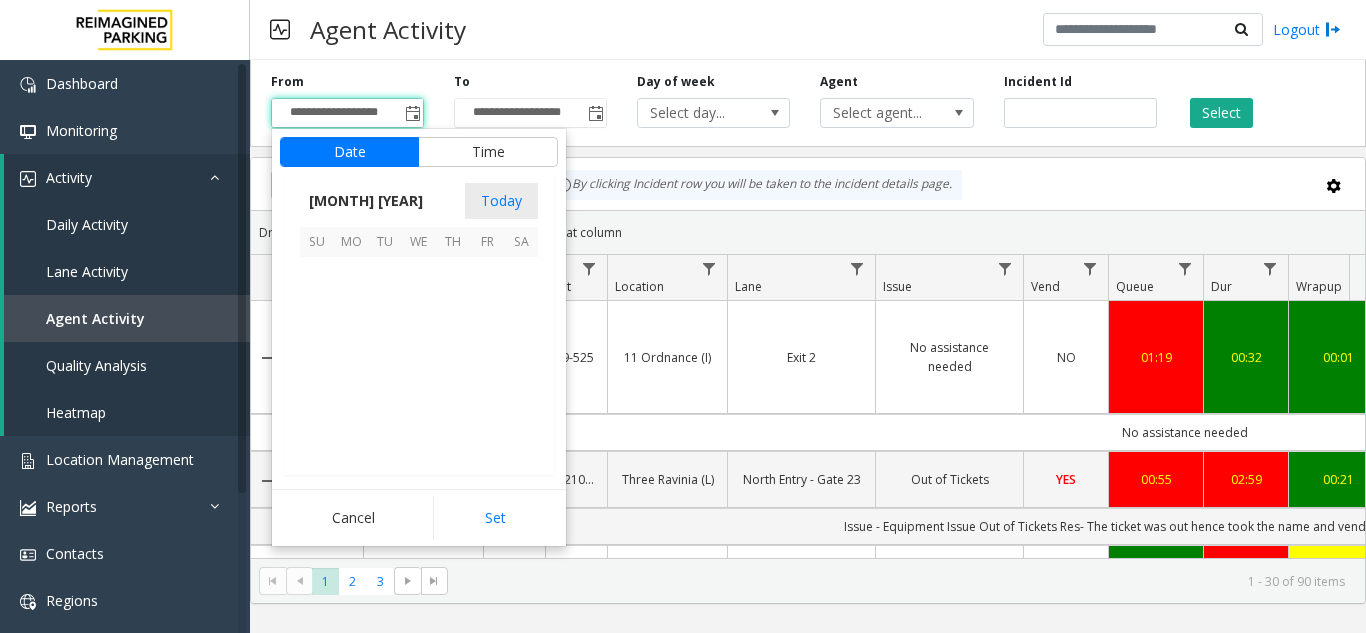 scroll, scrollTop: 358428, scrollLeft: 0, axis: vertical 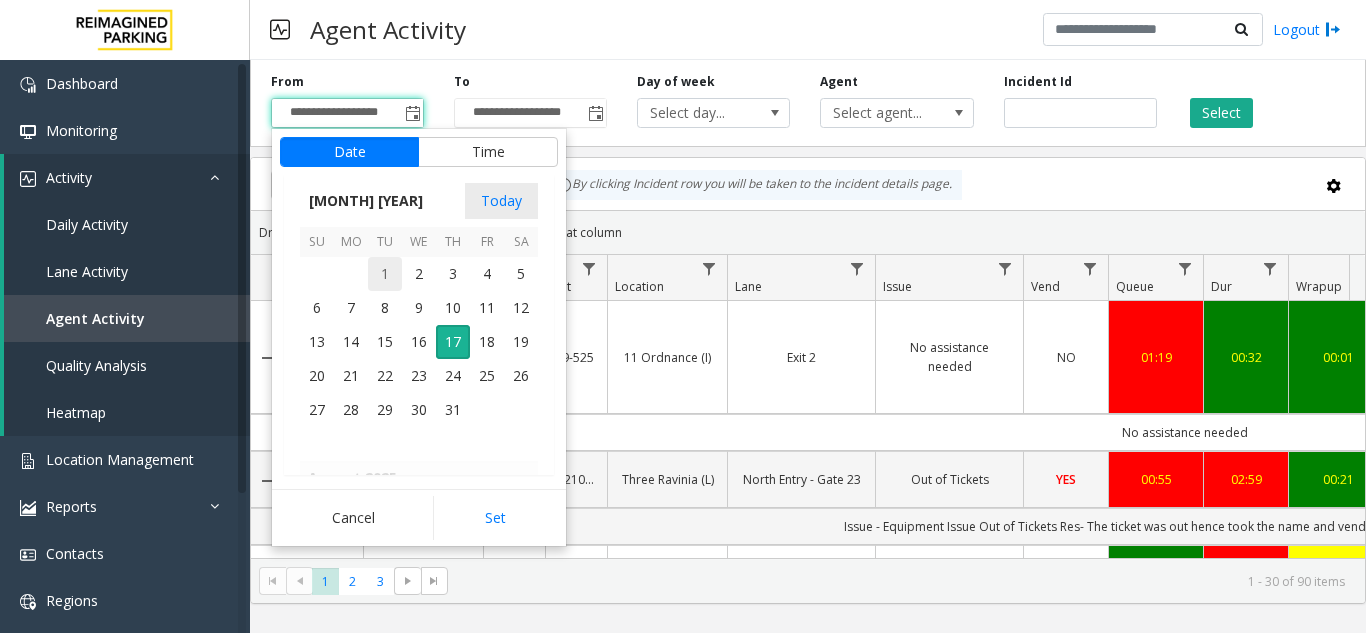 click on "1" at bounding box center (385, 274) 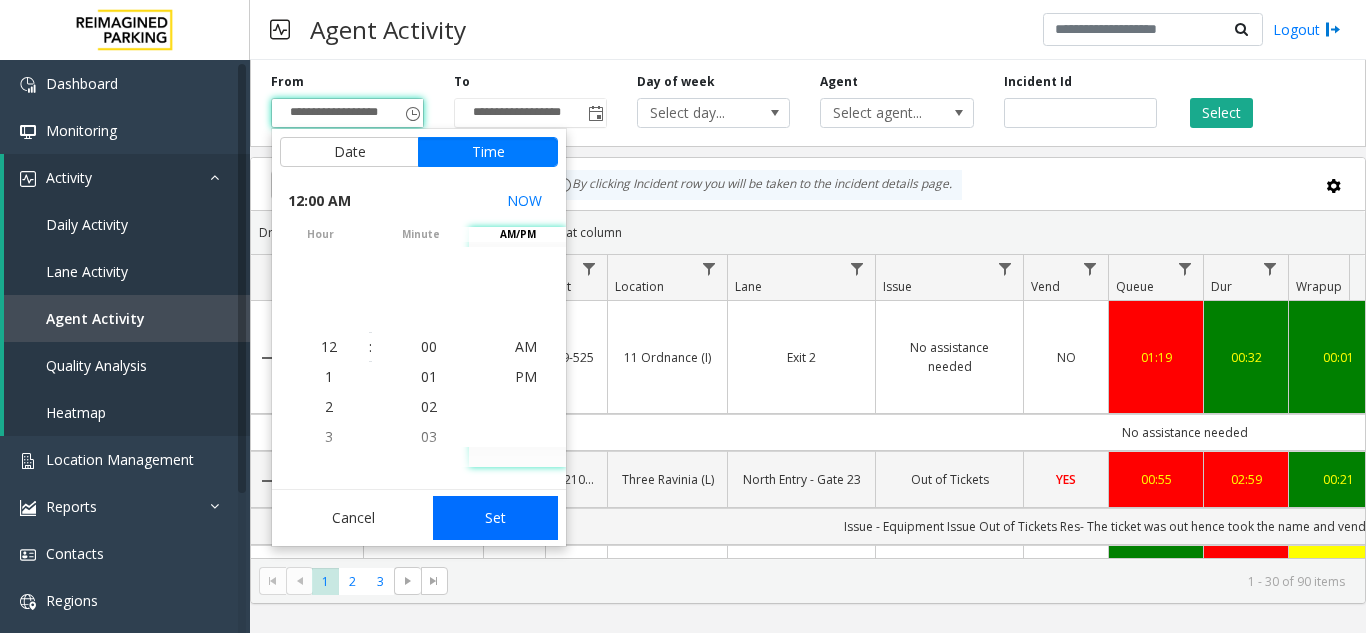 click on "Set" 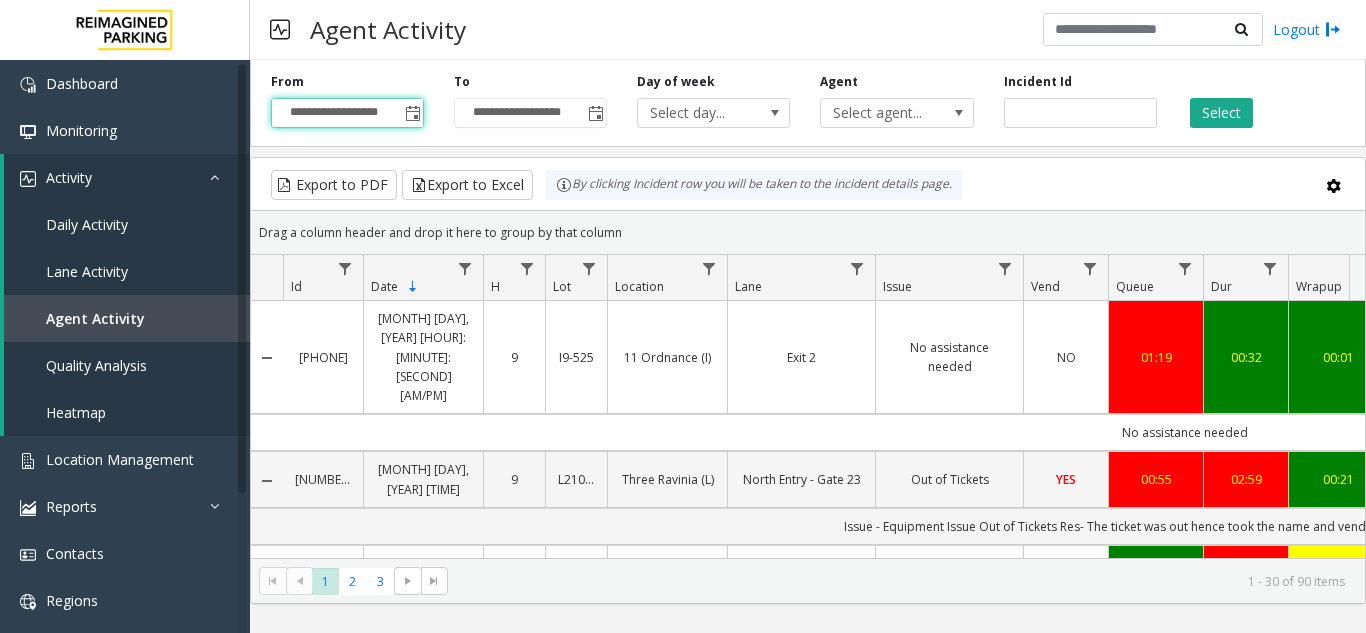 type on "**********" 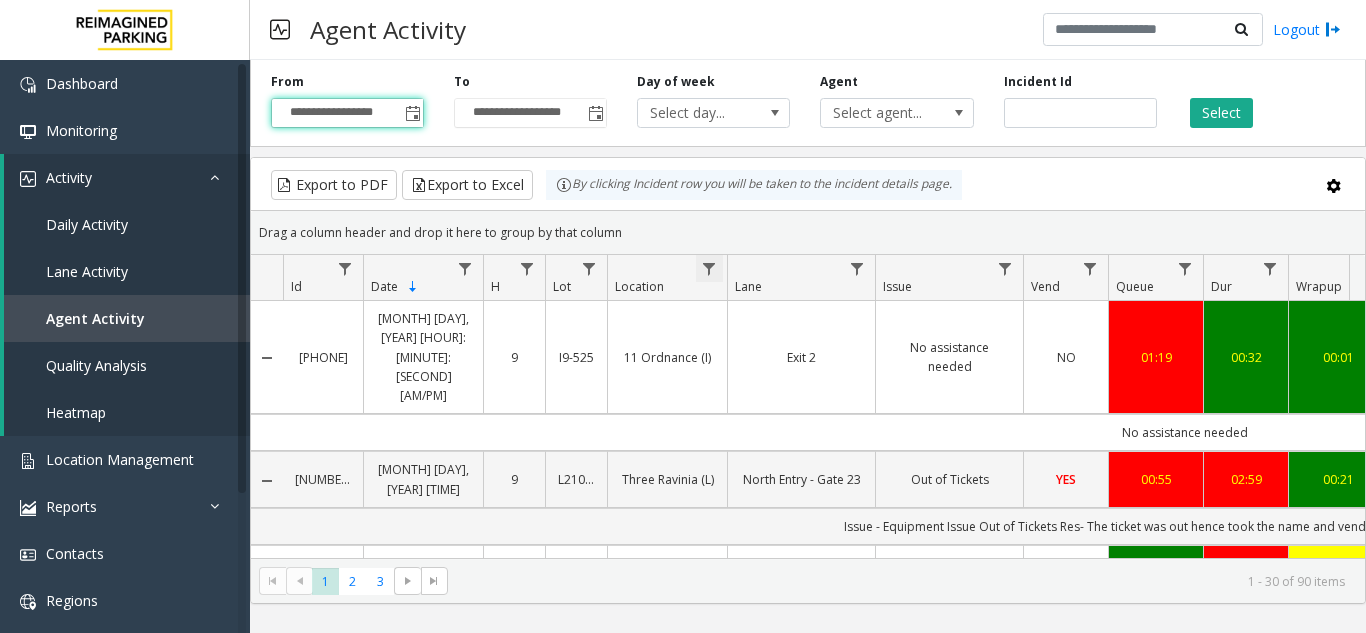 click 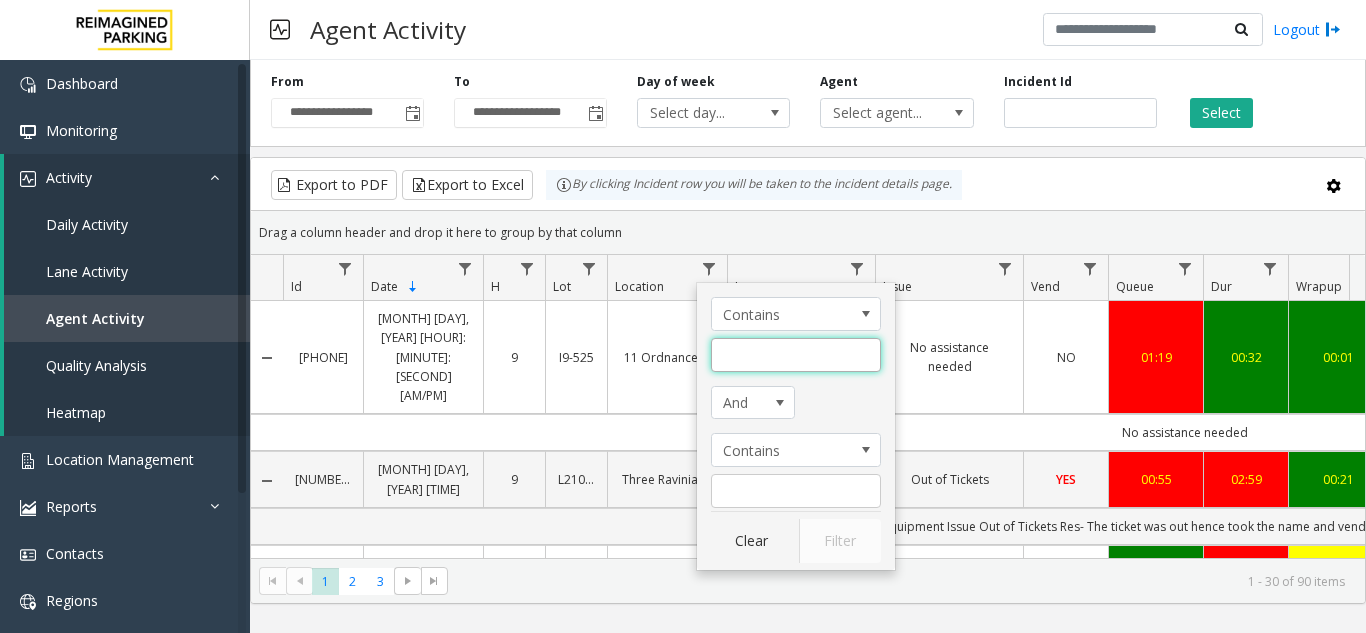 click 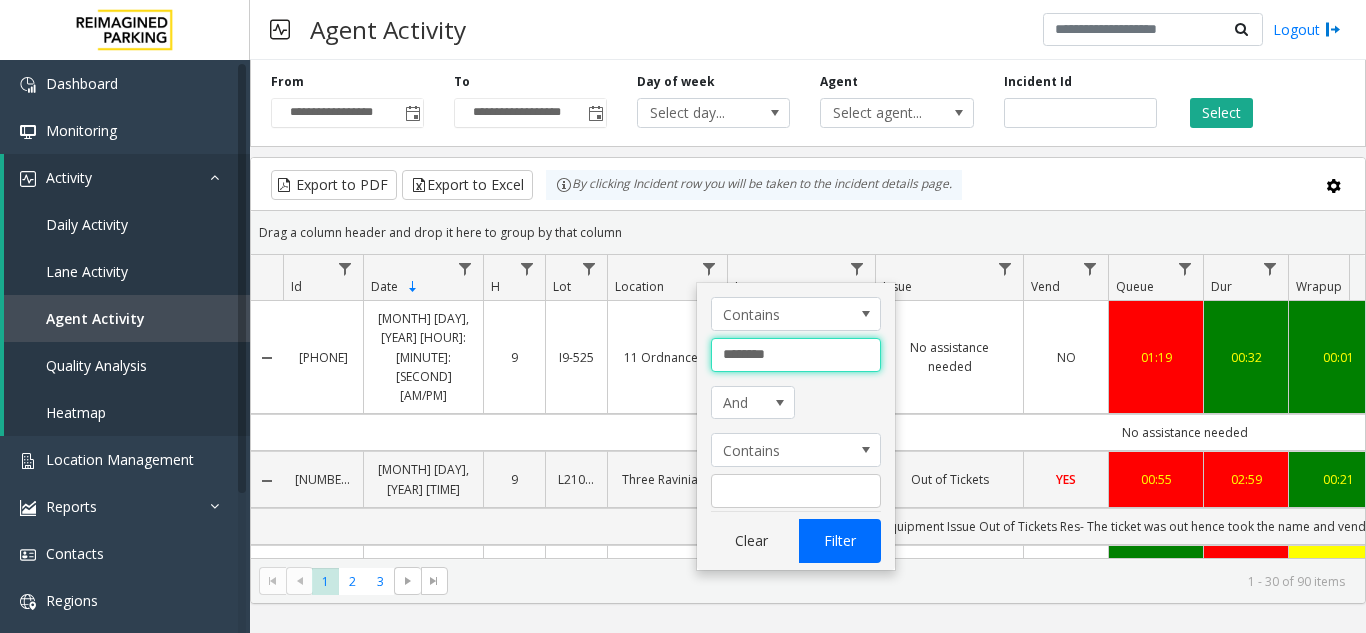 type on "********" 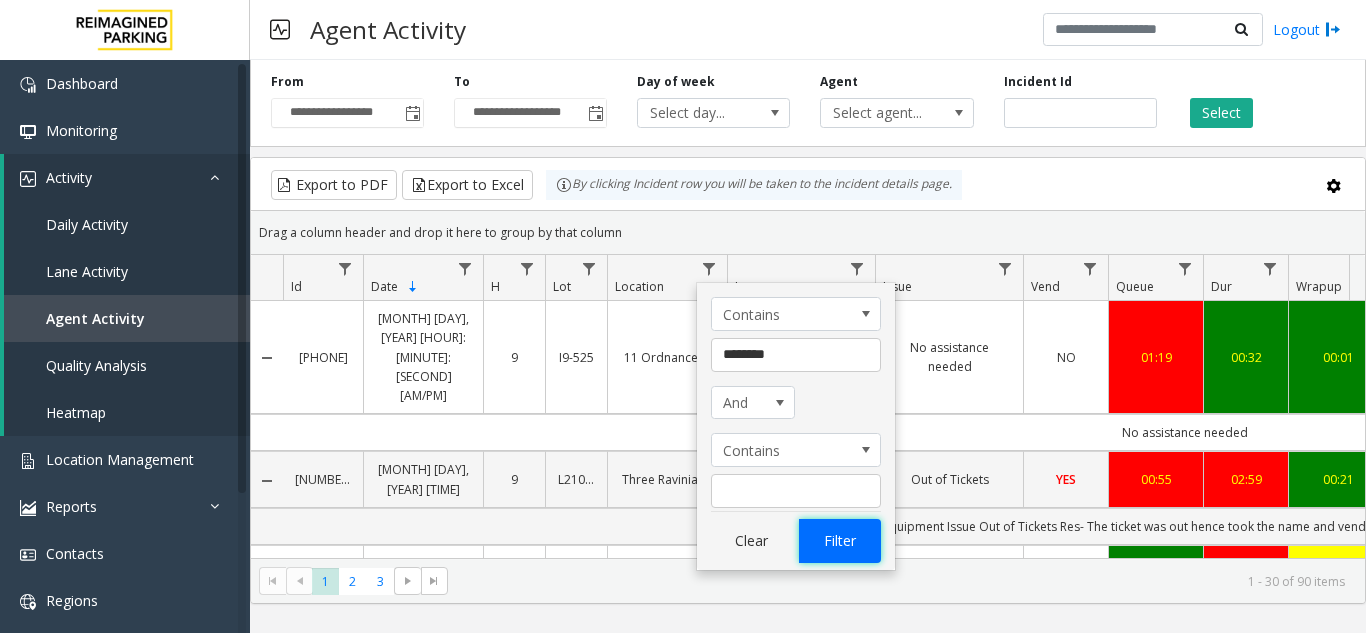 click on "Filter" 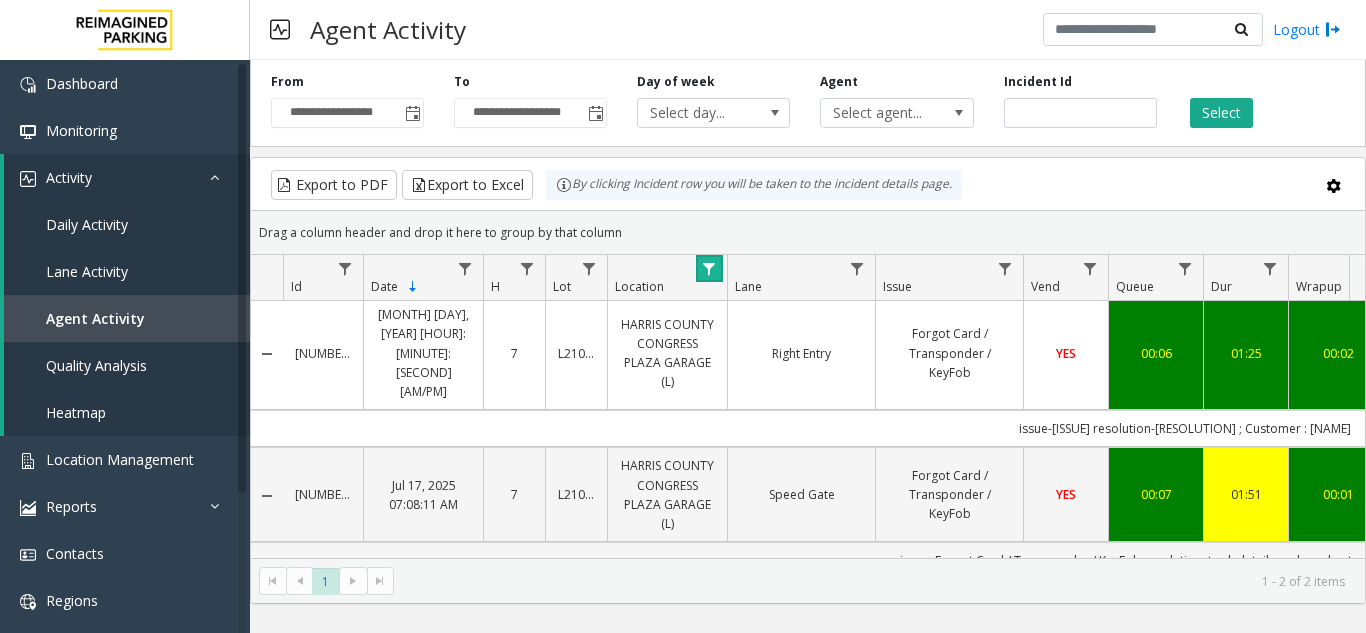 scroll, scrollTop: 0, scrollLeft: 0, axis: both 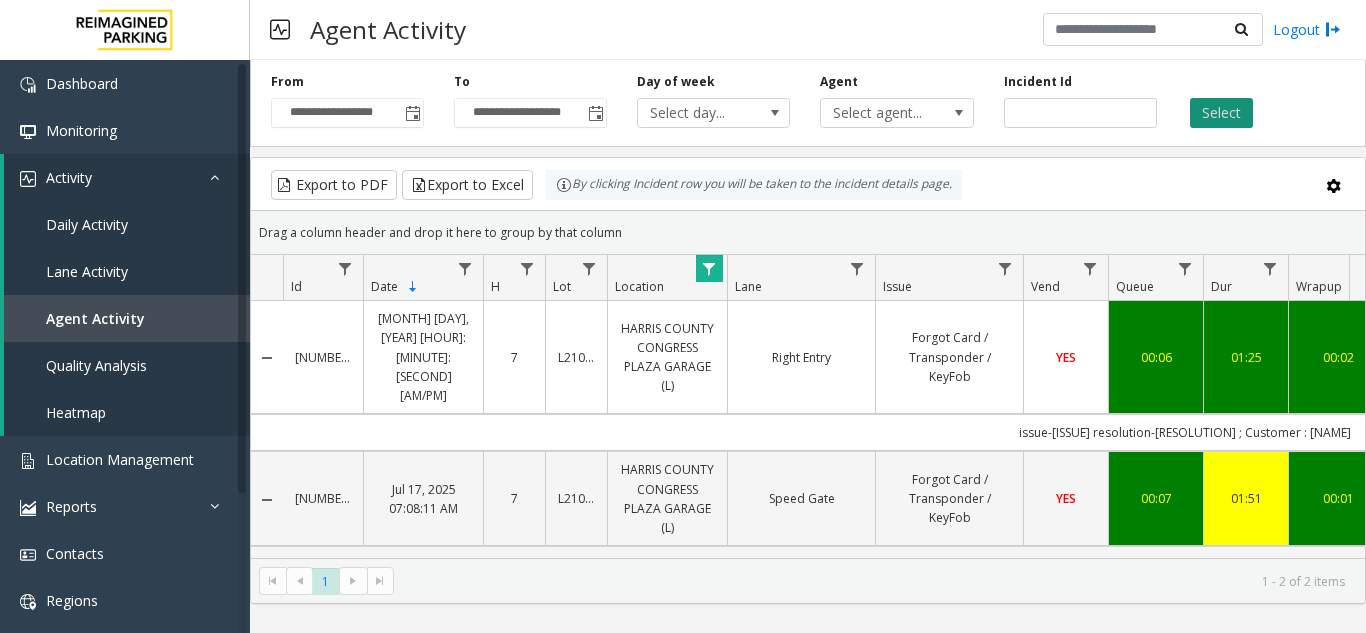 click on "Select" 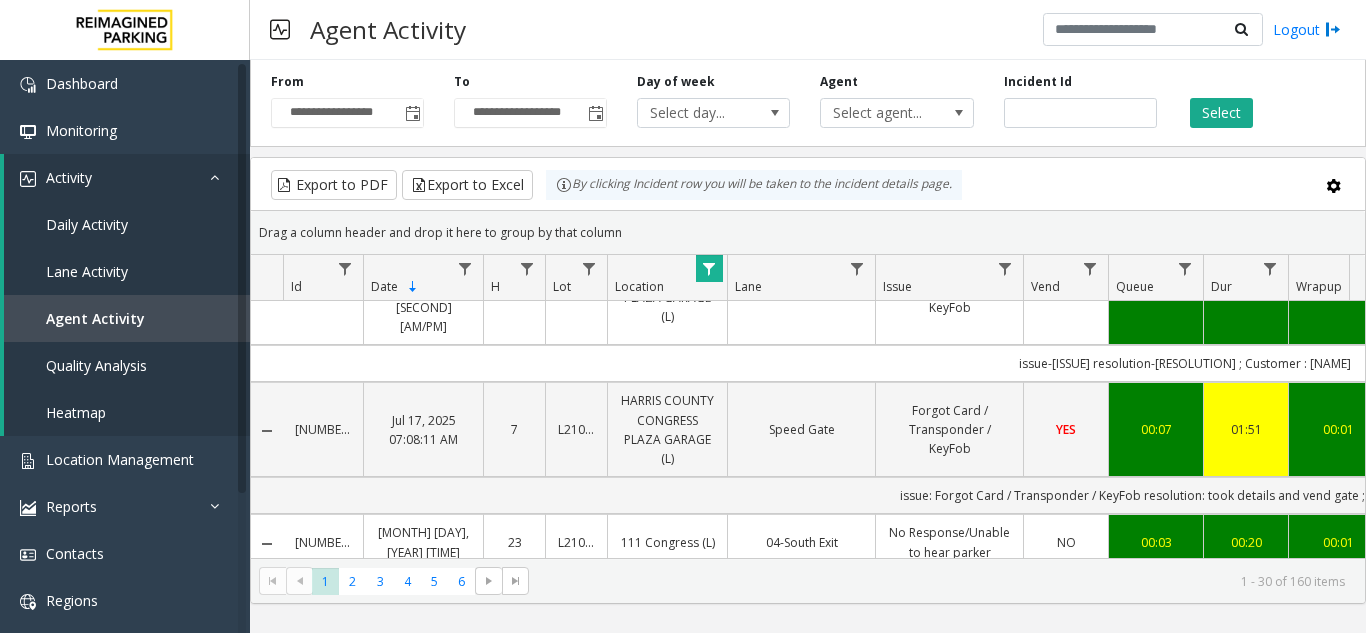 scroll, scrollTop: 400, scrollLeft: 0, axis: vertical 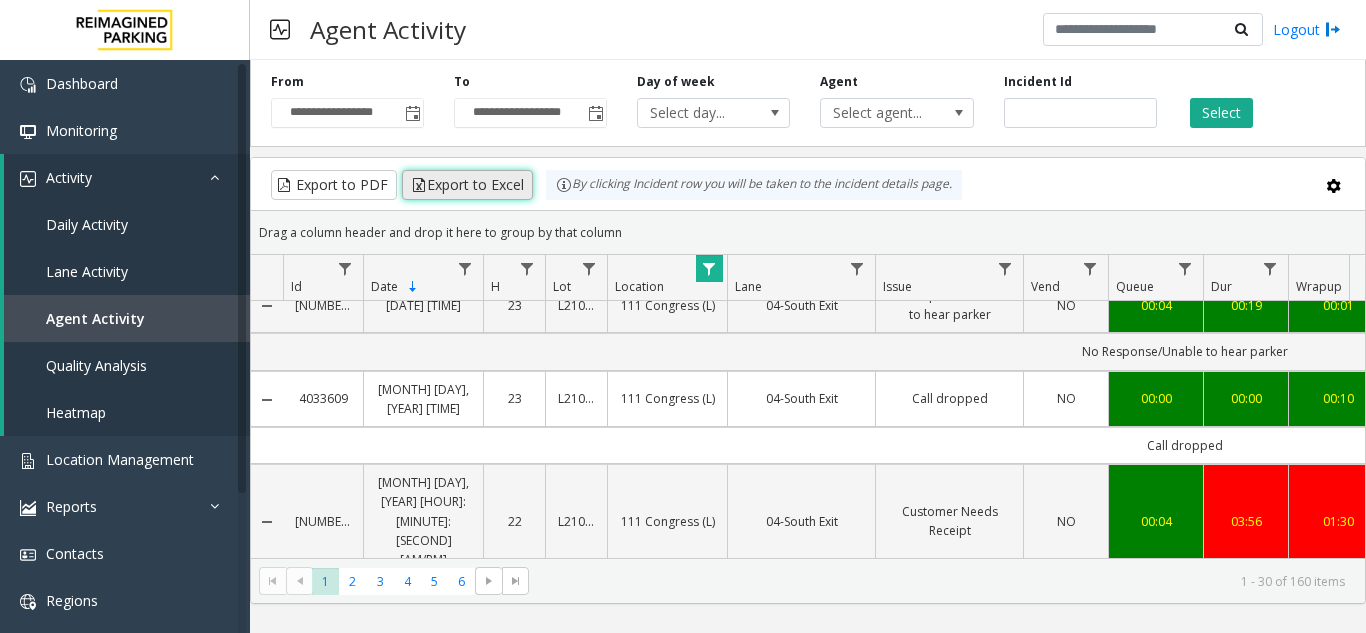 click on "Export to Excel" 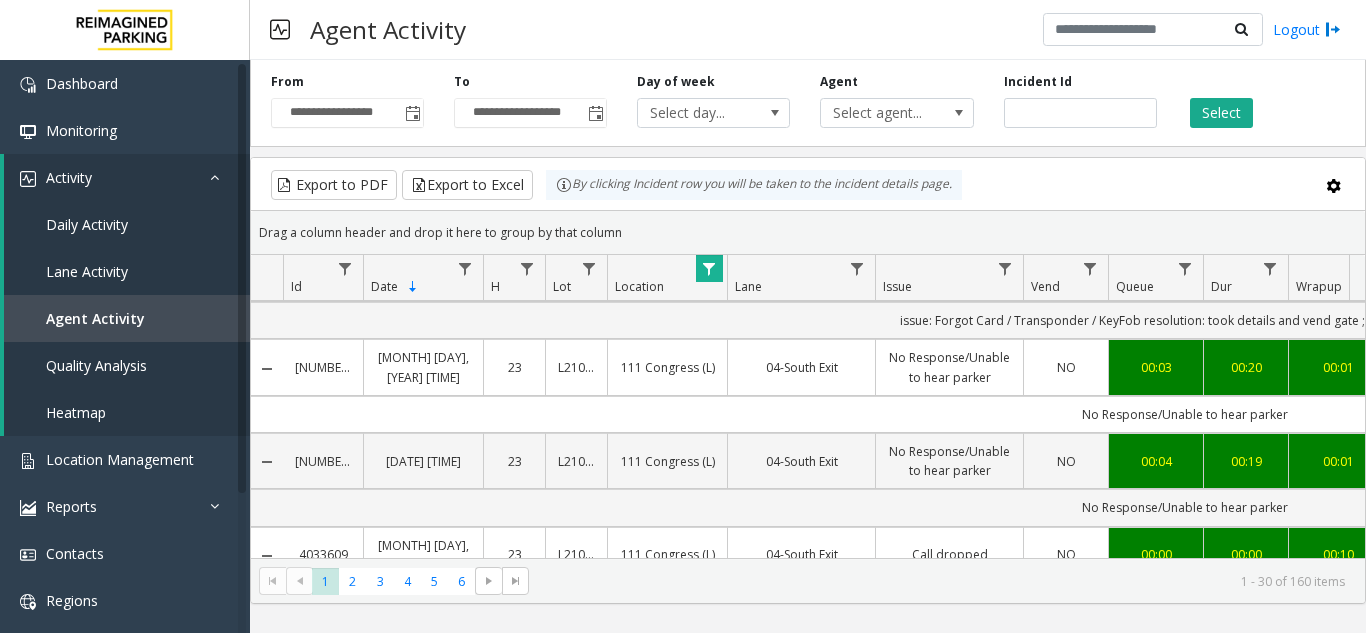 scroll, scrollTop: 0, scrollLeft: 0, axis: both 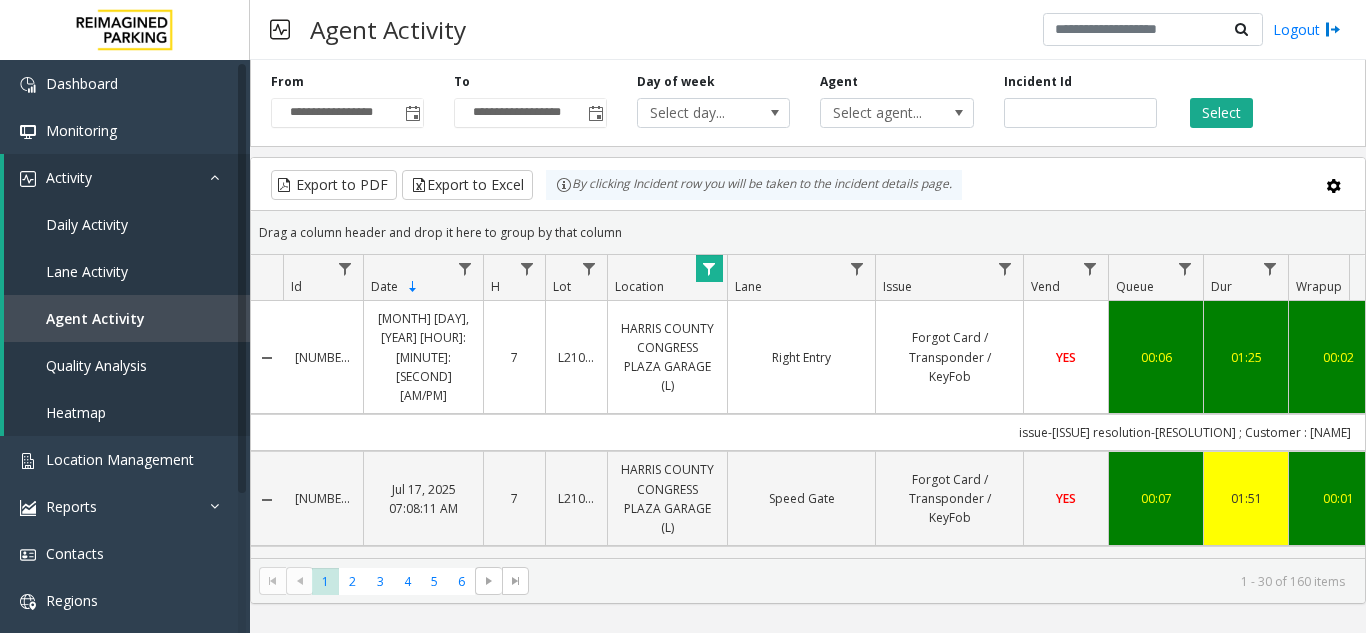click 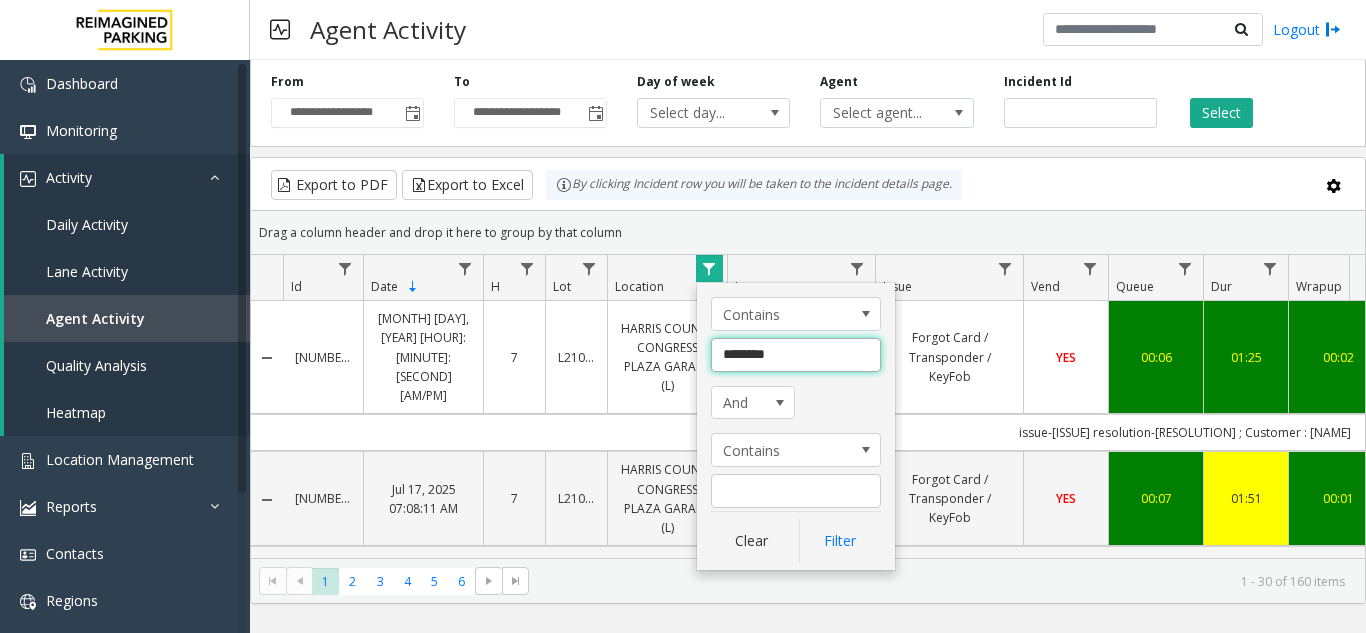 click on "********" 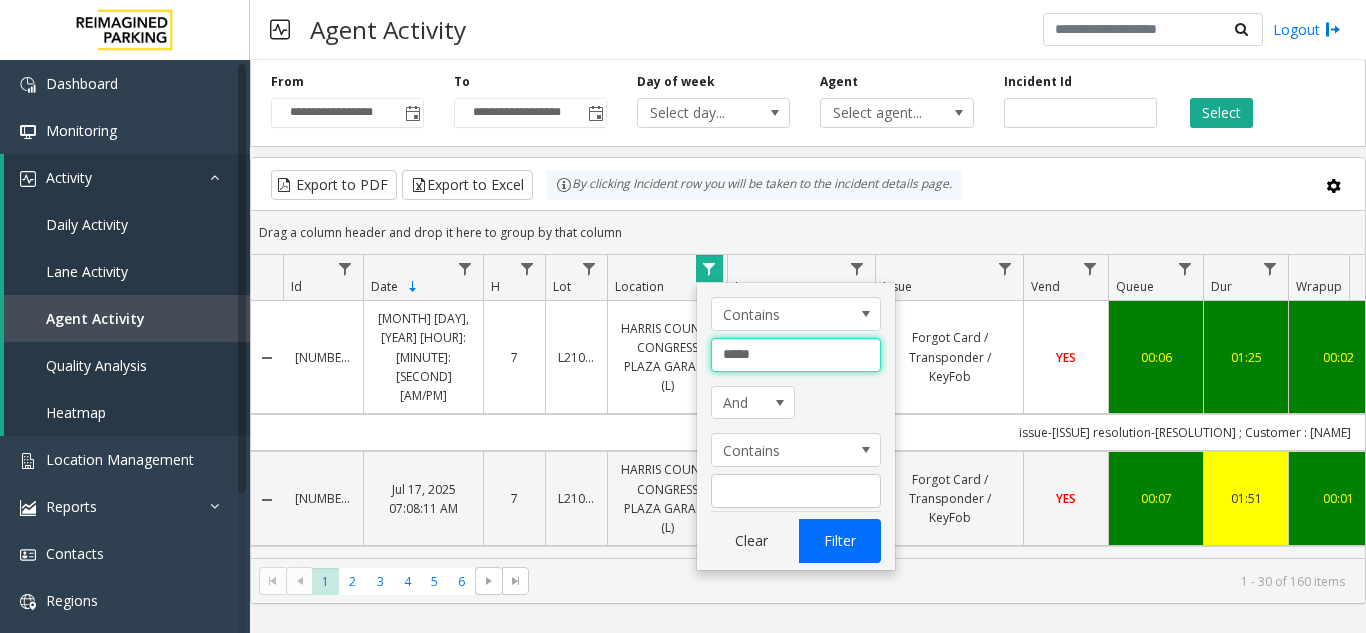 type on "*****" 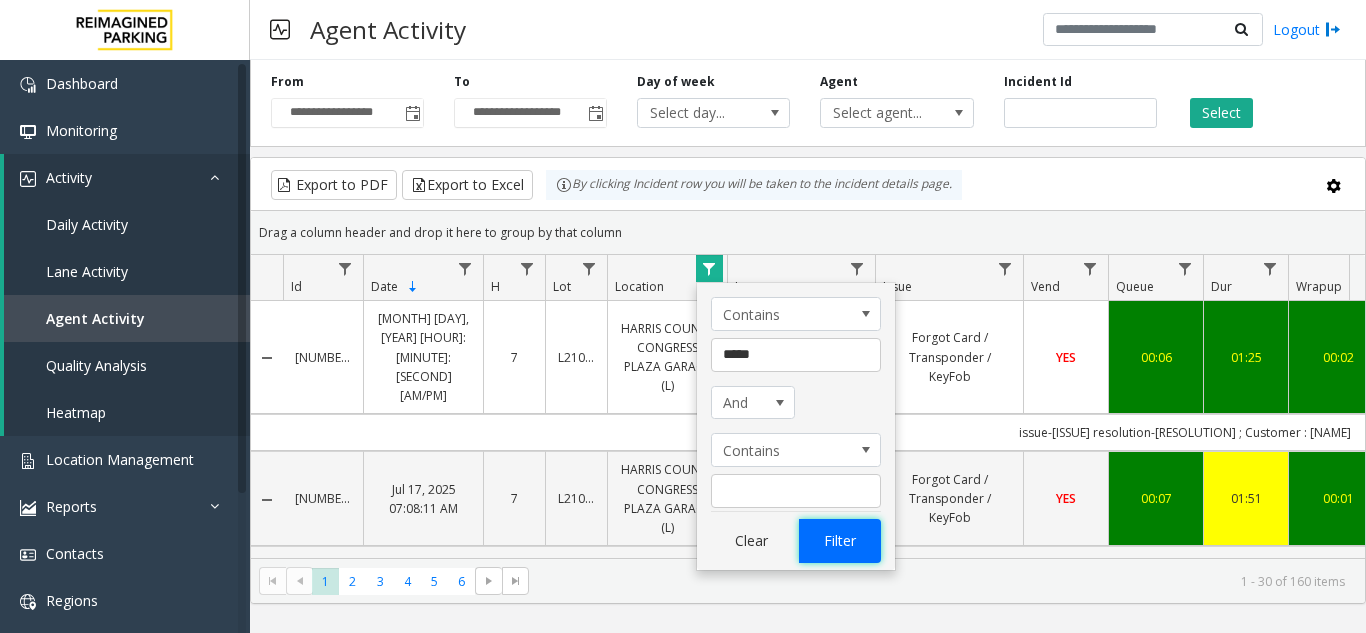 click on "Filter" 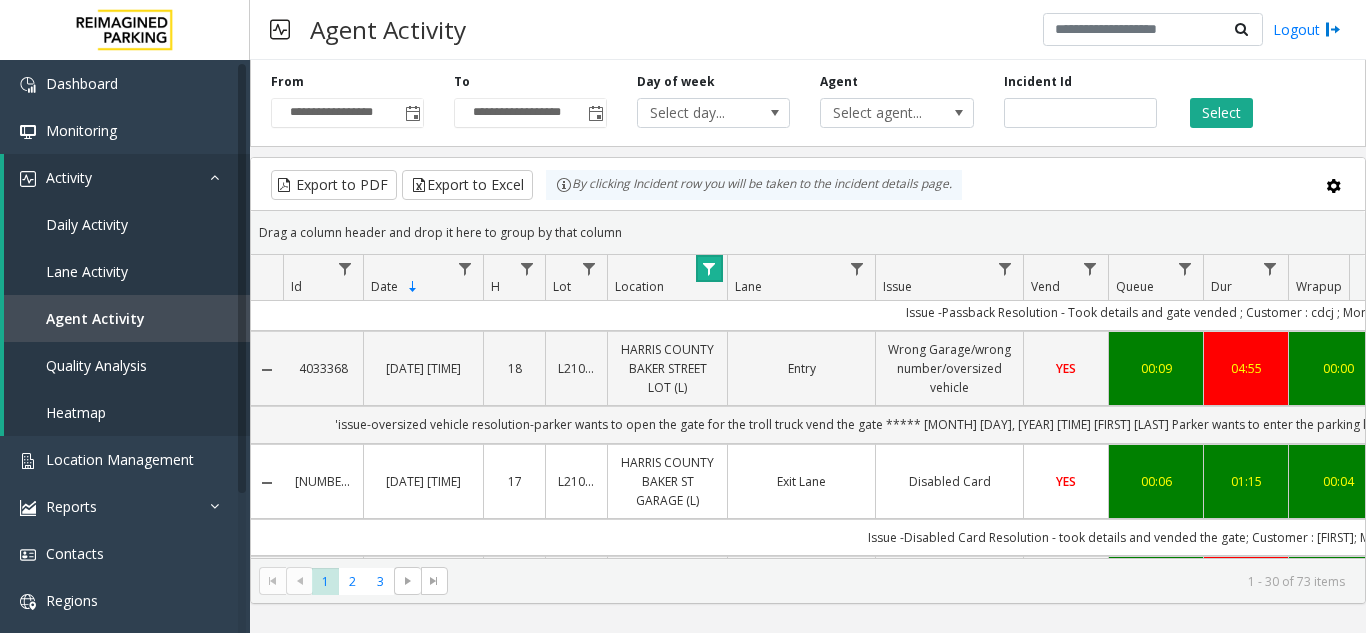 scroll, scrollTop: 900, scrollLeft: 0, axis: vertical 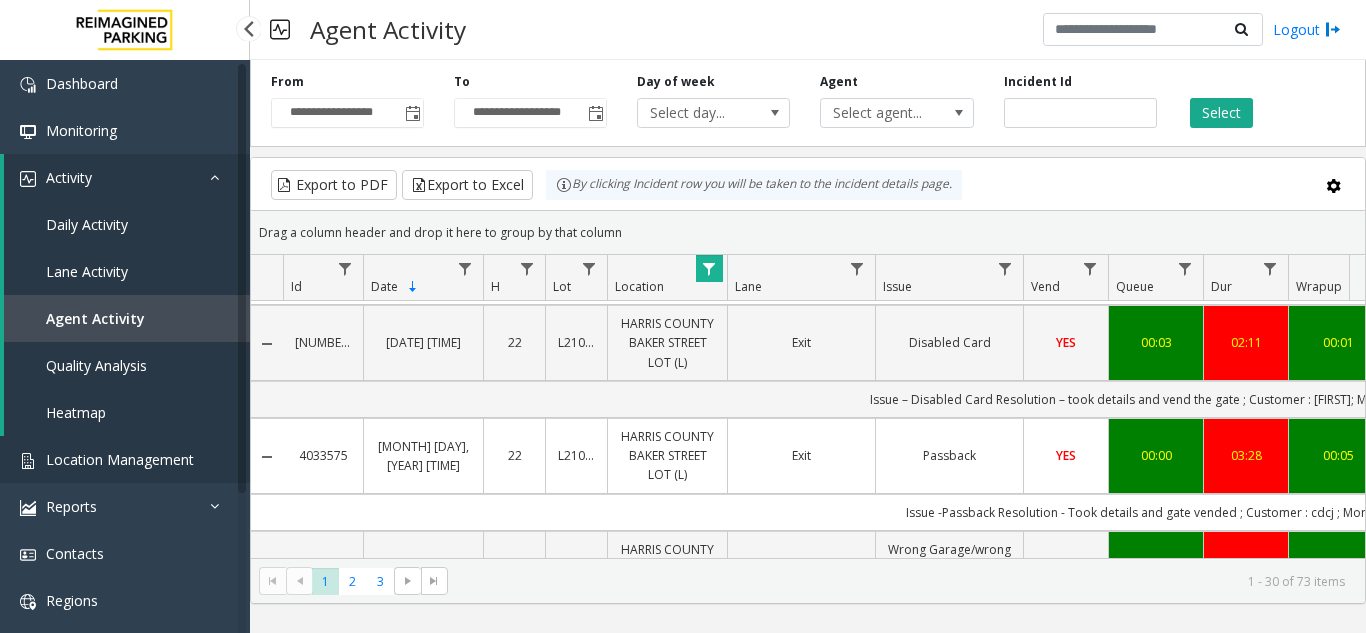 click on "Location Management" at bounding box center (120, 459) 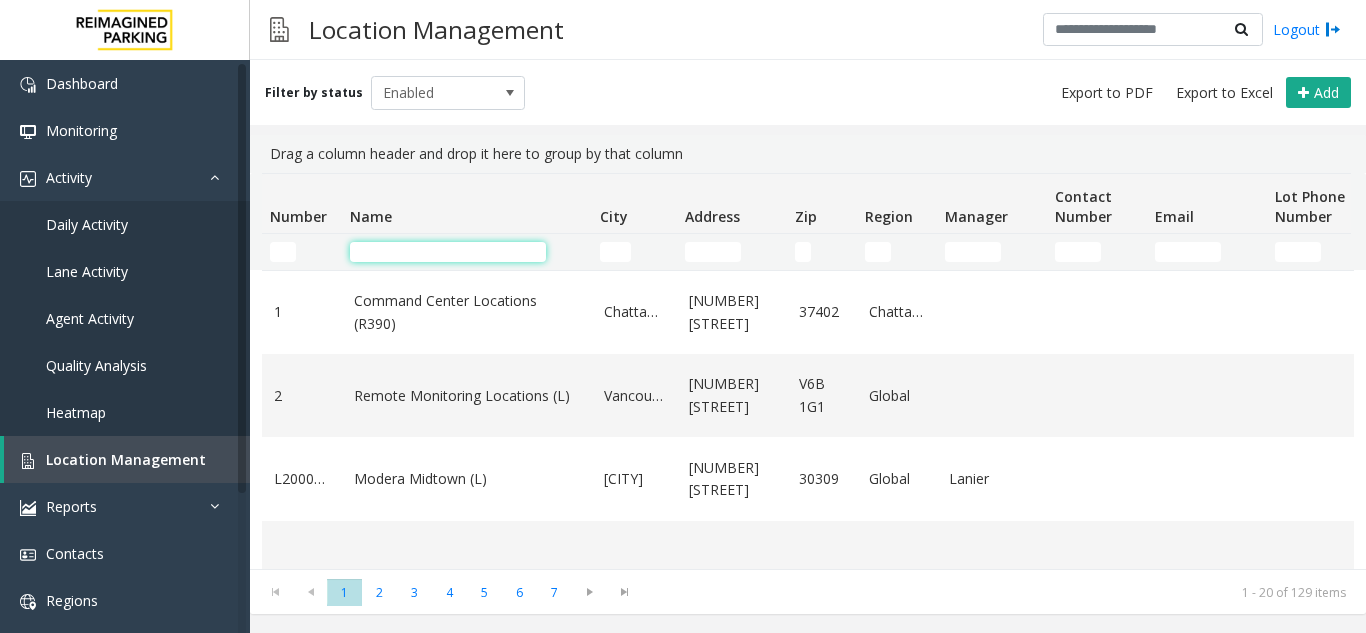 click 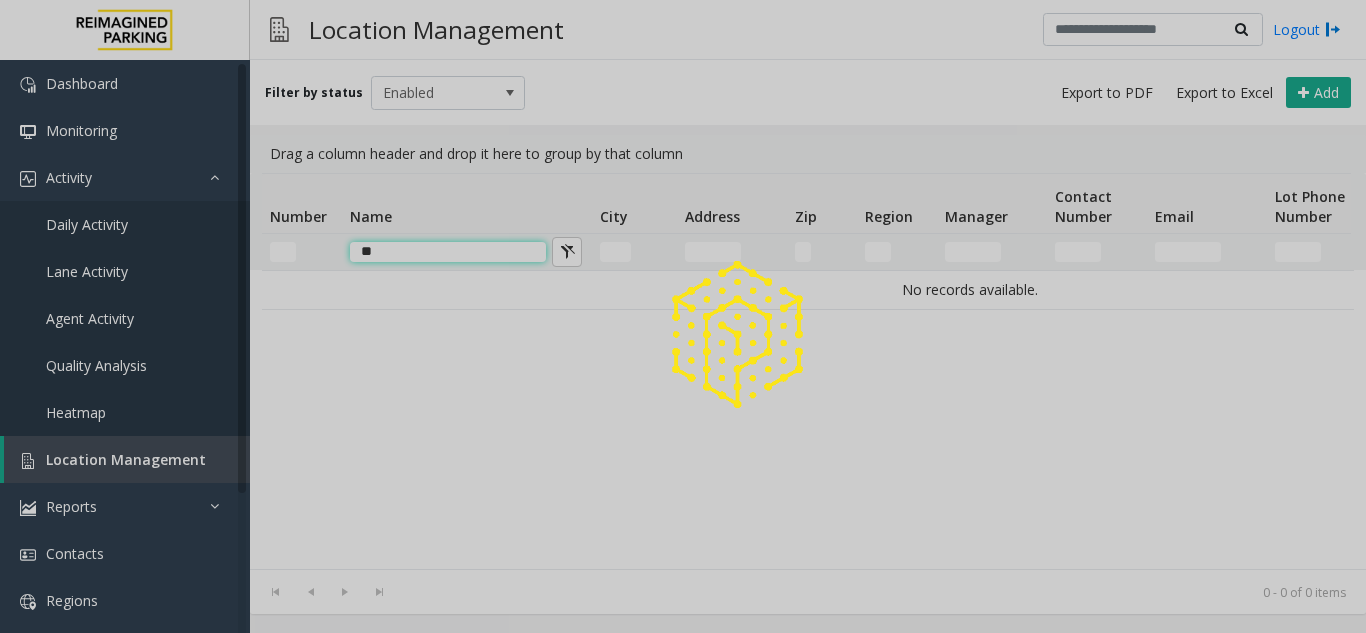 type on "*" 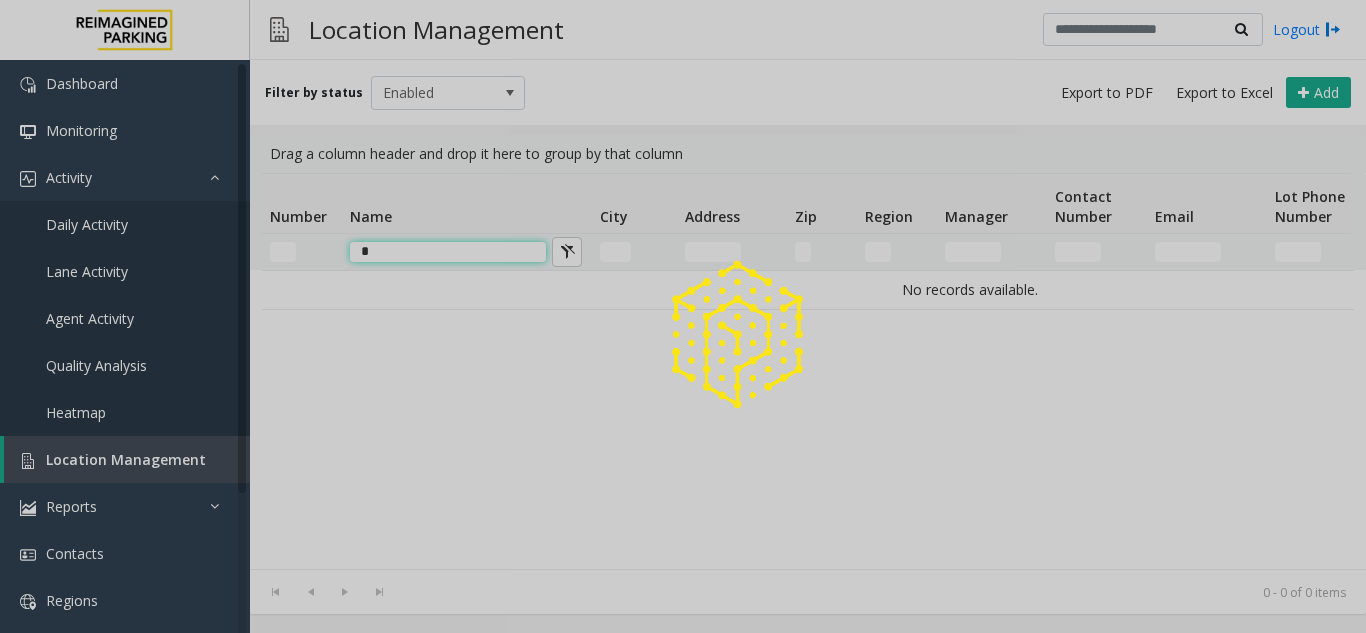 type 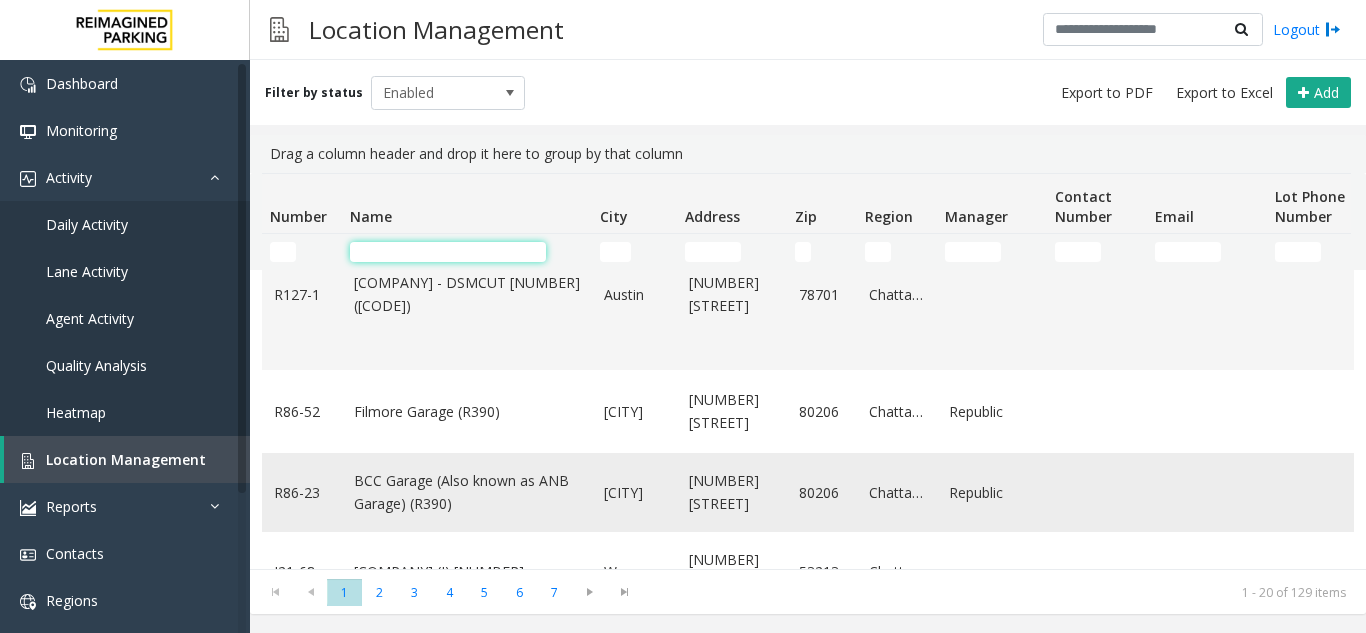 scroll, scrollTop: 300, scrollLeft: 0, axis: vertical 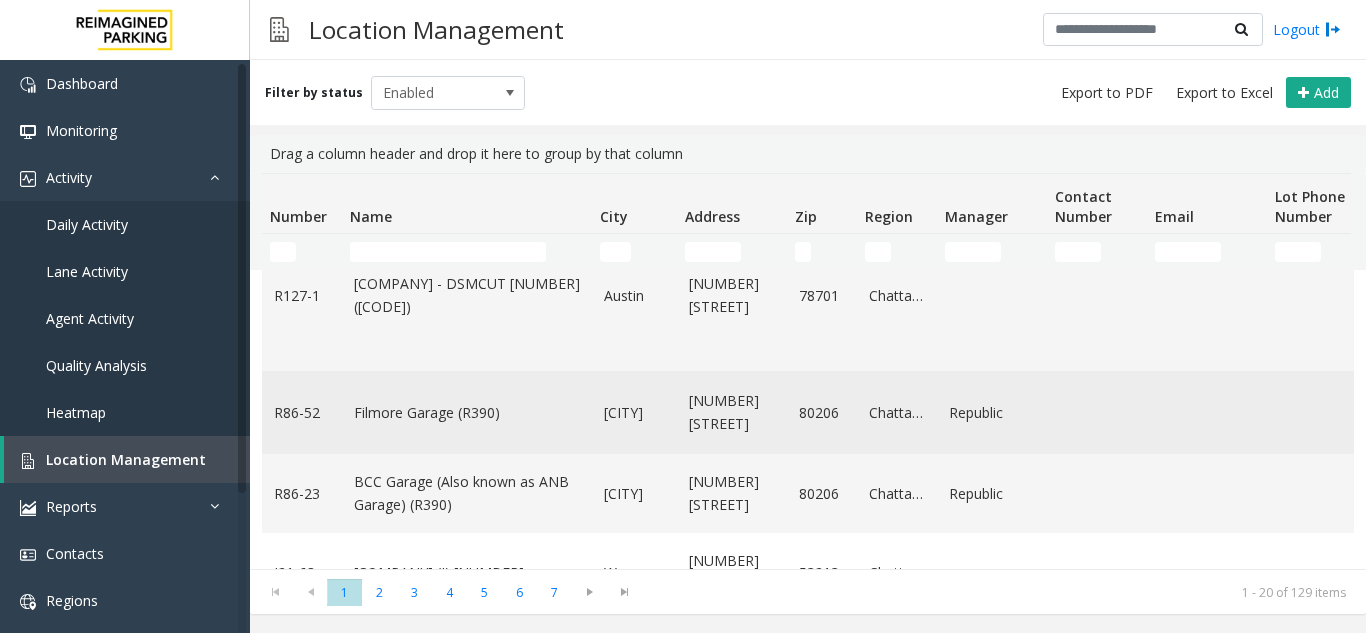 click on "Filmore Garage (R390)" 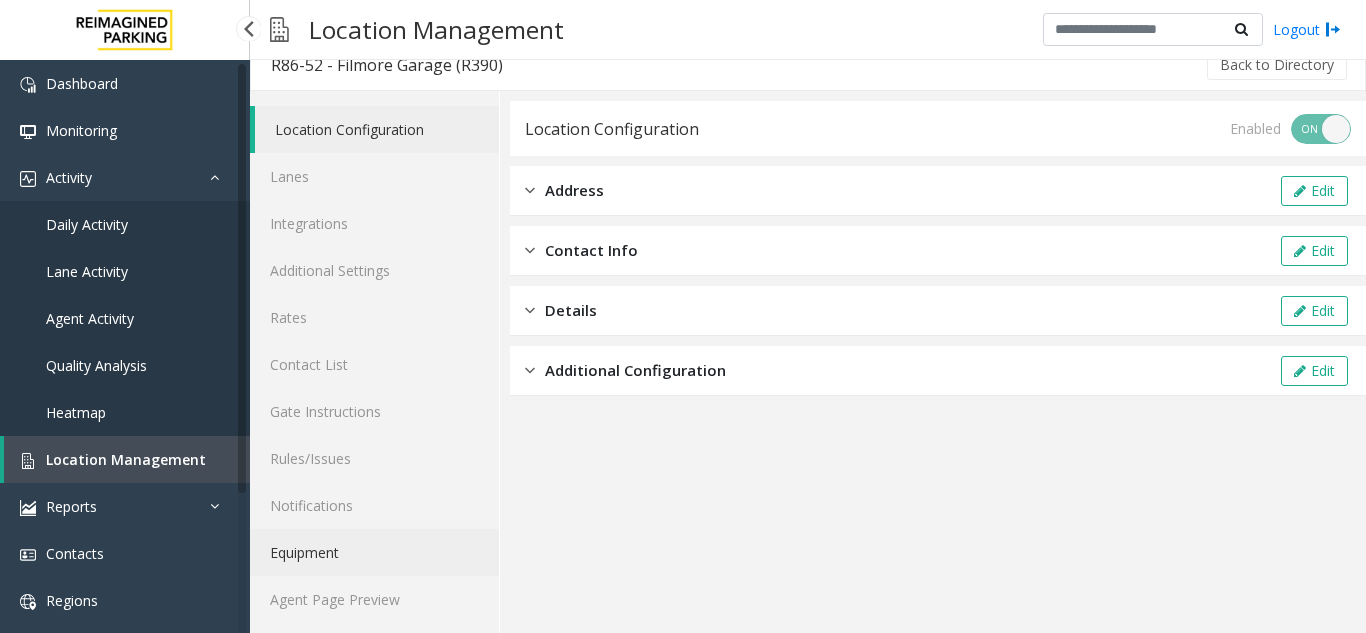 scroll, scrollTop: 26, scrollLeft: 0, axis: vertical 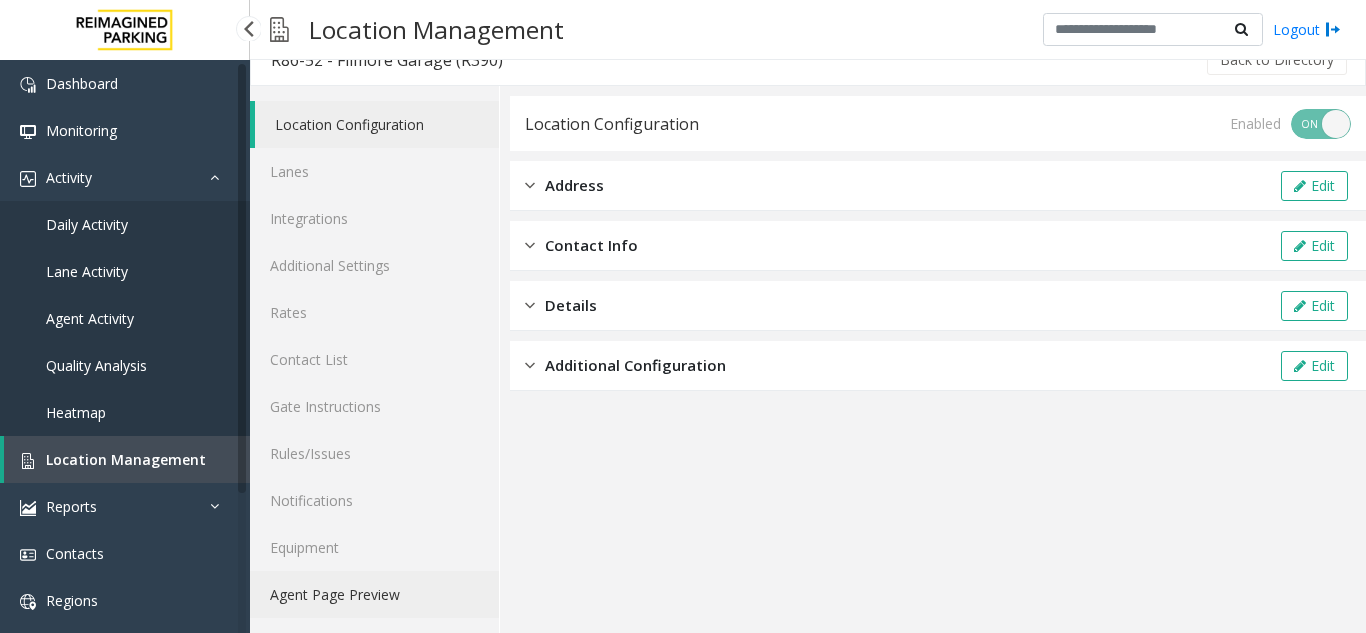 click on "Agent Page Preview" 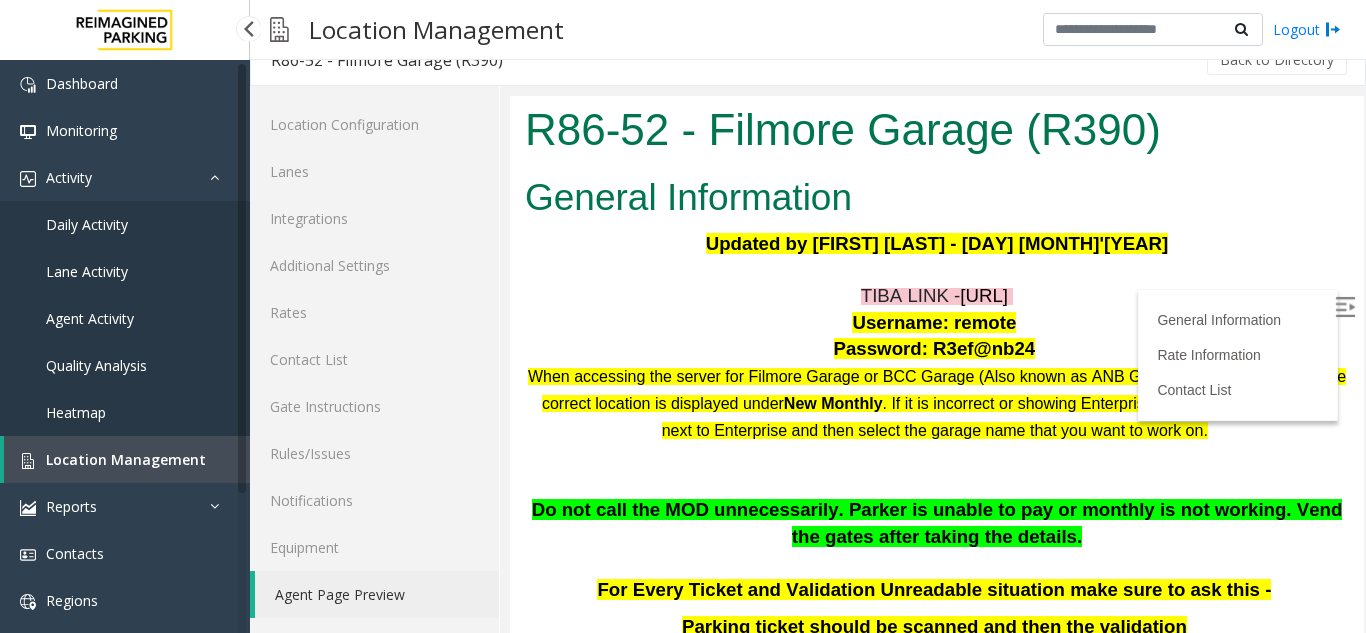 scroll, scrollTop: 200, scrollLeft: 0, axis: vertical 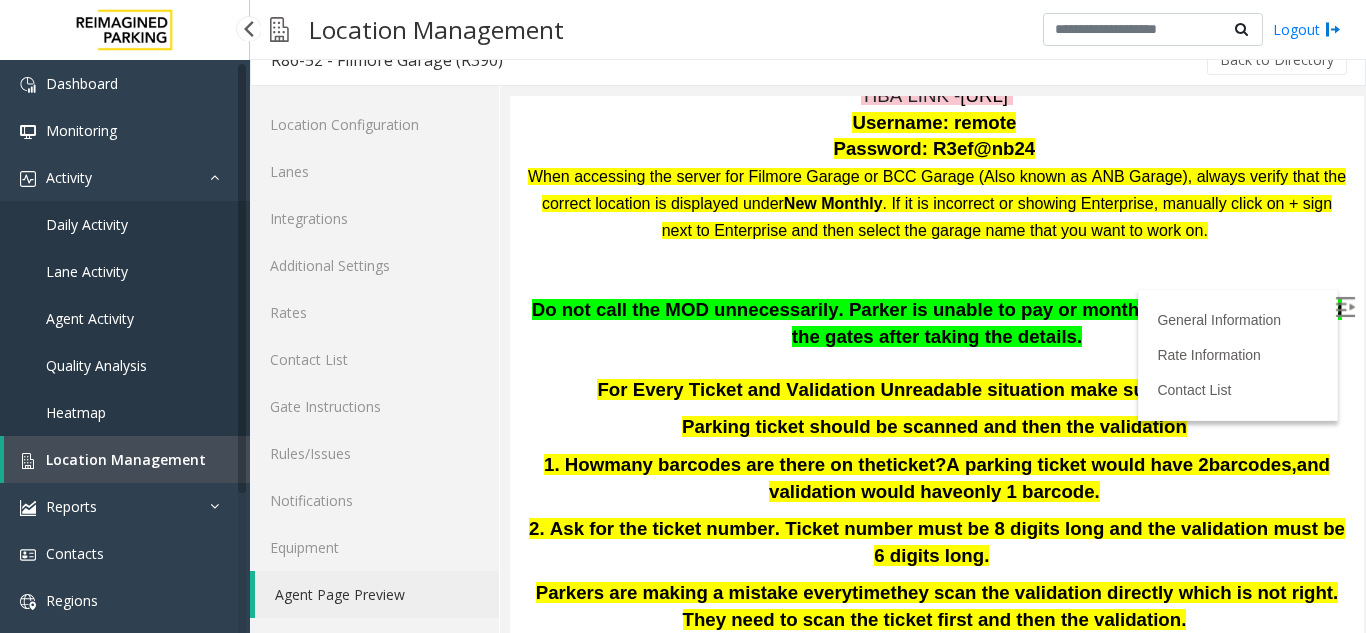click at bounding box center [1345, 307] 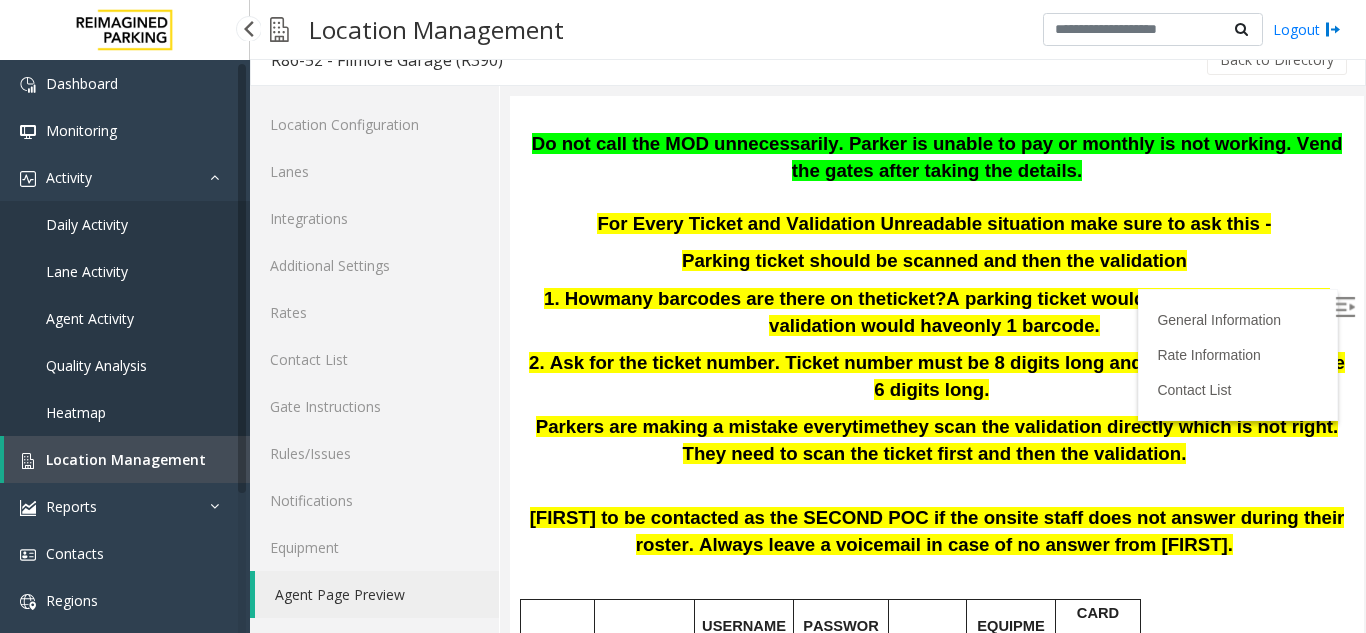 scroll, scrollTop: 400, scrollLeft: 0, axis: vertical 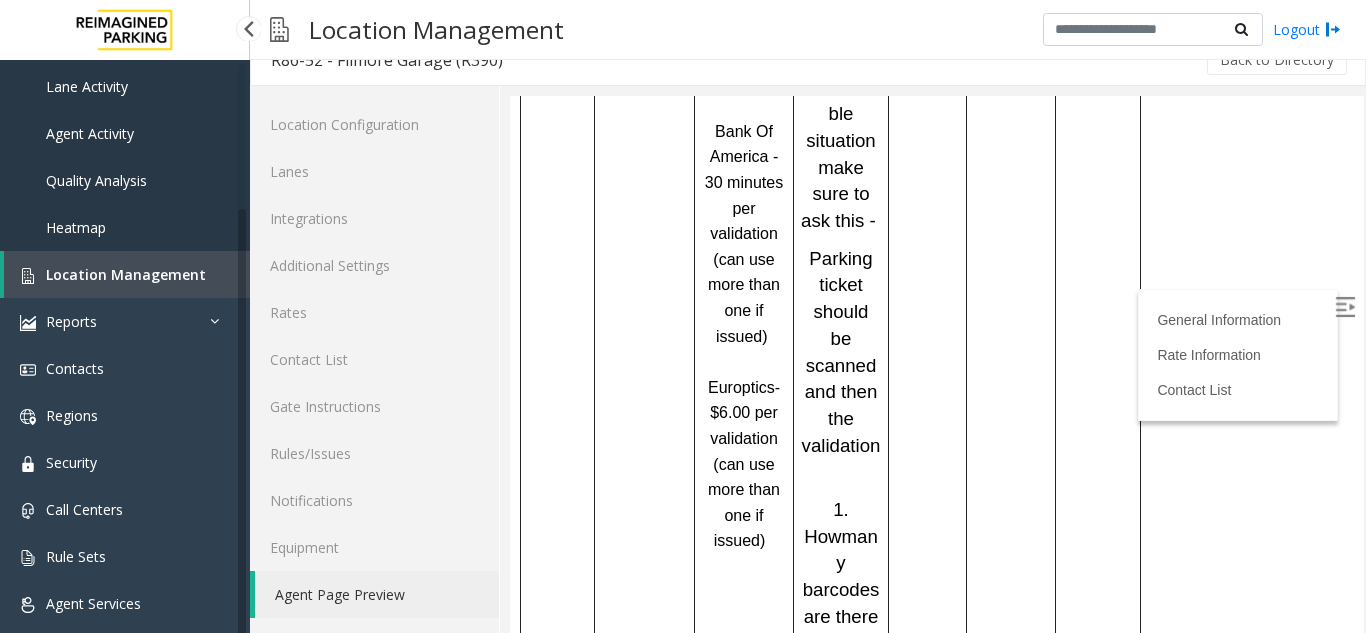 click on "Location Management" at bounding box center (126, 274) 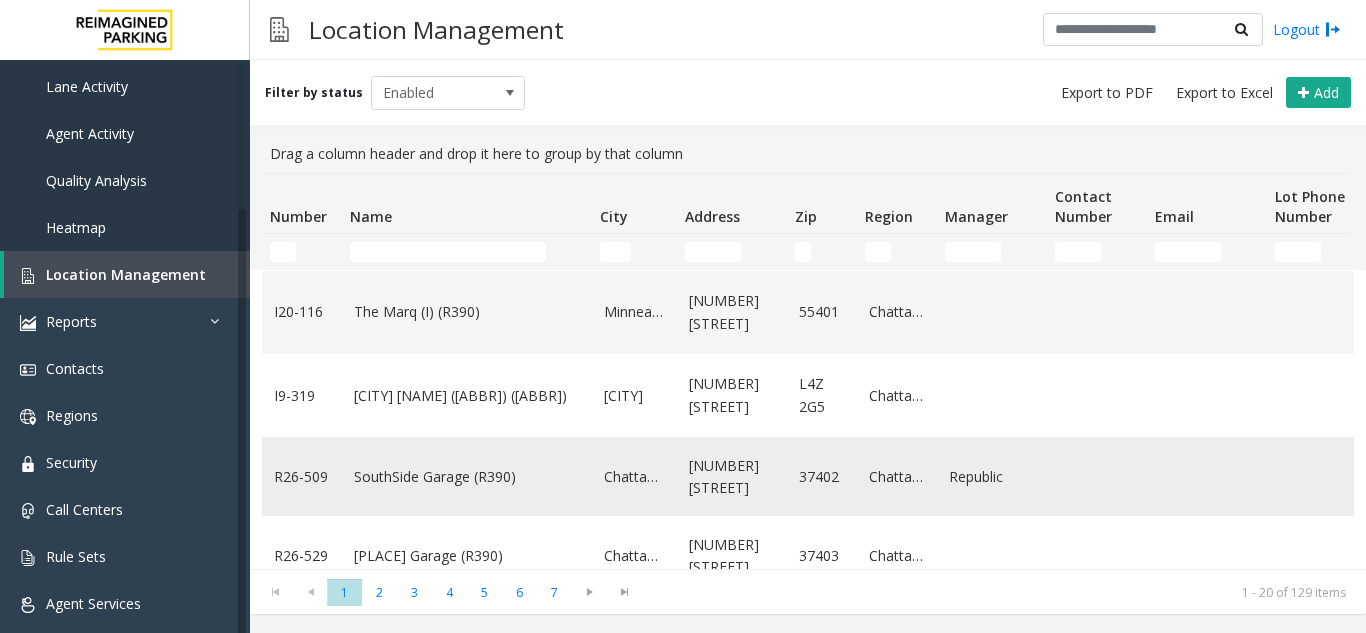 scroll, scrollTop: 1000, scrollLeft: 0, axis: vertical 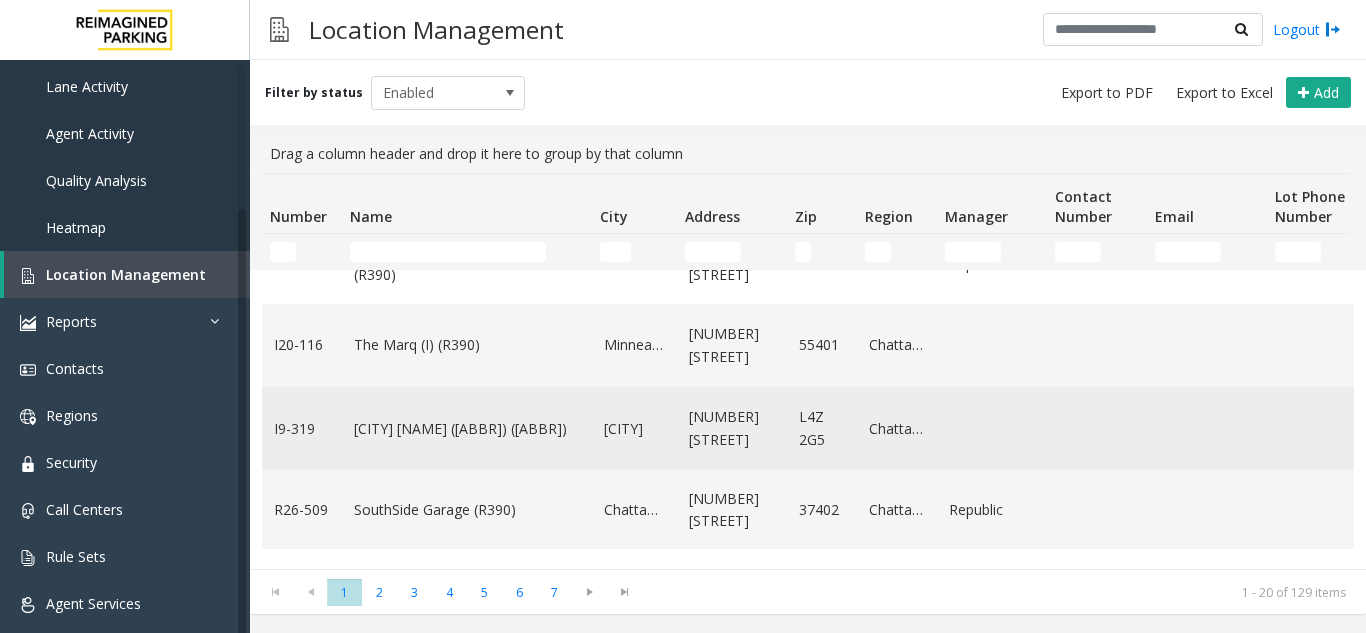 click on "[CITY] [NAME] ([ABBR]) ([ABBR])" 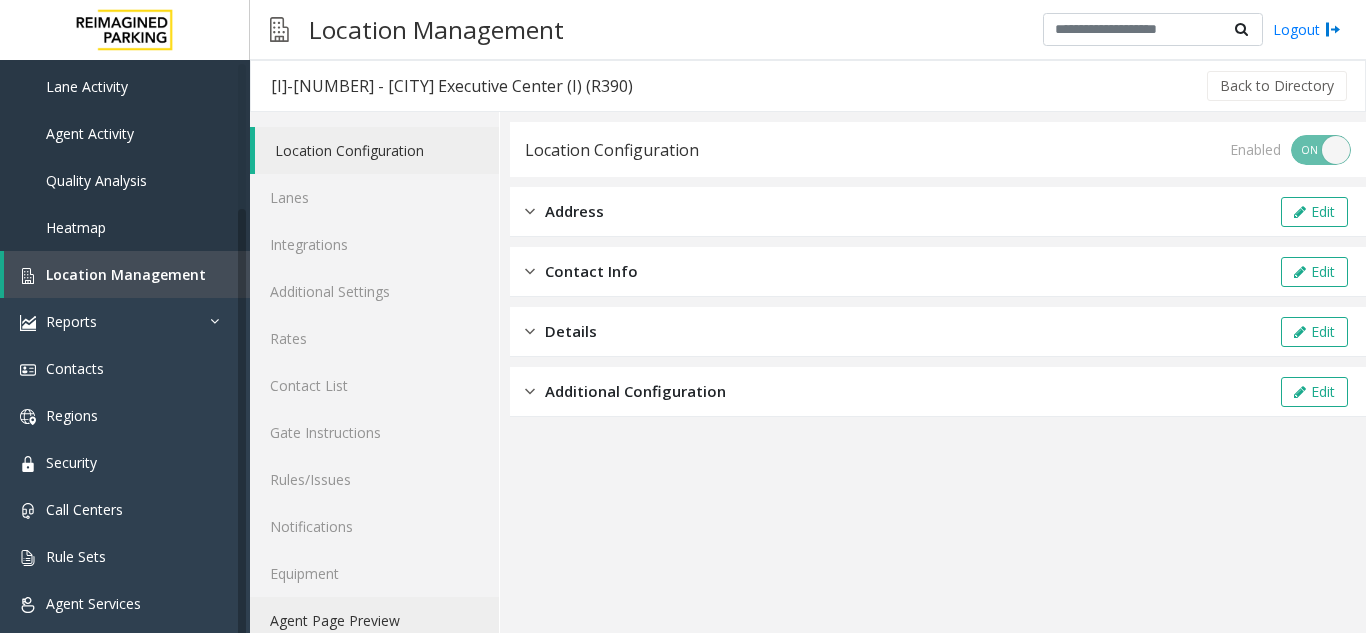 scroll, scrollTop: 26, scrollLeft: 0, axis: vertical 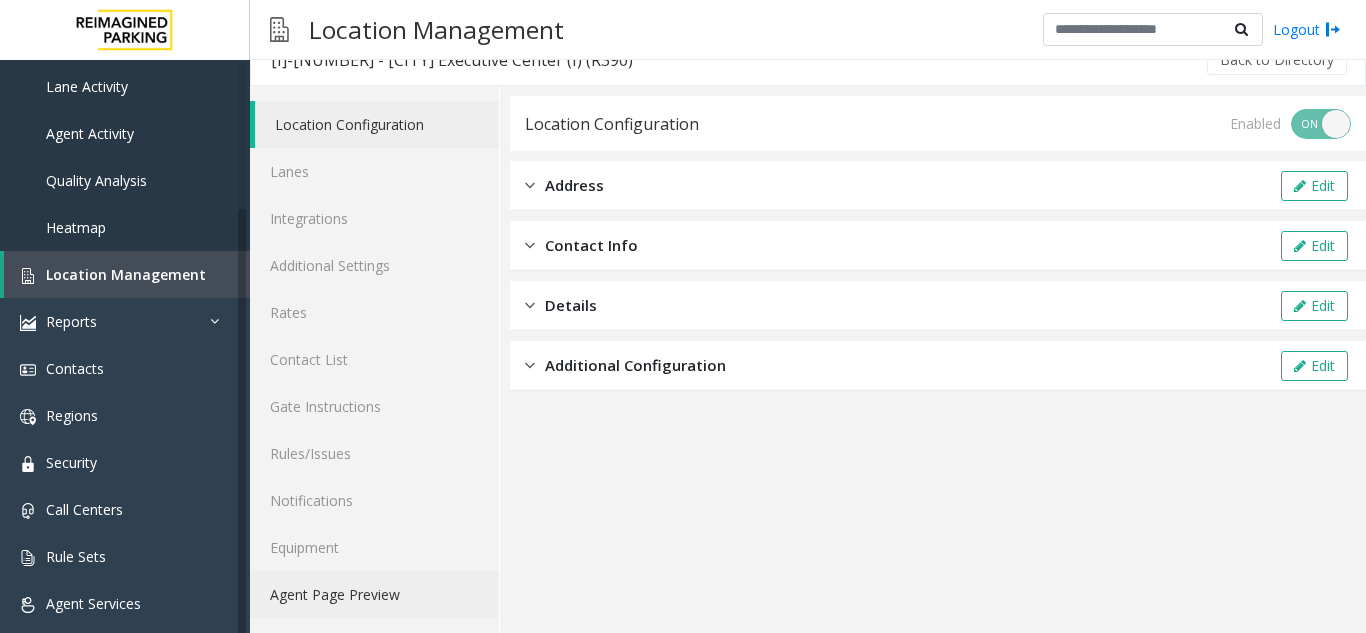 click on "Agent Page Preview" 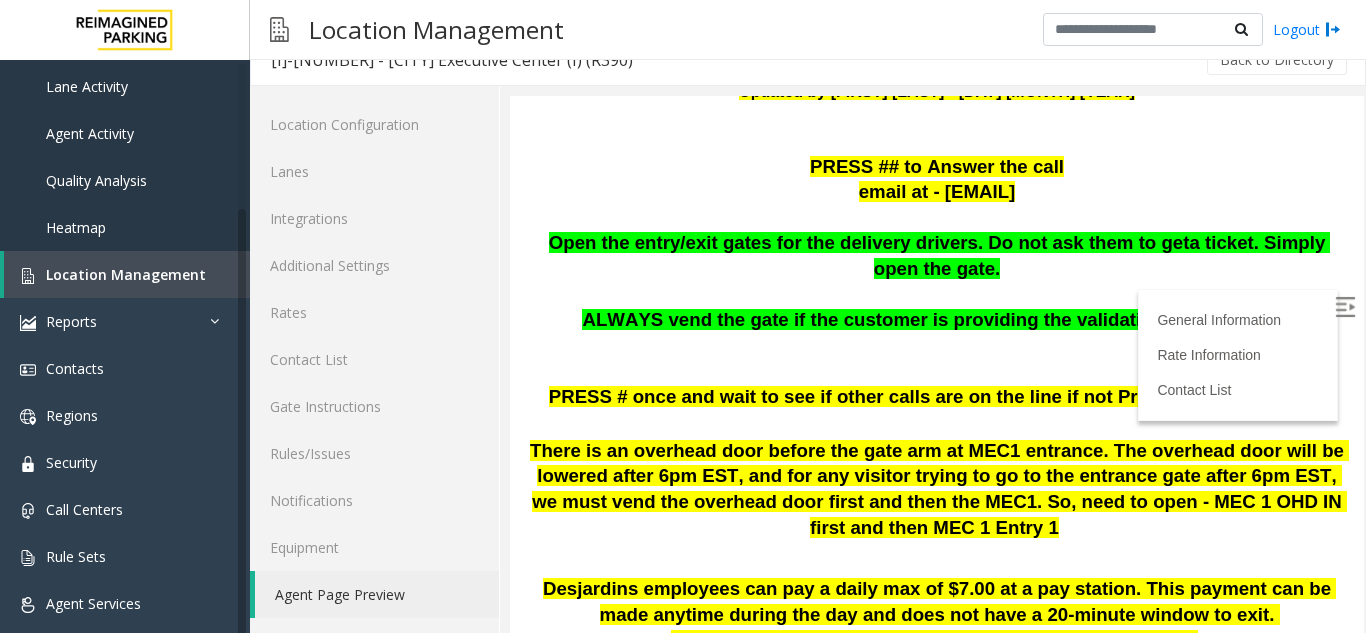 scroll, scrollTop: 300, scrollLeft: 0, axis: vertical 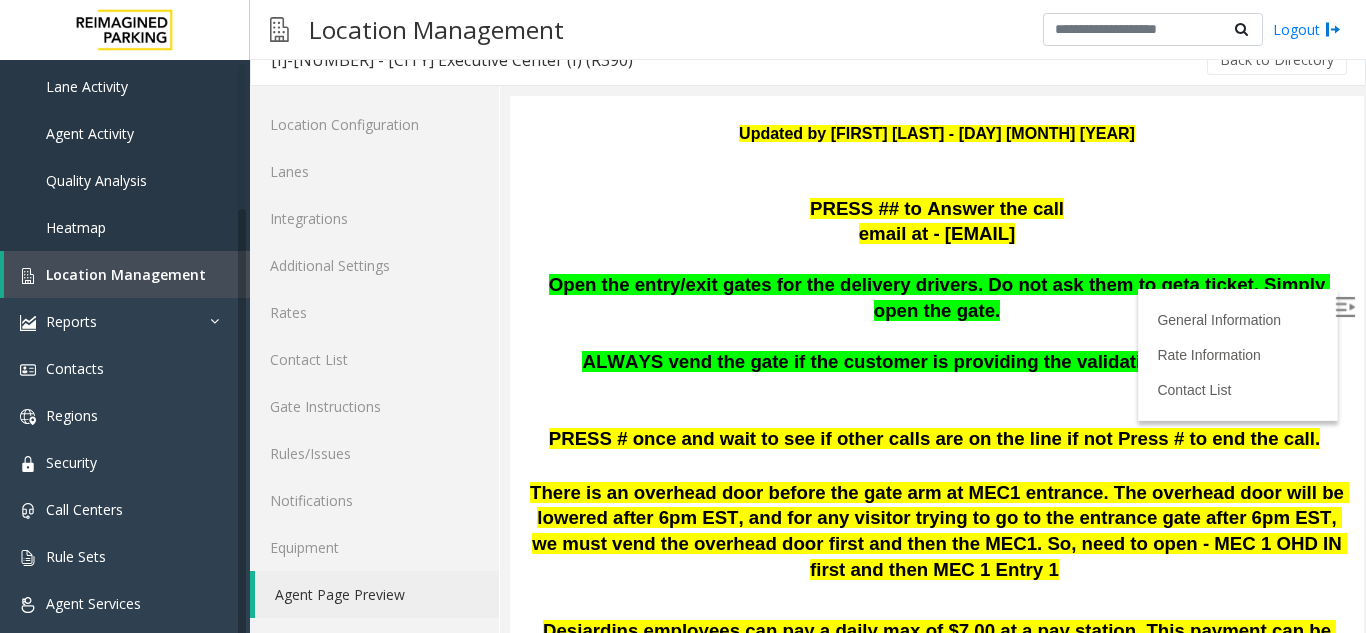 click at bounding box center [1345, 307] 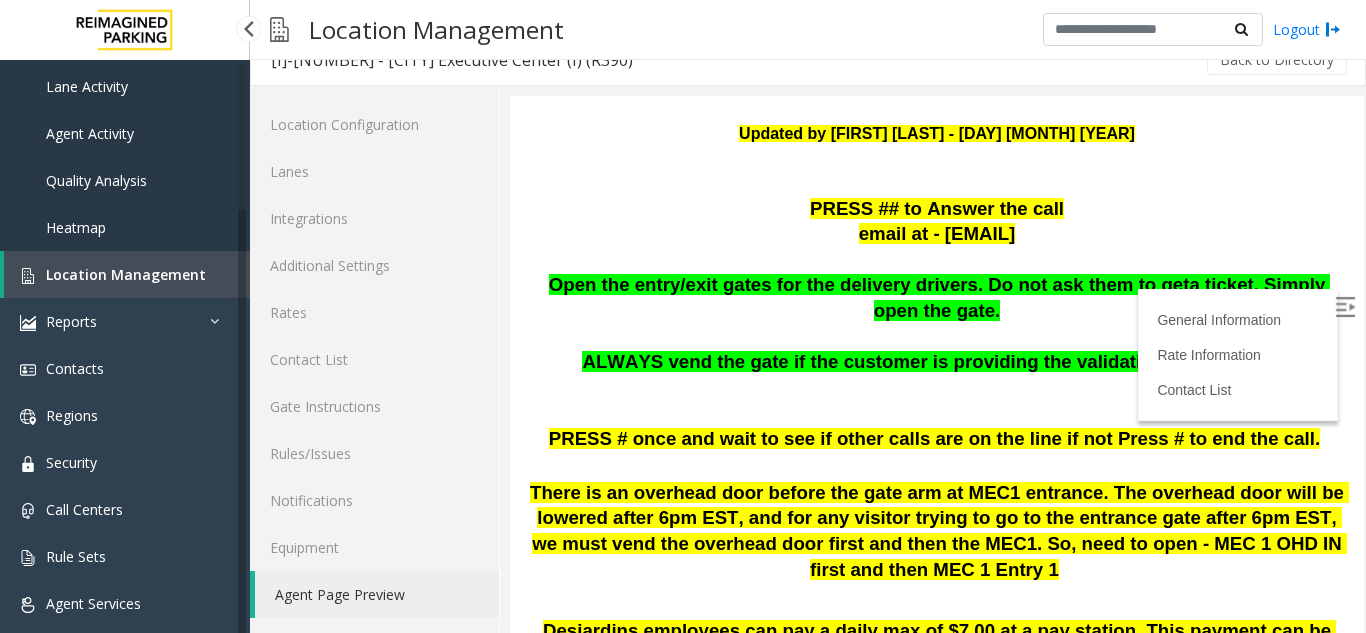 click on "Location Management" at bounding box center [127, 274] 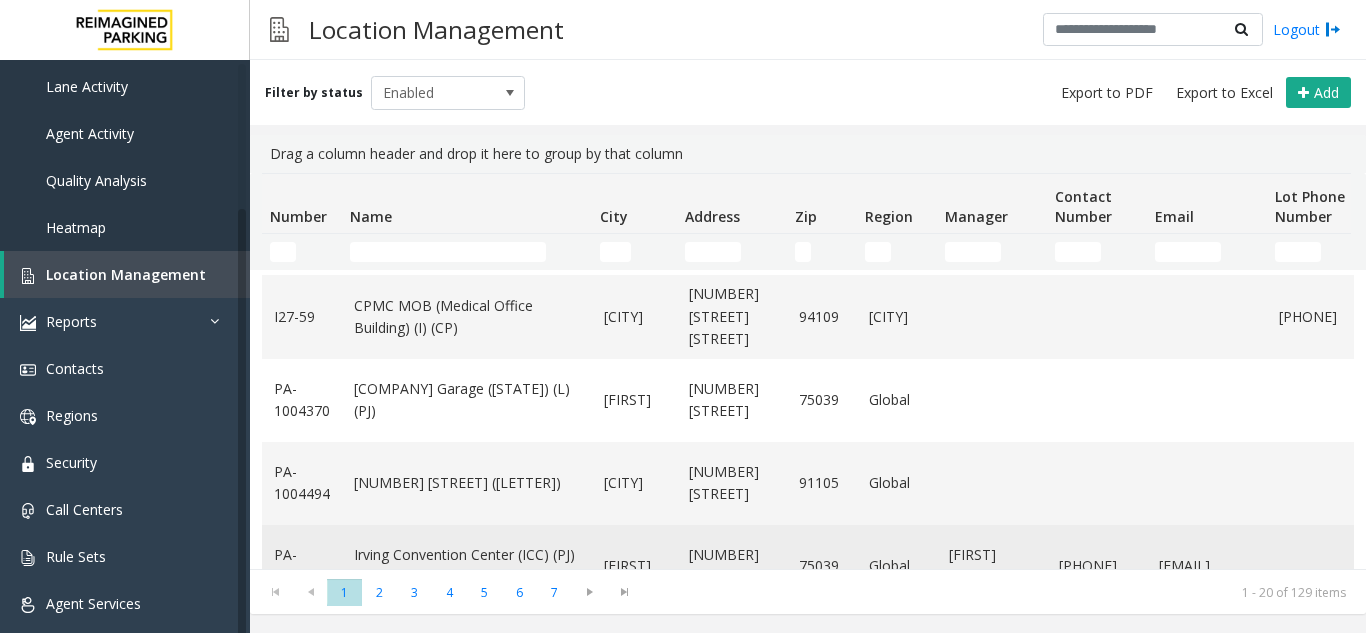 scroll, scrollTop: 1382, scrollLeft: 0, axis: vertical 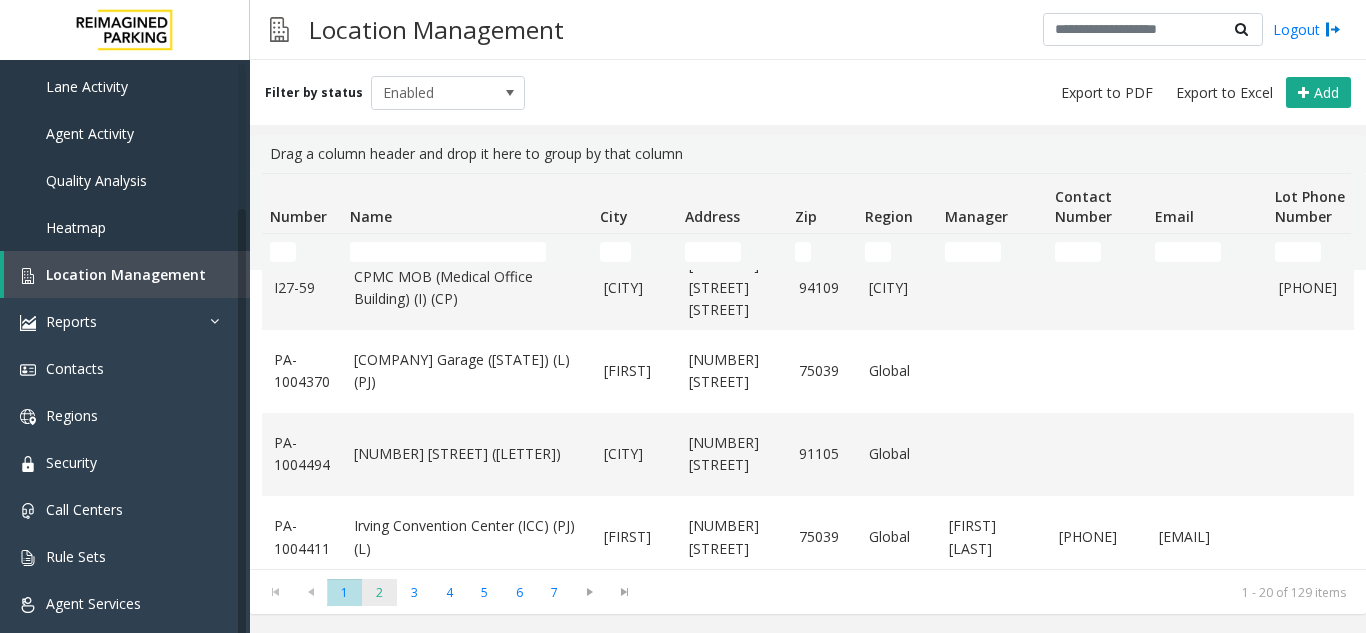 click on "2" 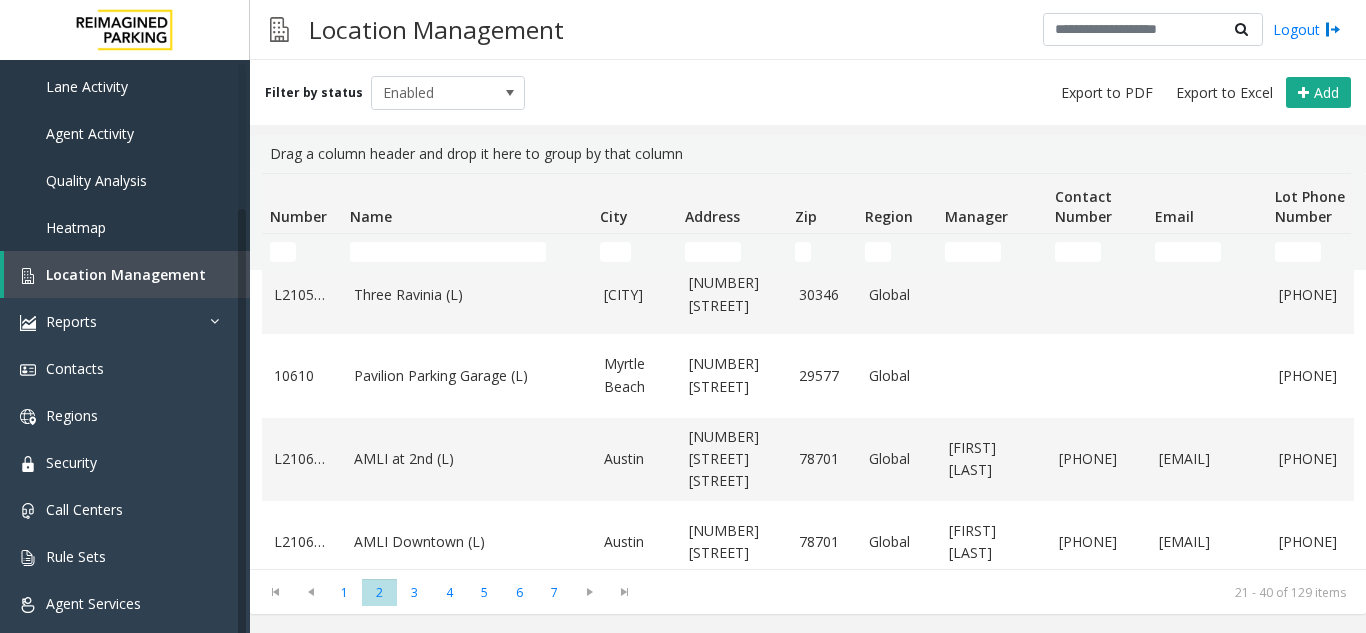 scroll, scrollTop: 1427, scrollLeft: 0, axis: vertical 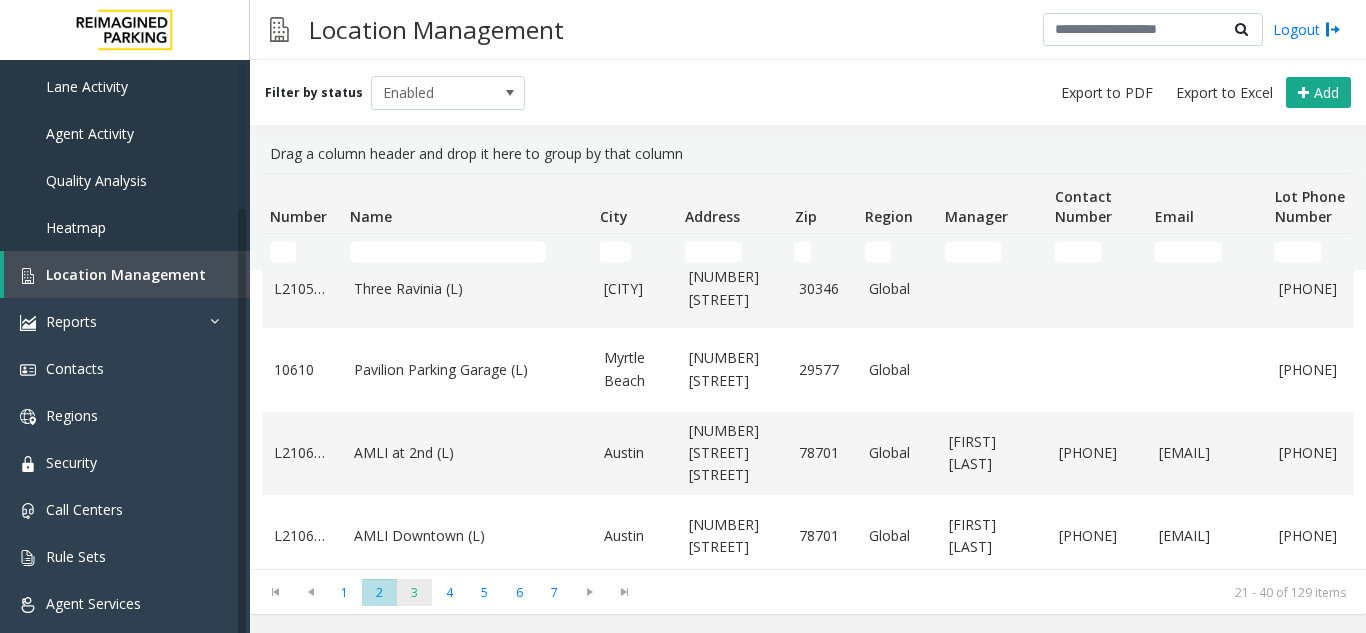 click on "3" 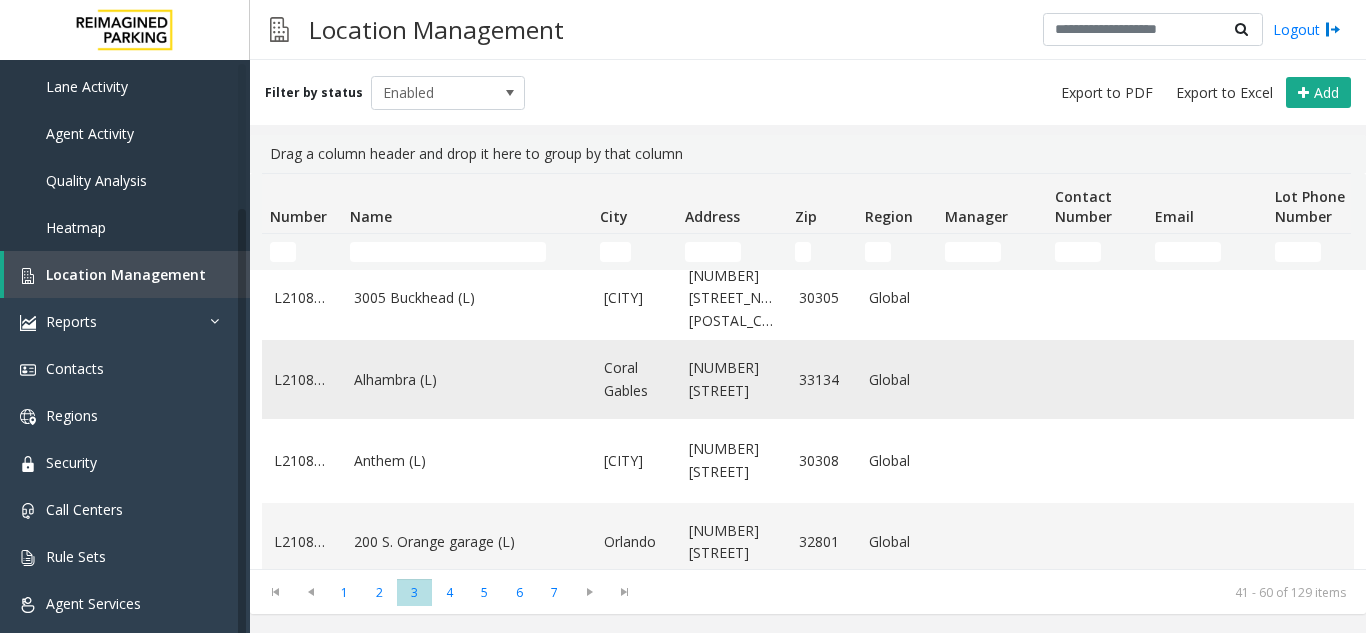 scroll, scrollTop: 400, scrollLeft: 0, axis: vertical 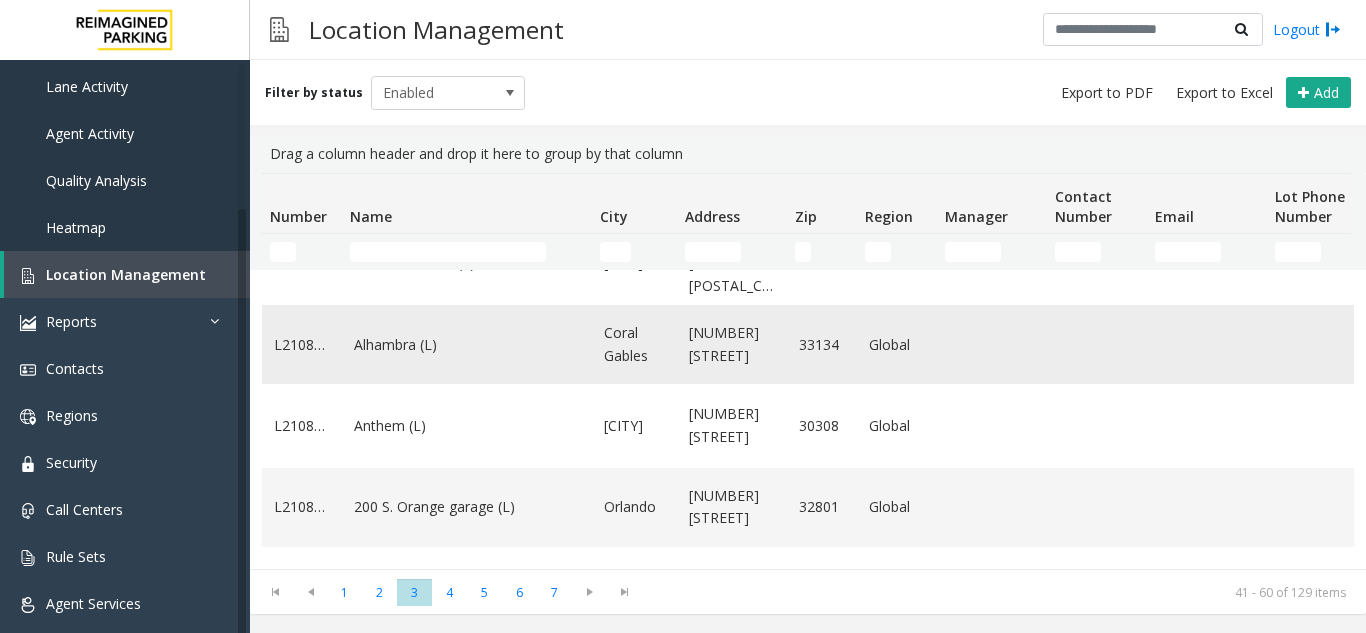 click on "Alhambra (L)" 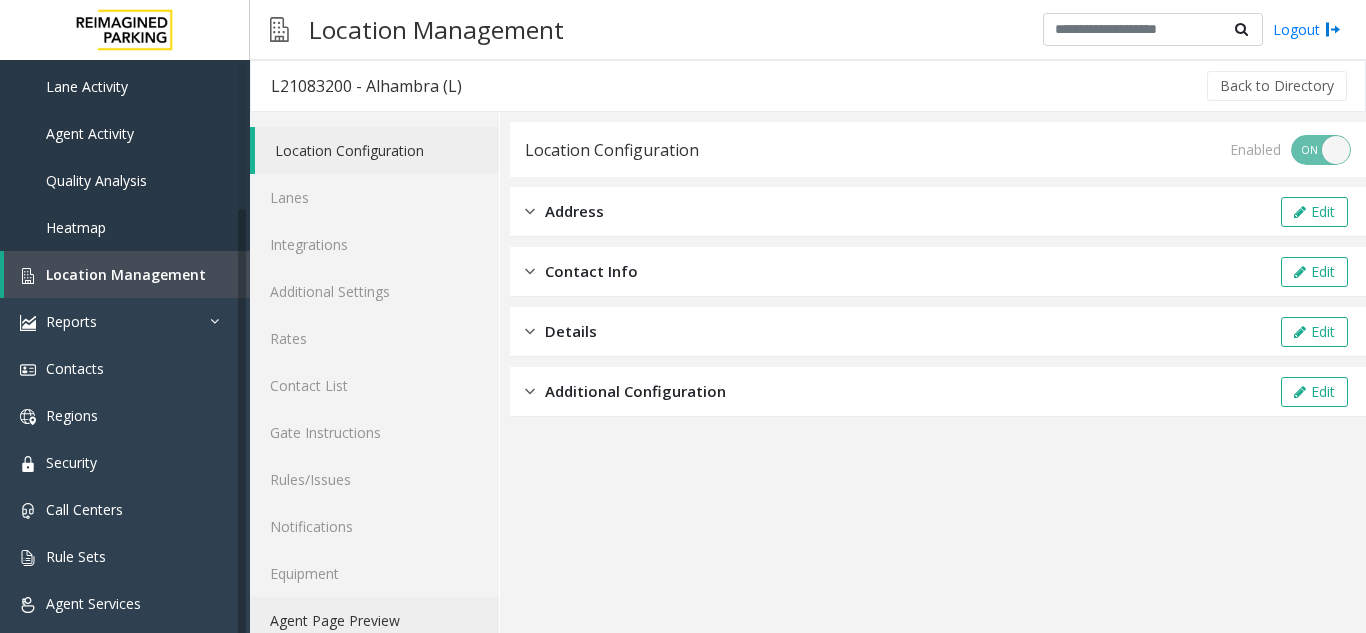 click on "Agent Page Preview" 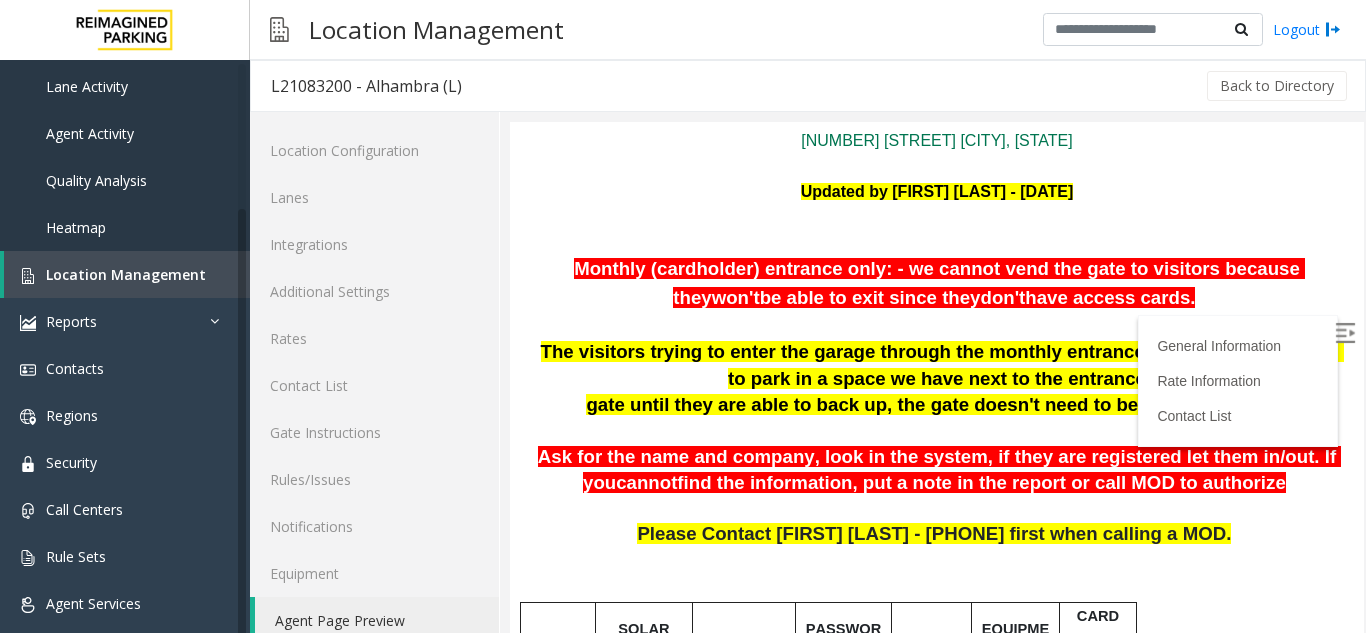 scroll, scrollTop: 300, scrollLeft: 0, axis: vertical 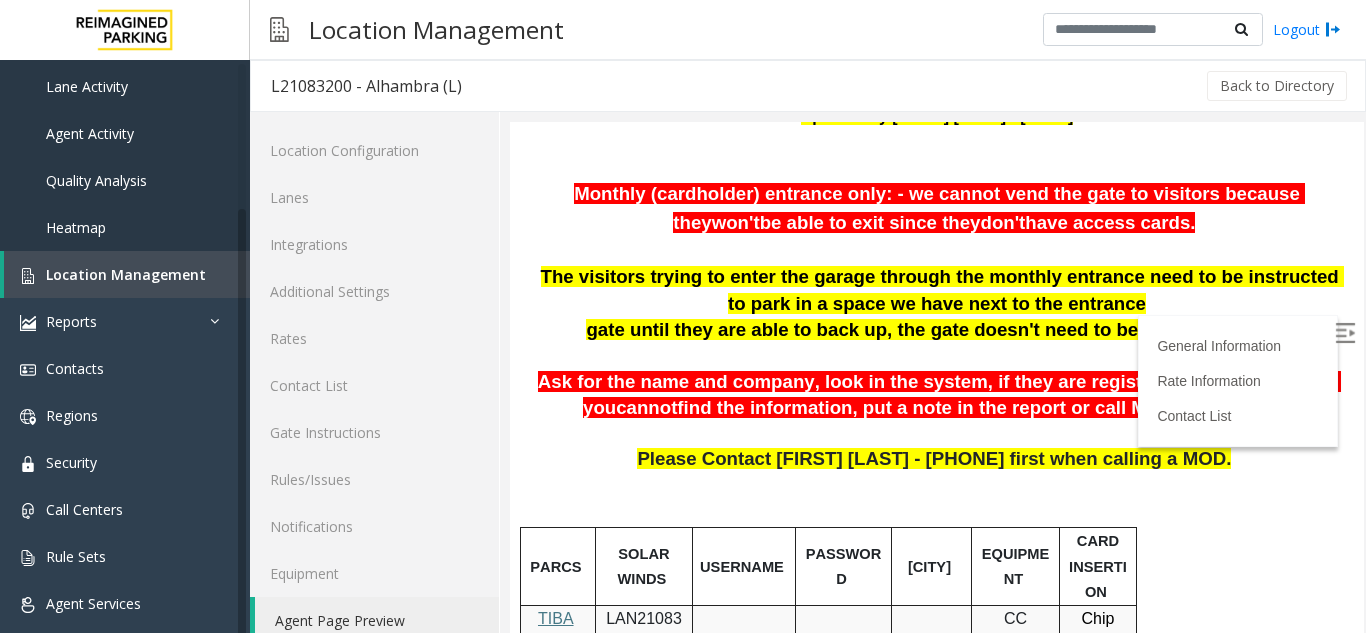 click at bounding box center [1345, 333] 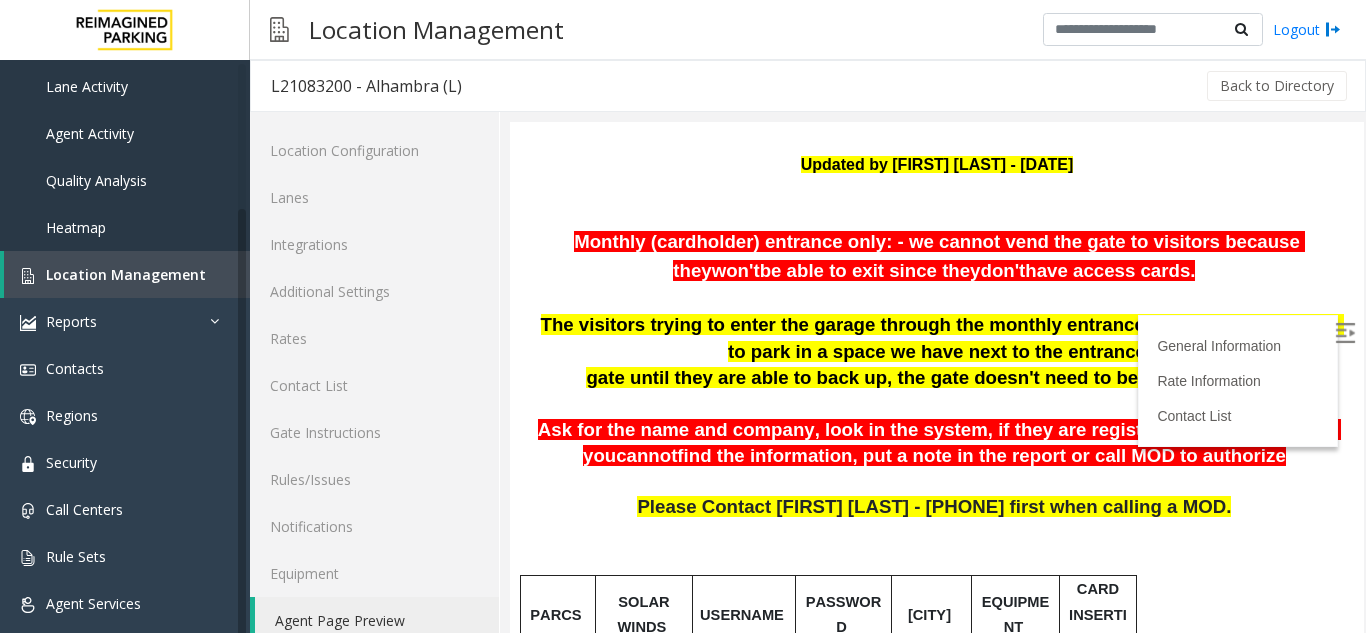 scroll, scrollTop: 300, scrollLeft: 0, axis: vertical 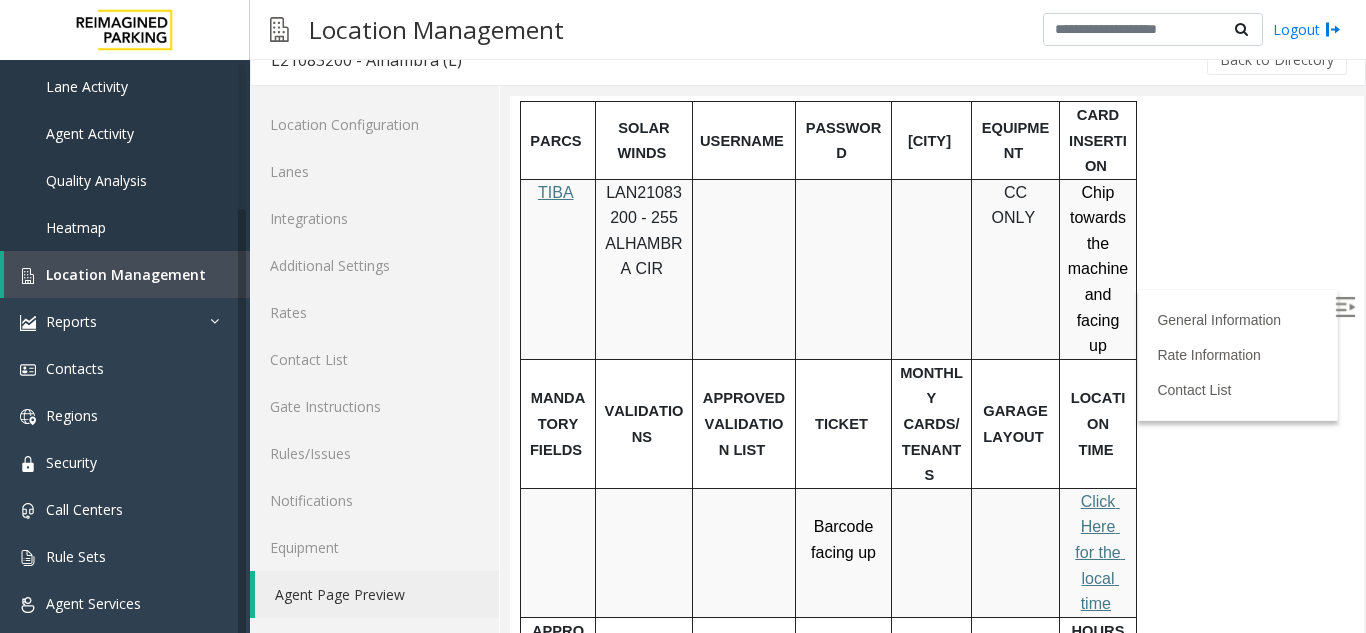 click on "LAN21083200 - 255 ALHAMBRA CIR" at bounding box center [643, 231] 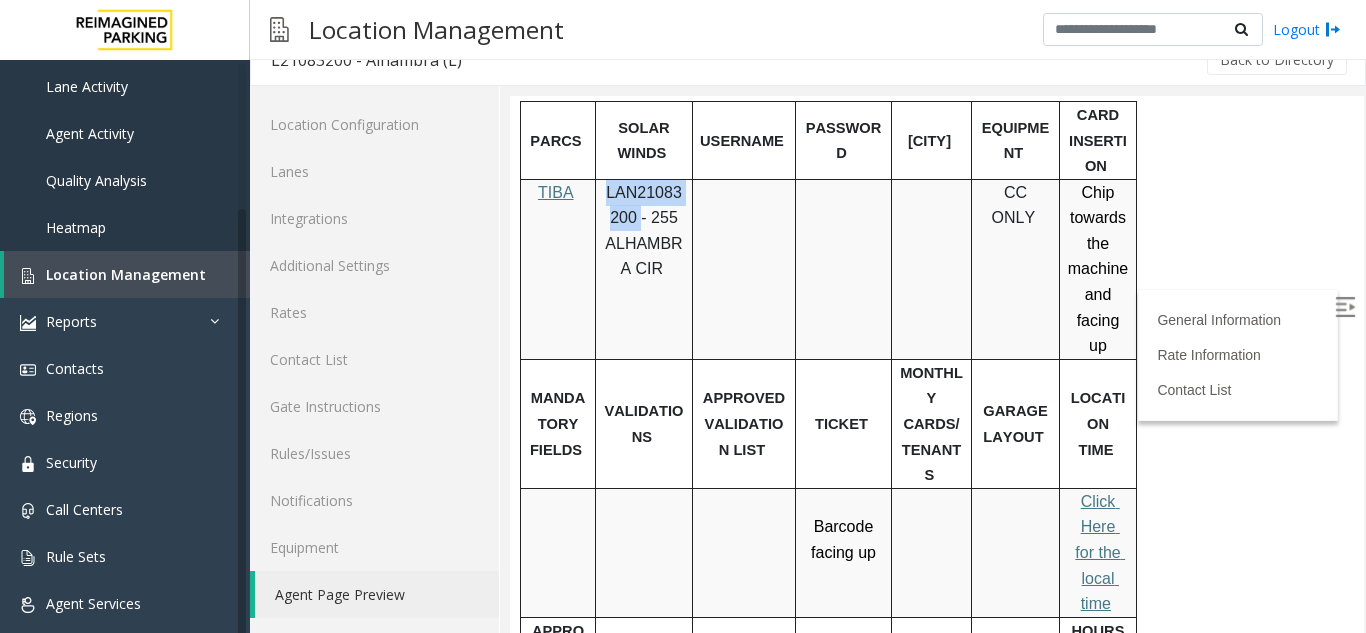 click on "LAN21083200 - 255 ALHAMBRA CIR" at bounding box center [643, 231] 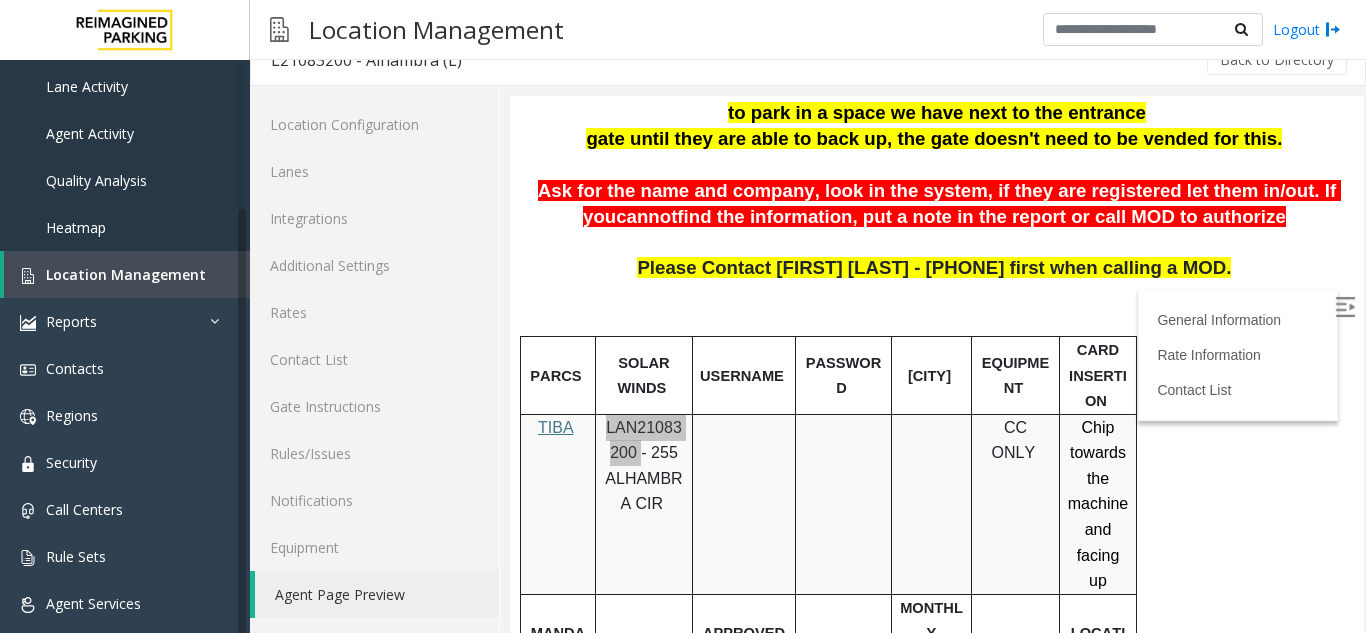 scroll, scrollTop: 500, scrollLeft: 0, axis: vertical 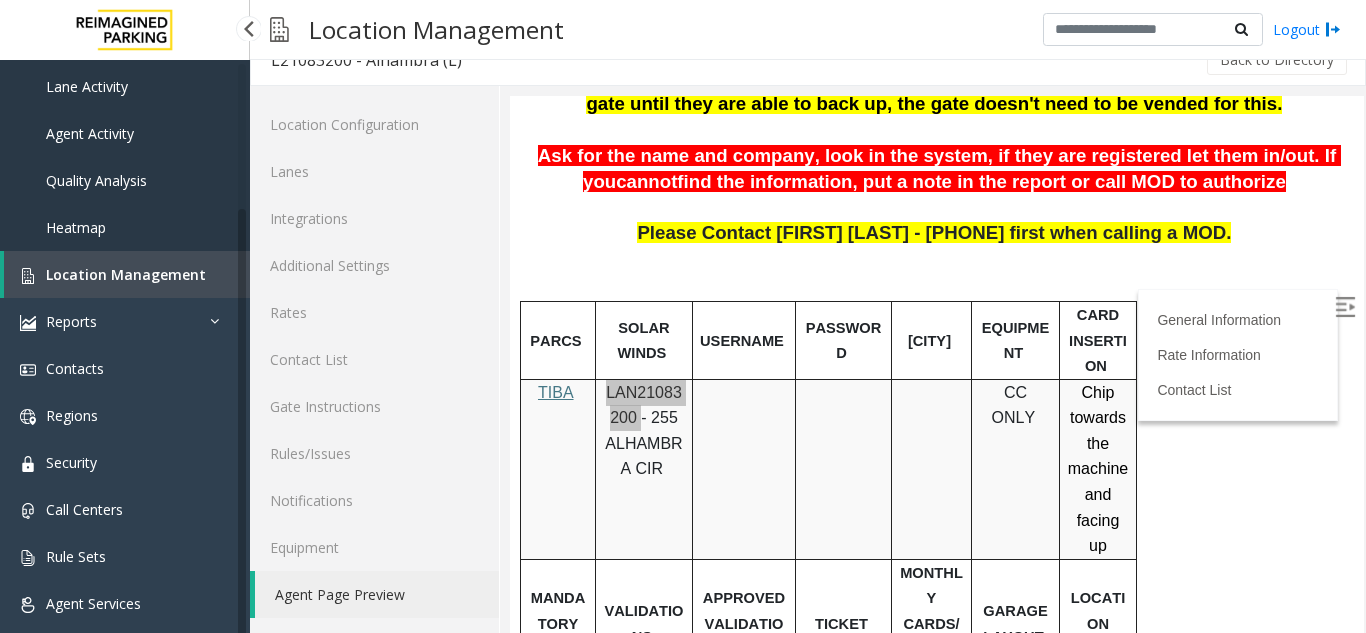 click on "Location Management" at bounding box center [126, 274] 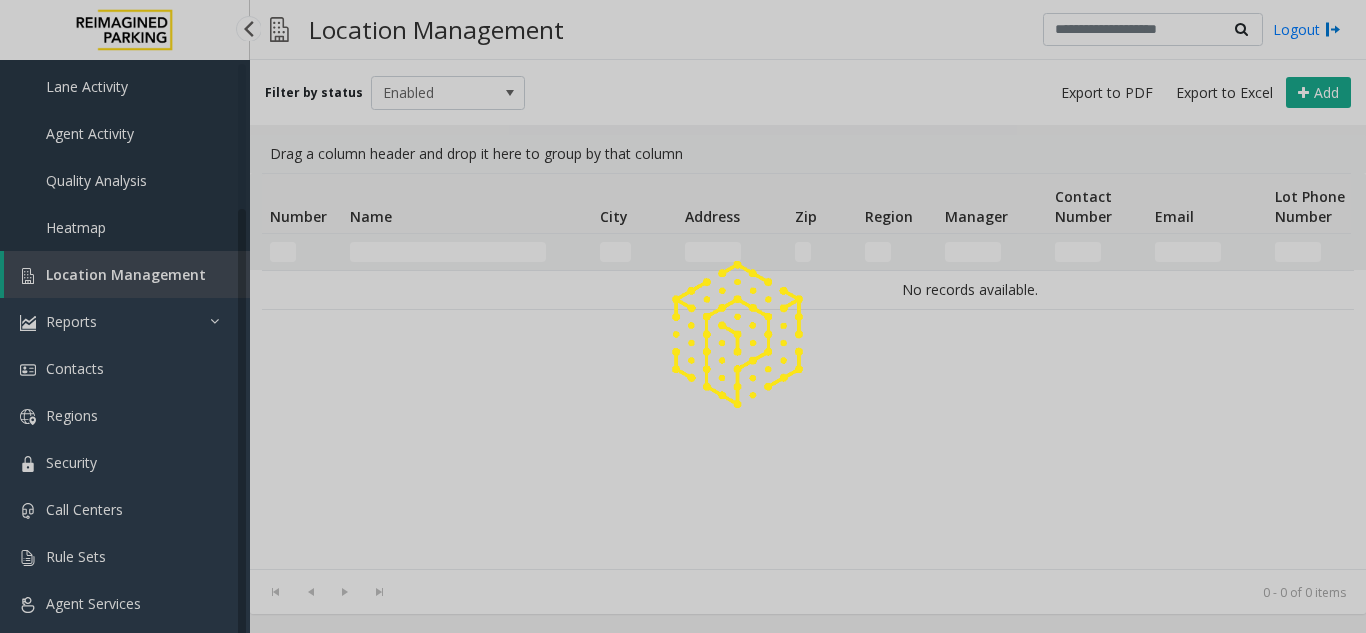 scroll, scrollTop: 0, scrollLeft: 0, axis: both 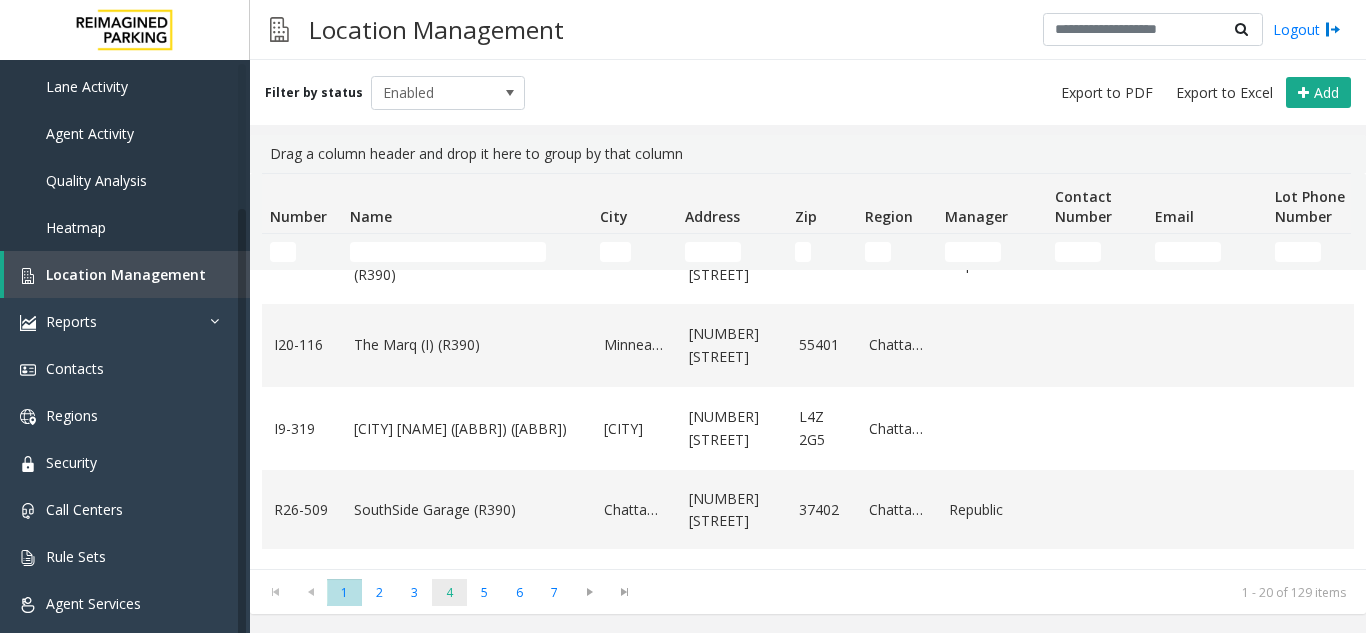 click on "4" 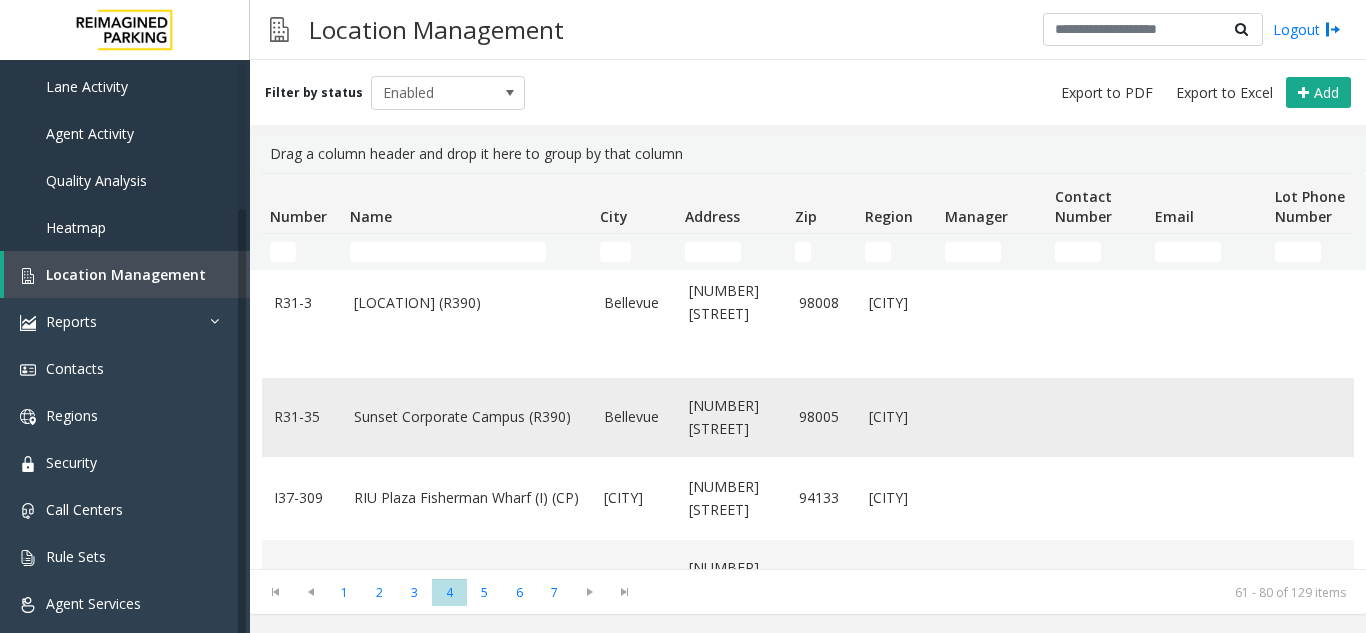 scroll, scrollTop: 1427, scrollLeft: 0, axis: vertical 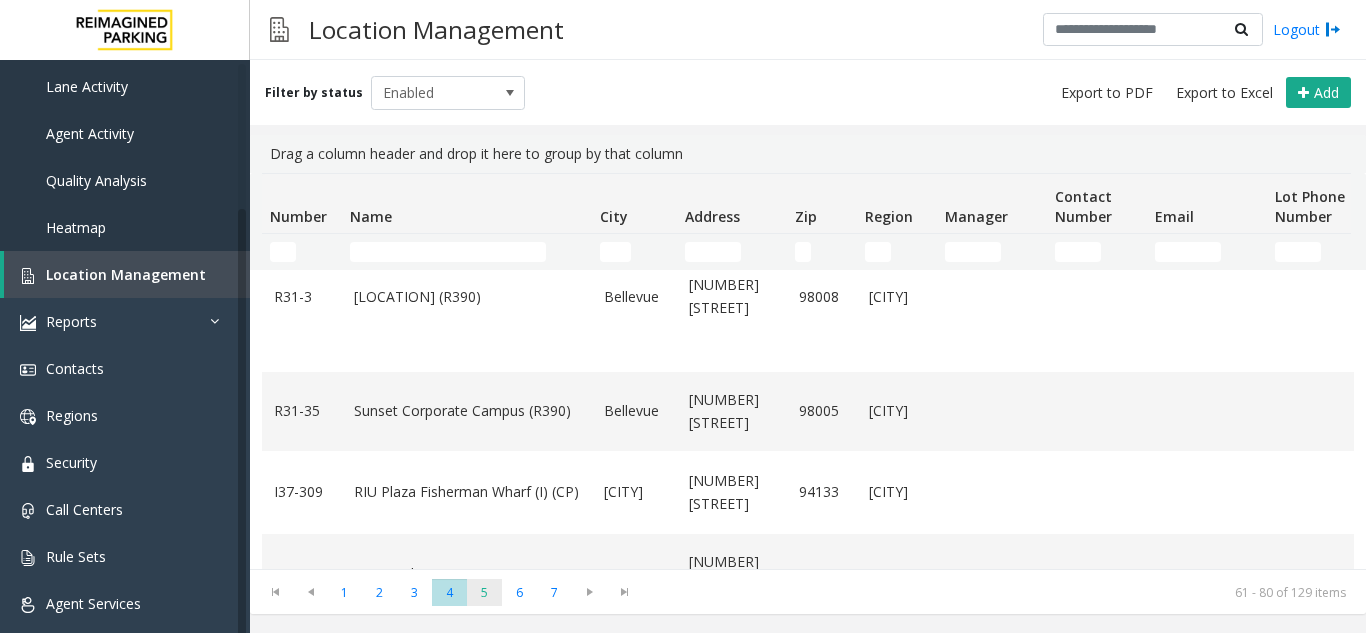 click on "5" 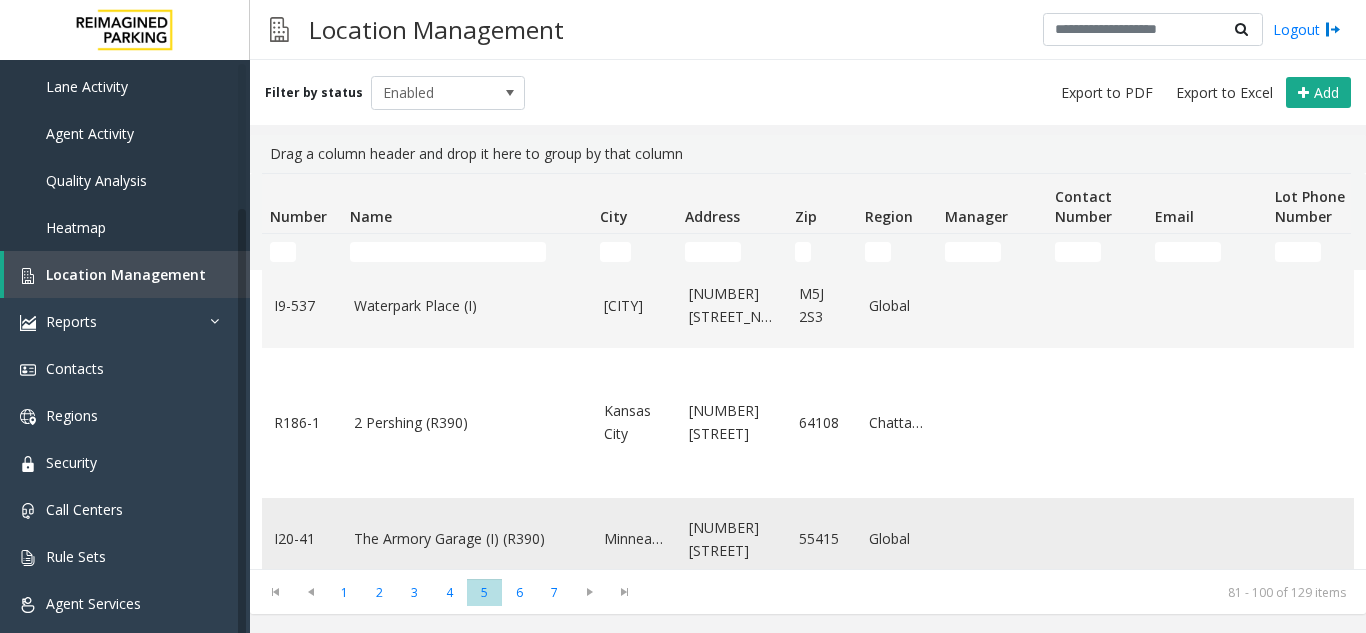 scroll, scrollTop: 1382, scrollLeft: 0, axis: vertical 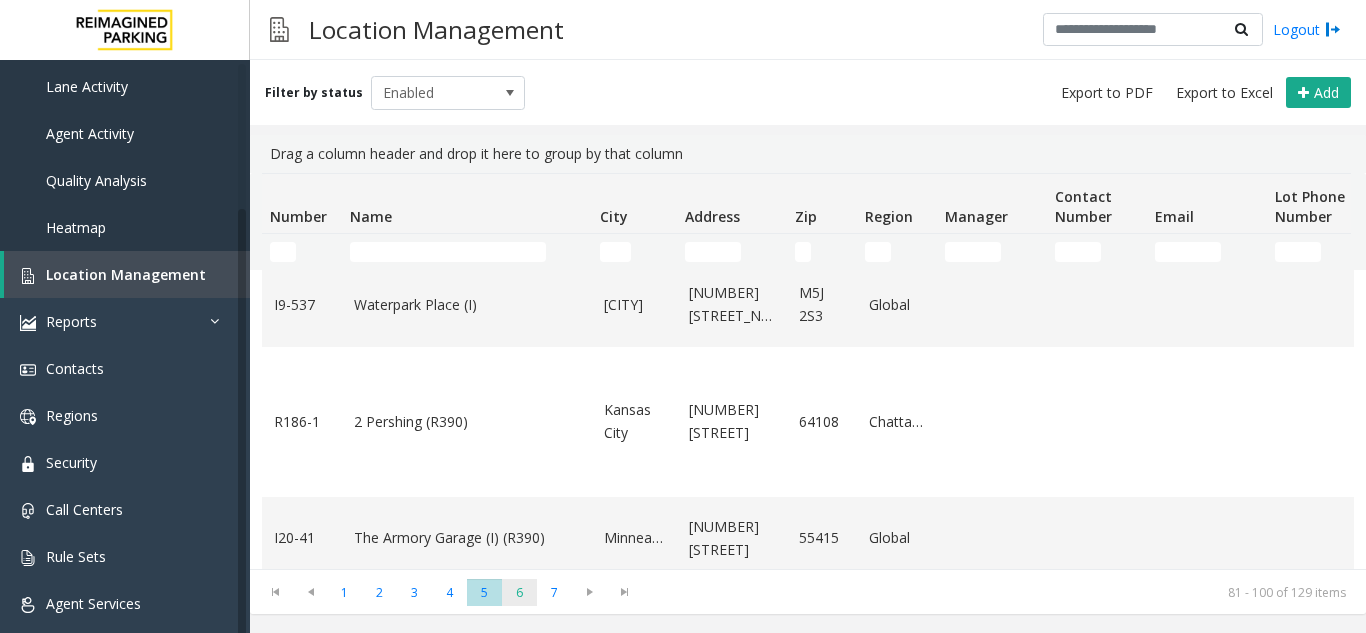 click on "6" 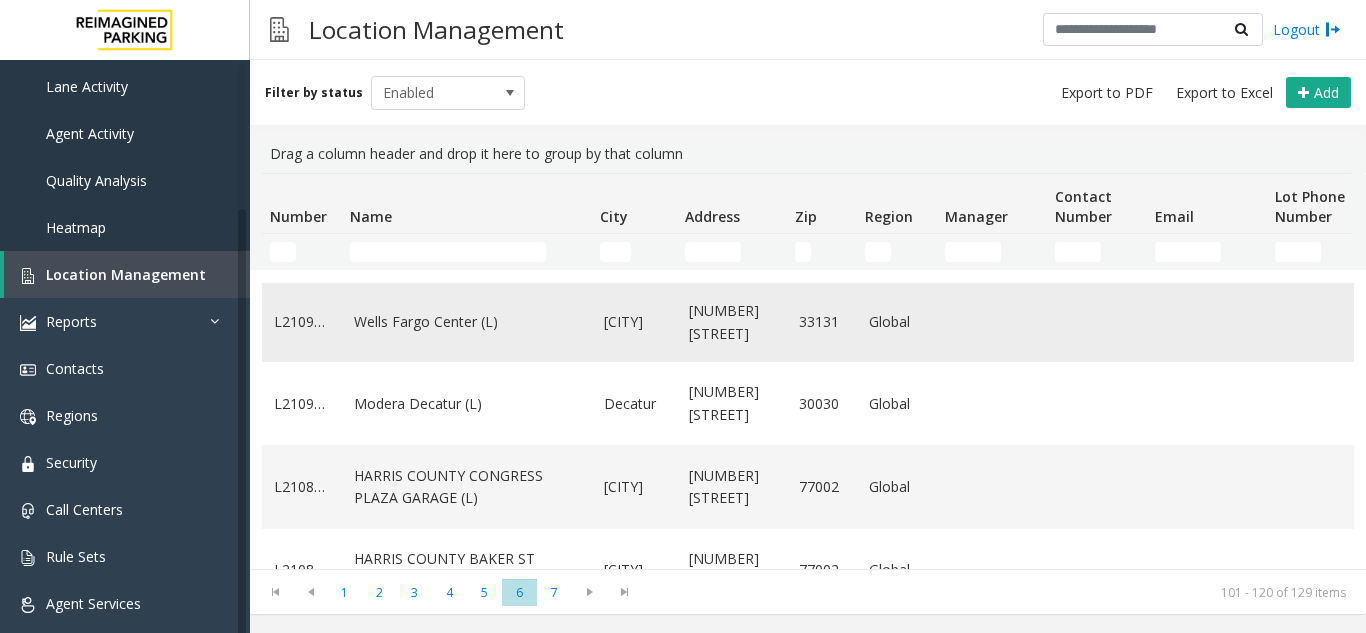 scroll, scrollTop: 500, scrollLeft: 0, axis: vertical 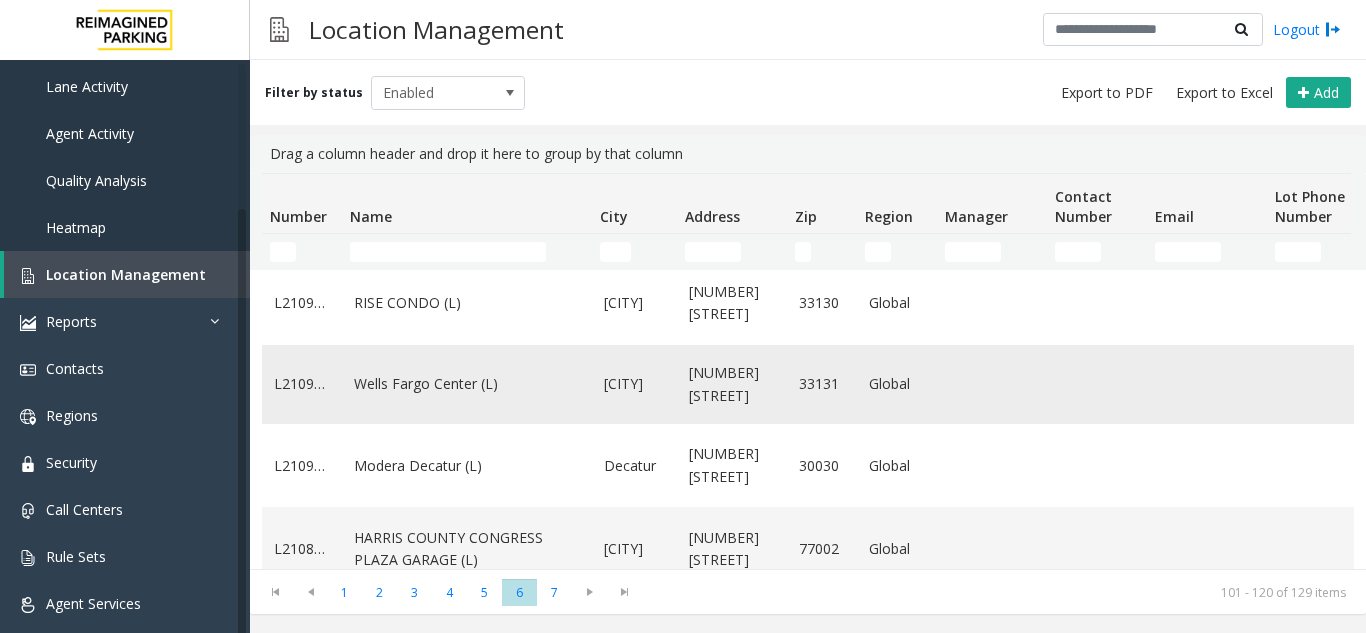 click on "Wells Fargo Center (L)" 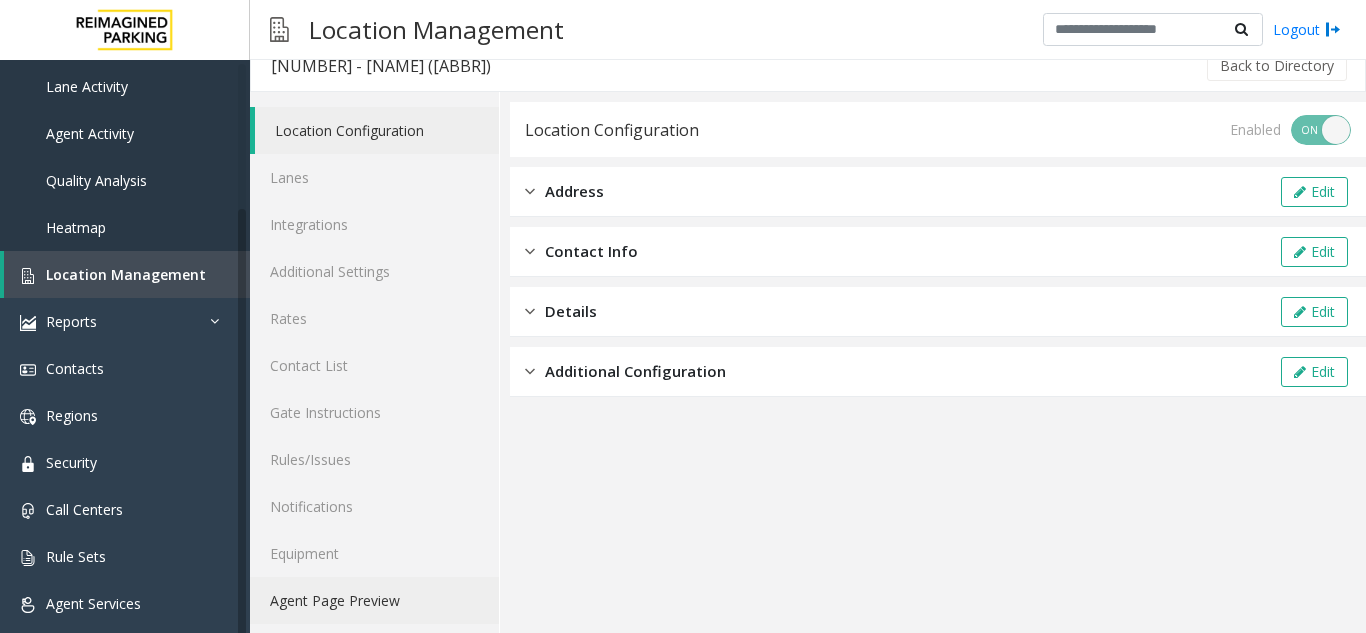scroll, scrollTop: 26, scrollLeft: 0, axis: vertical 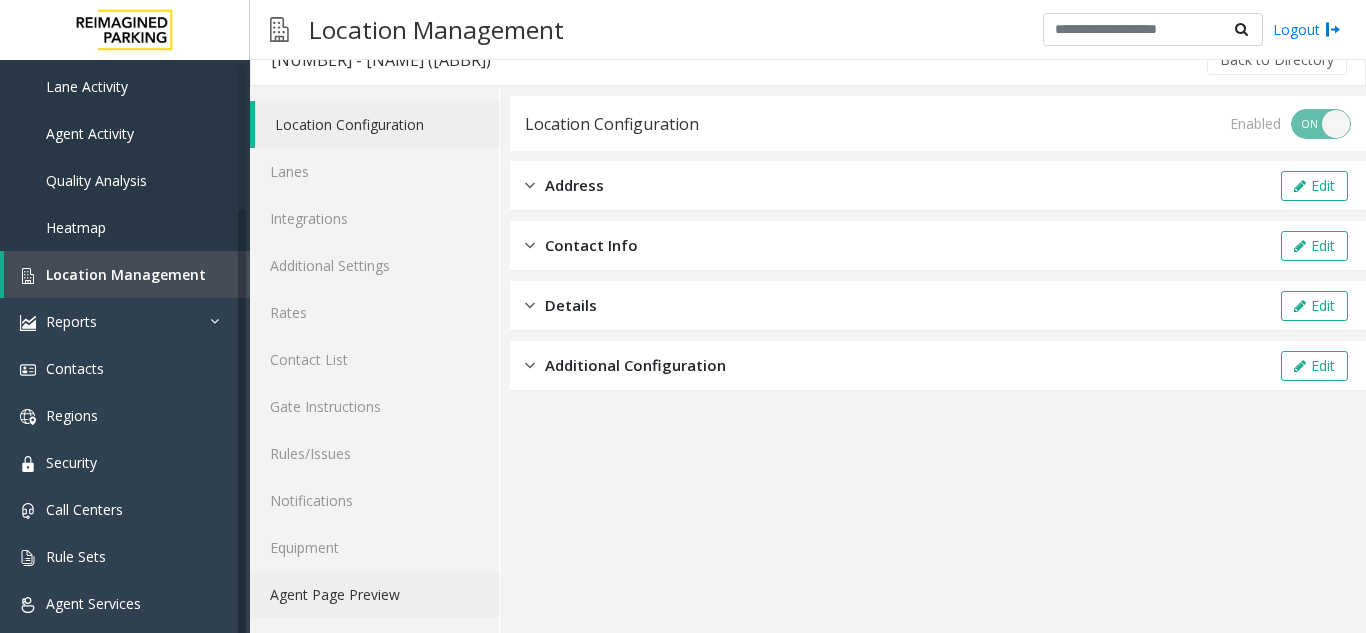 click on "Agent Page Preview" 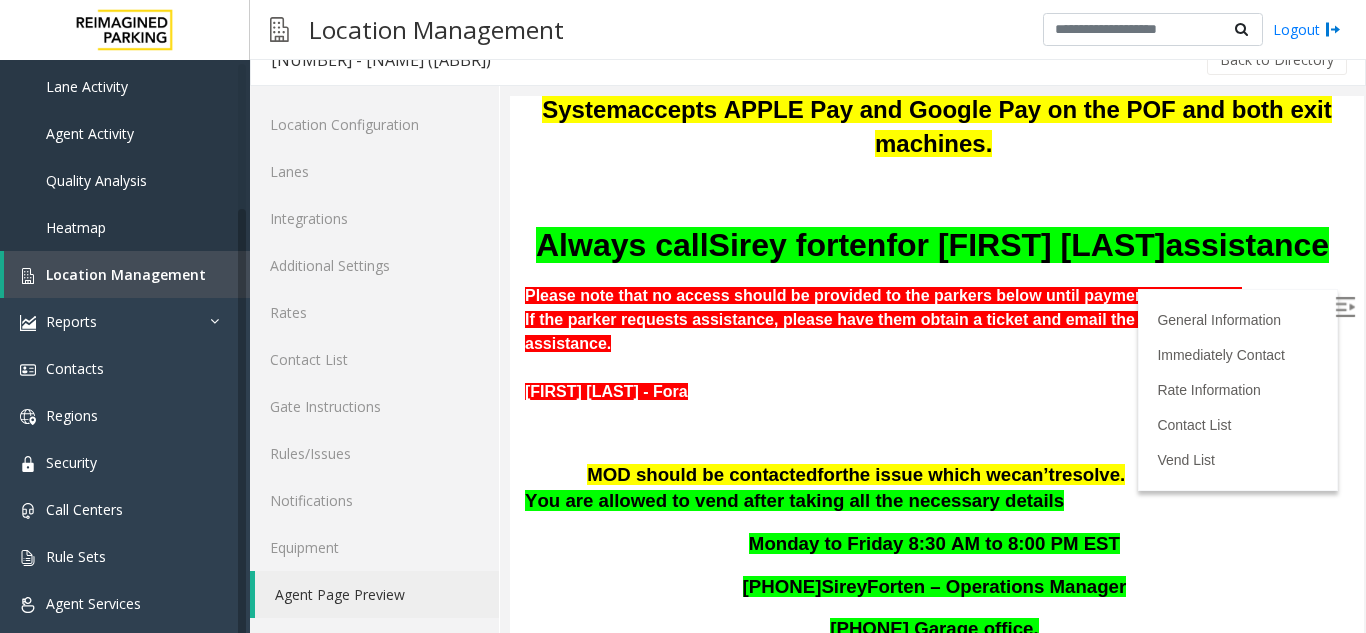 scroll, scrollTop: 600, scrollLeft: 0, axis: vertical 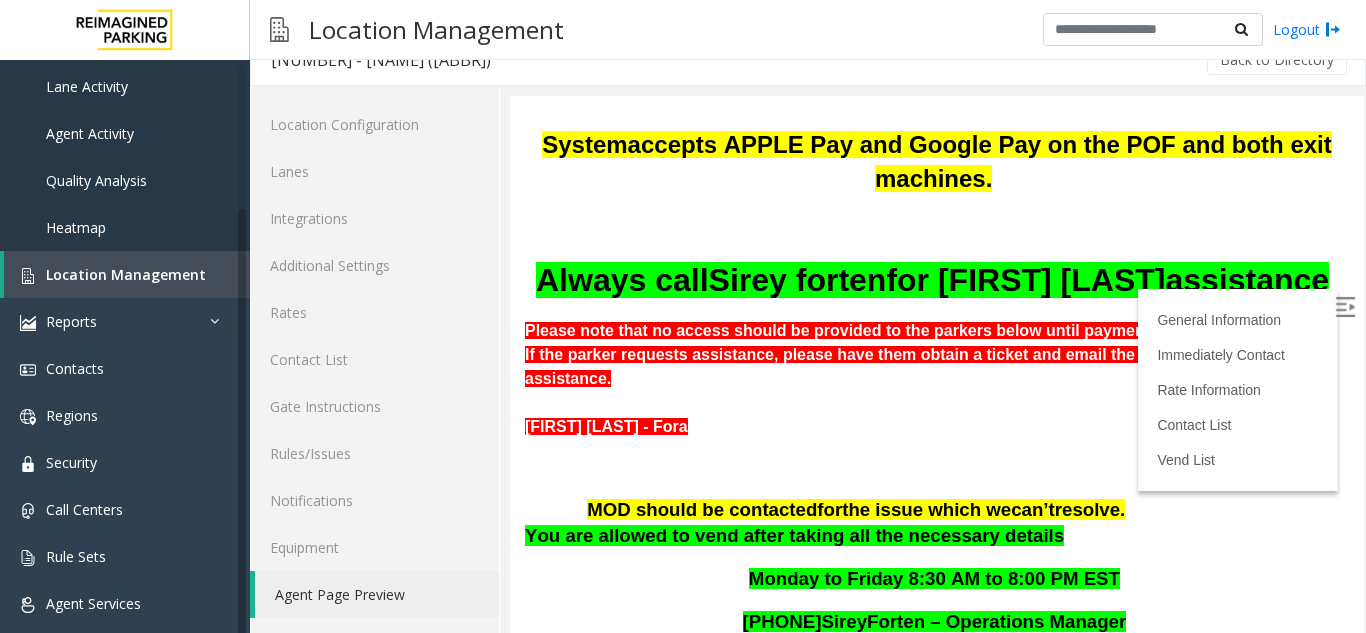 click at bounding box center (1345, 307) 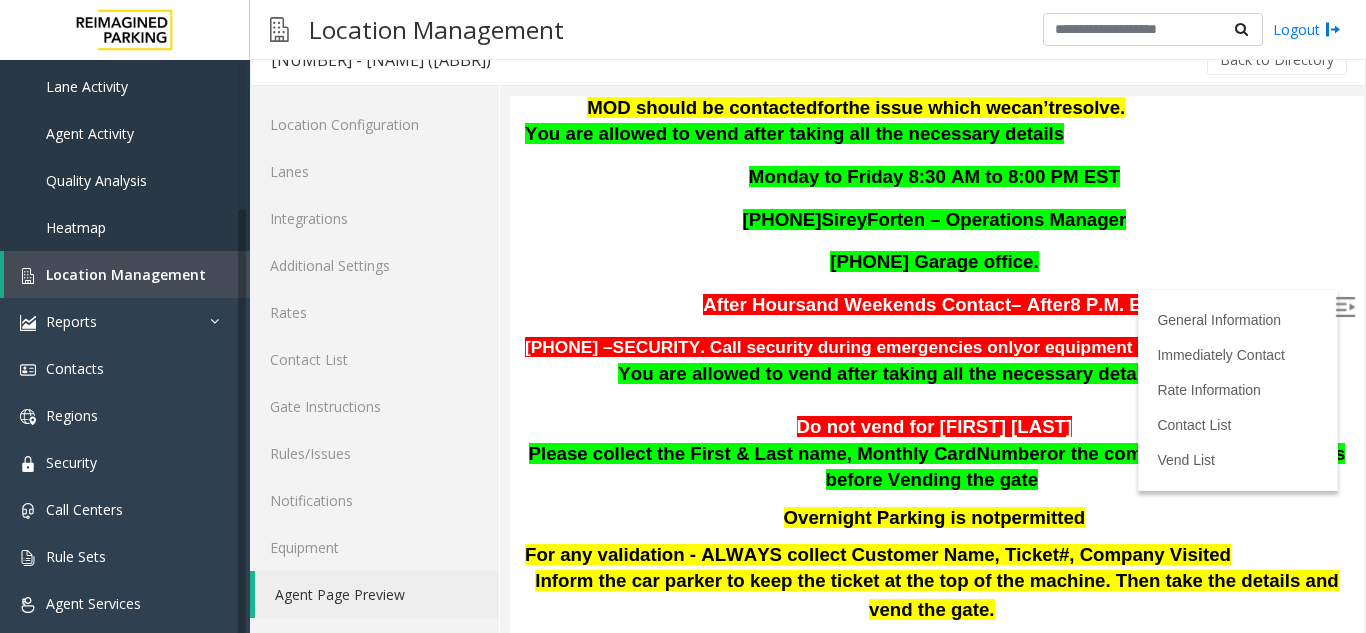 scroll, scrollTop: 1100, scrollLeft: 0, axis: vertical 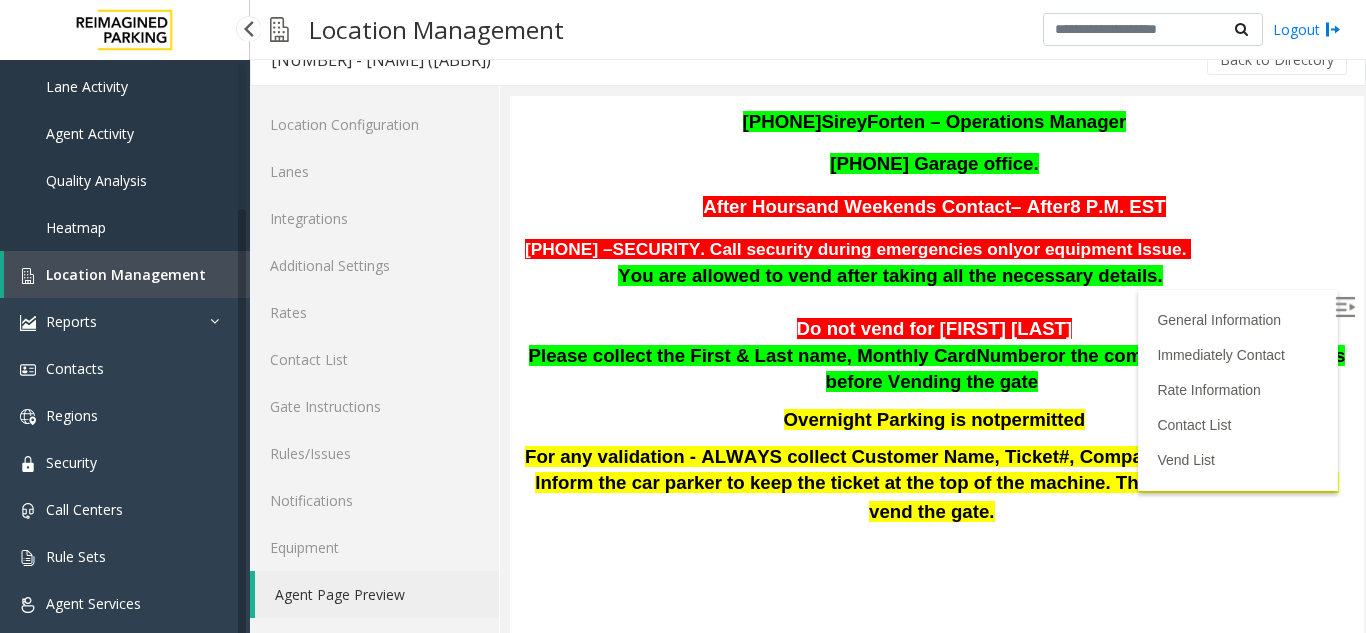 click on "Location Management" at bounding box center (127, 274) 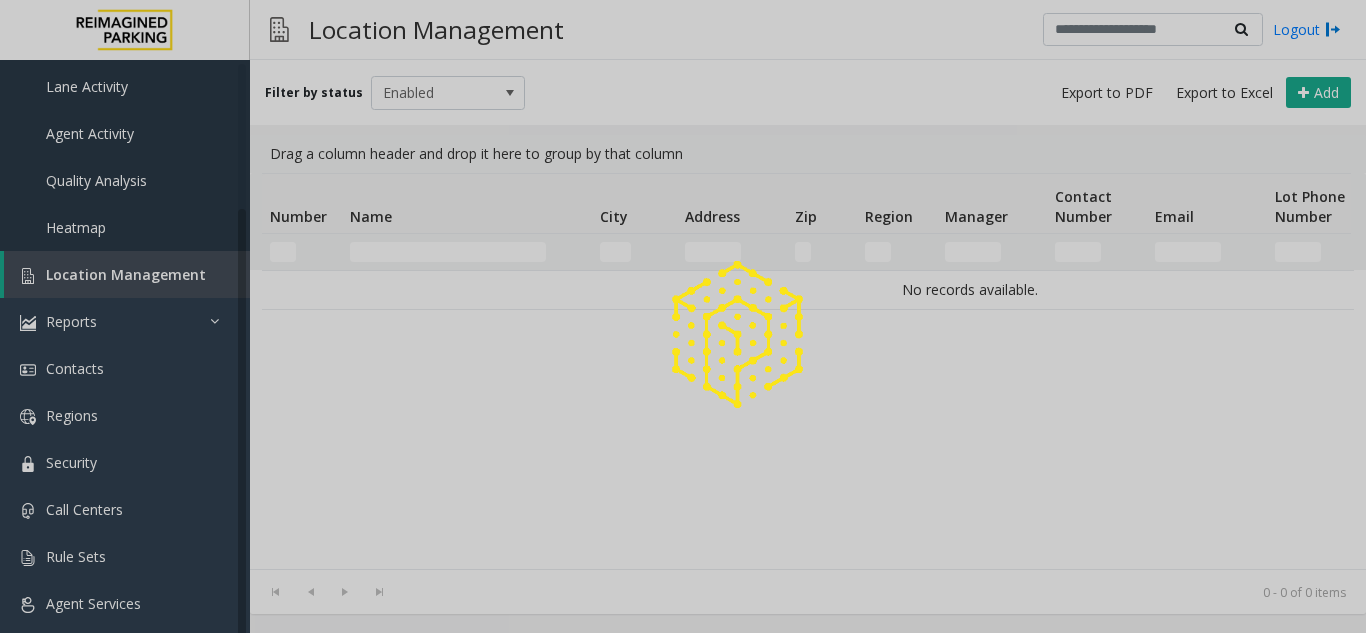 scroll, scrollTop: 0, scrollLeft: 0, axis: both 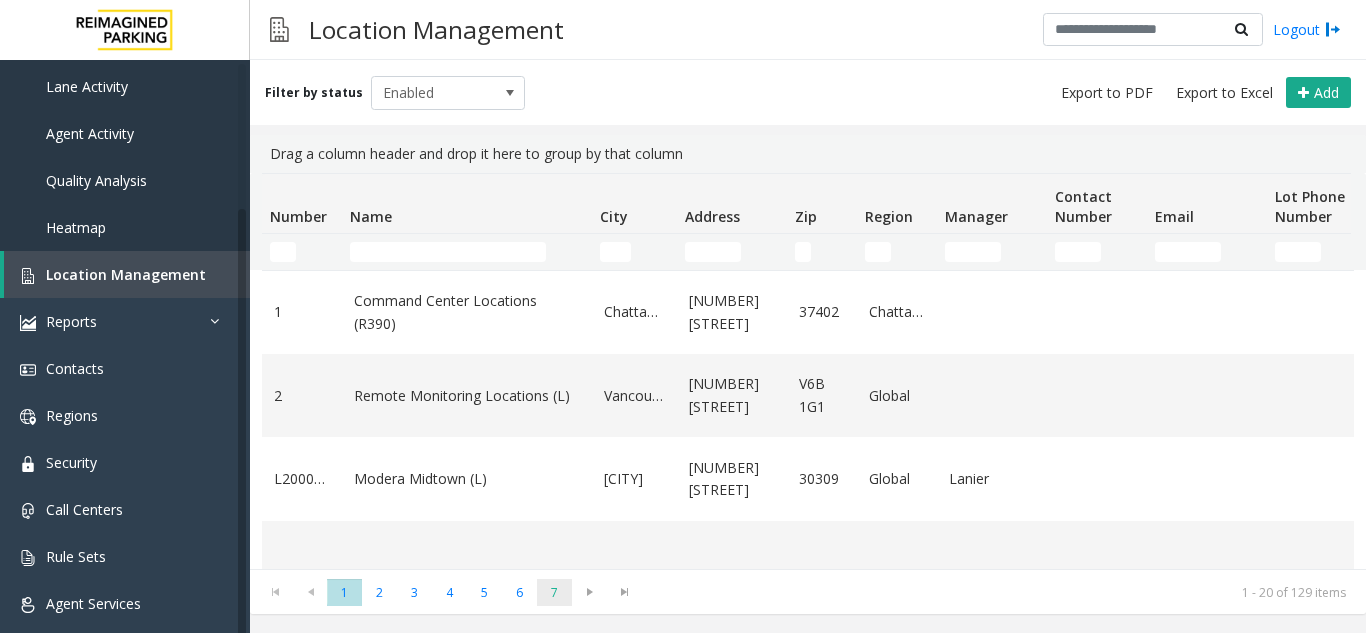 click on "7" 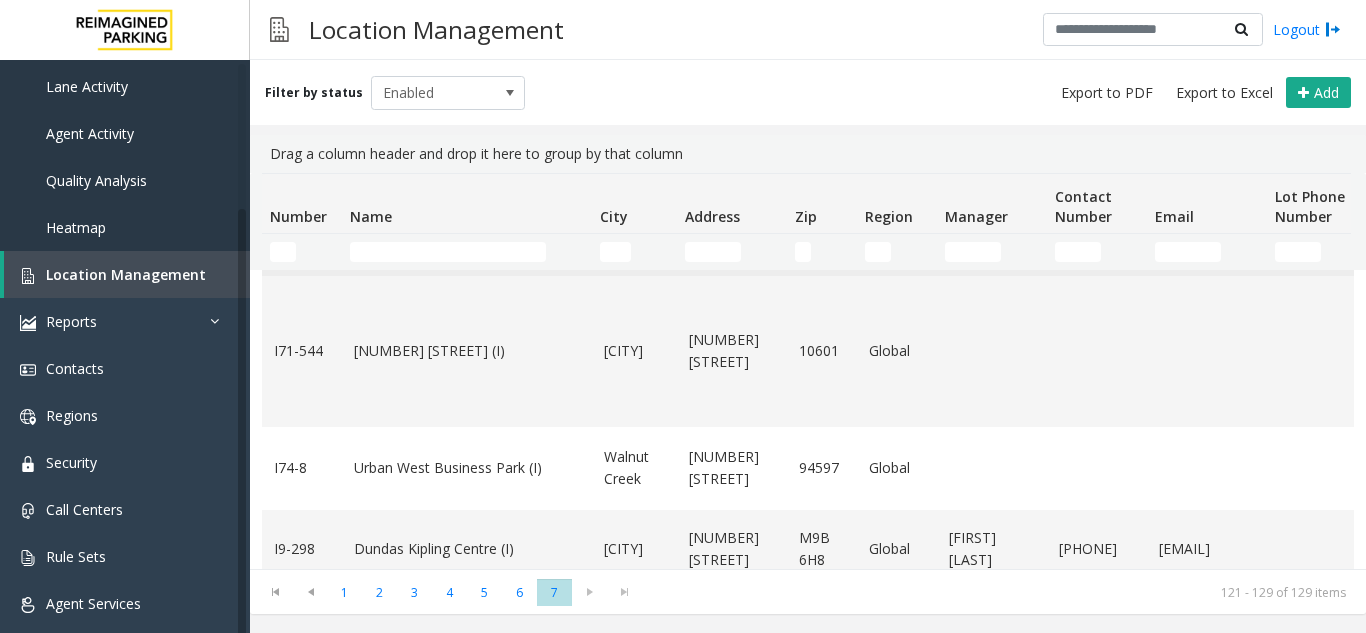scroll, scrollTop: 489, scrollLeft: 0, axis: vertical 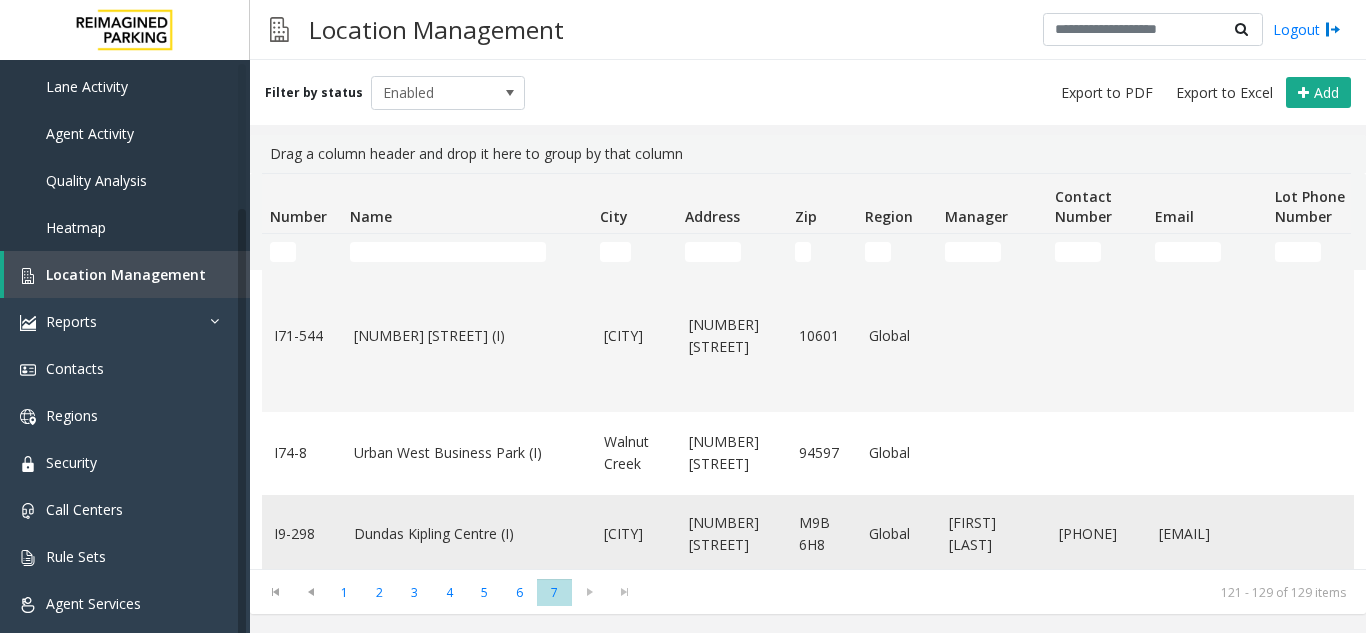 click on "Dundas Kipling Centre (I)" 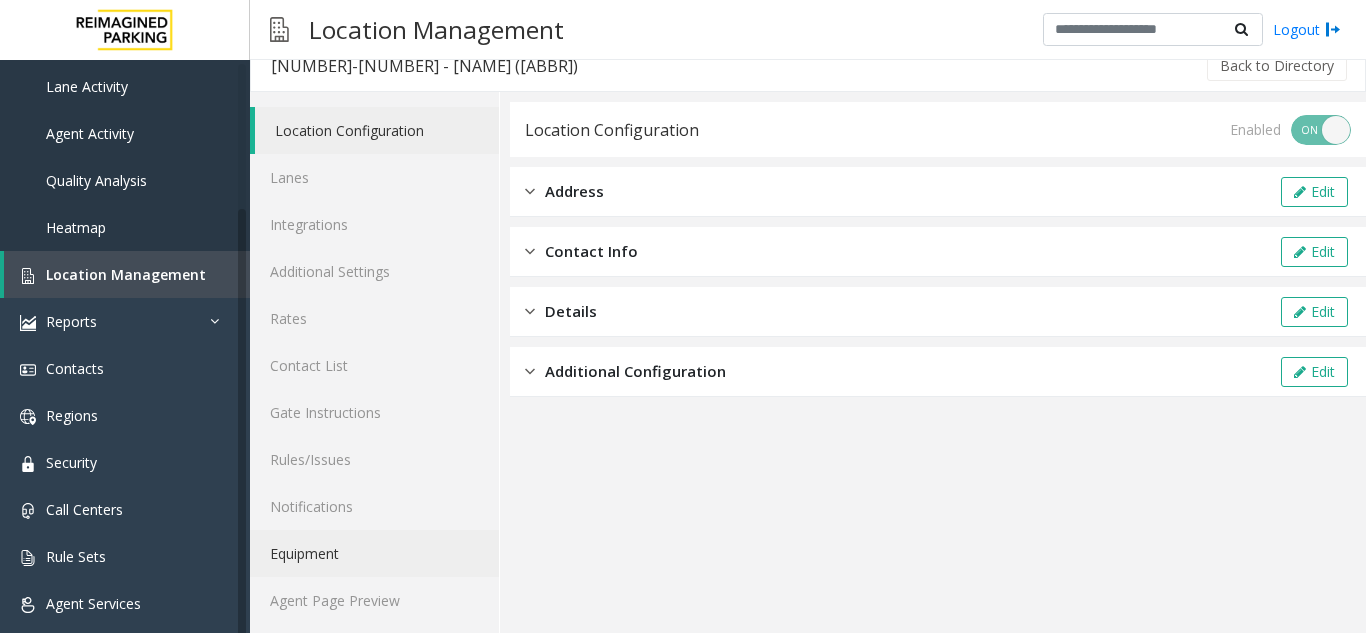 scroll, scrollTop: 26, scrollLeft: 0, axis: vertical 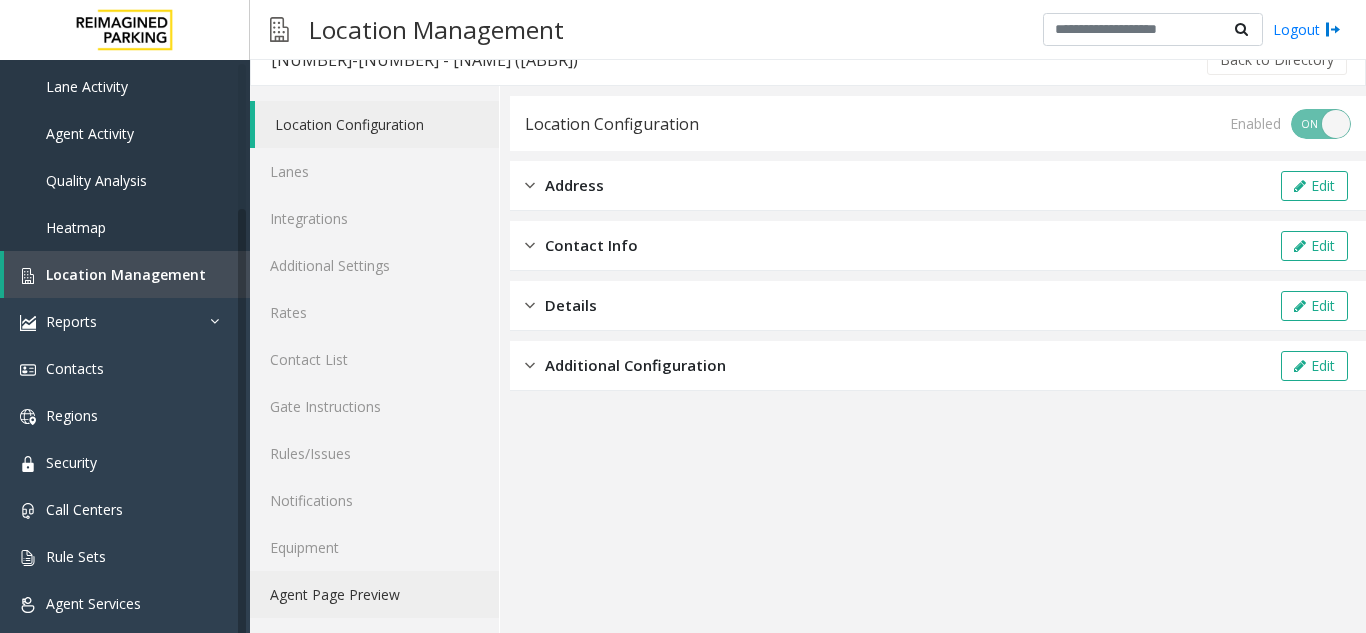 click on "Agent Page Preview" 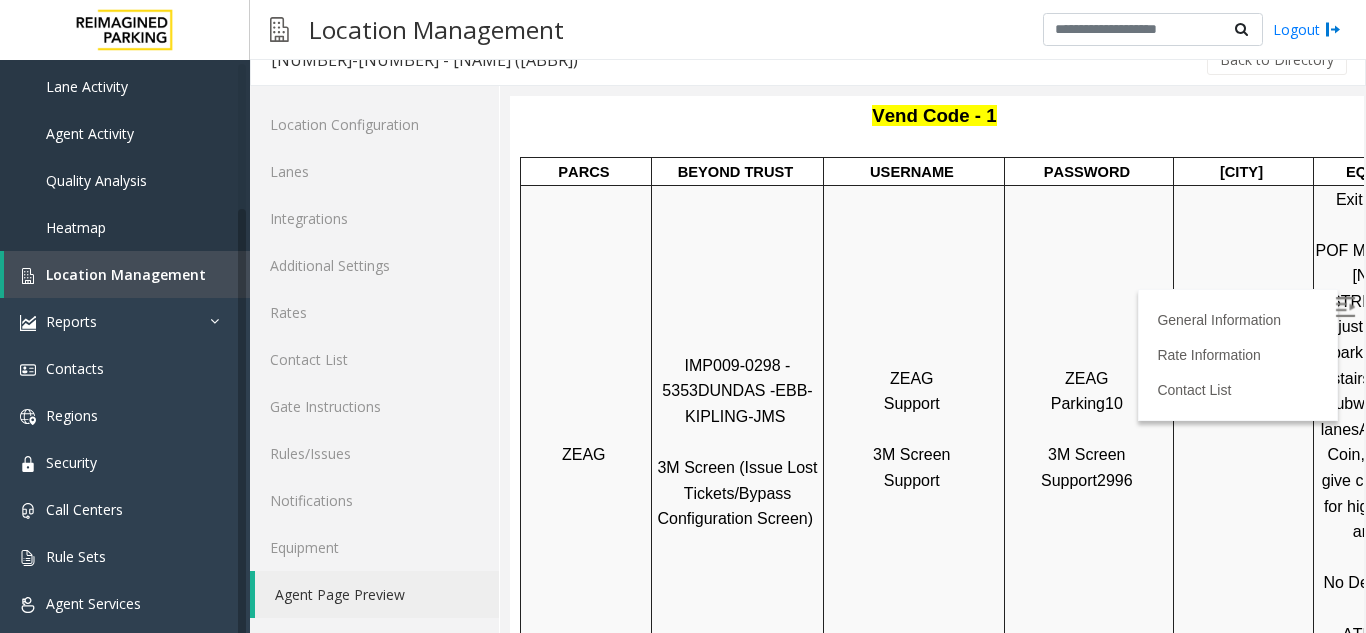scroll, scrollTop: 300, scrollLeft: 0, axis: vertical 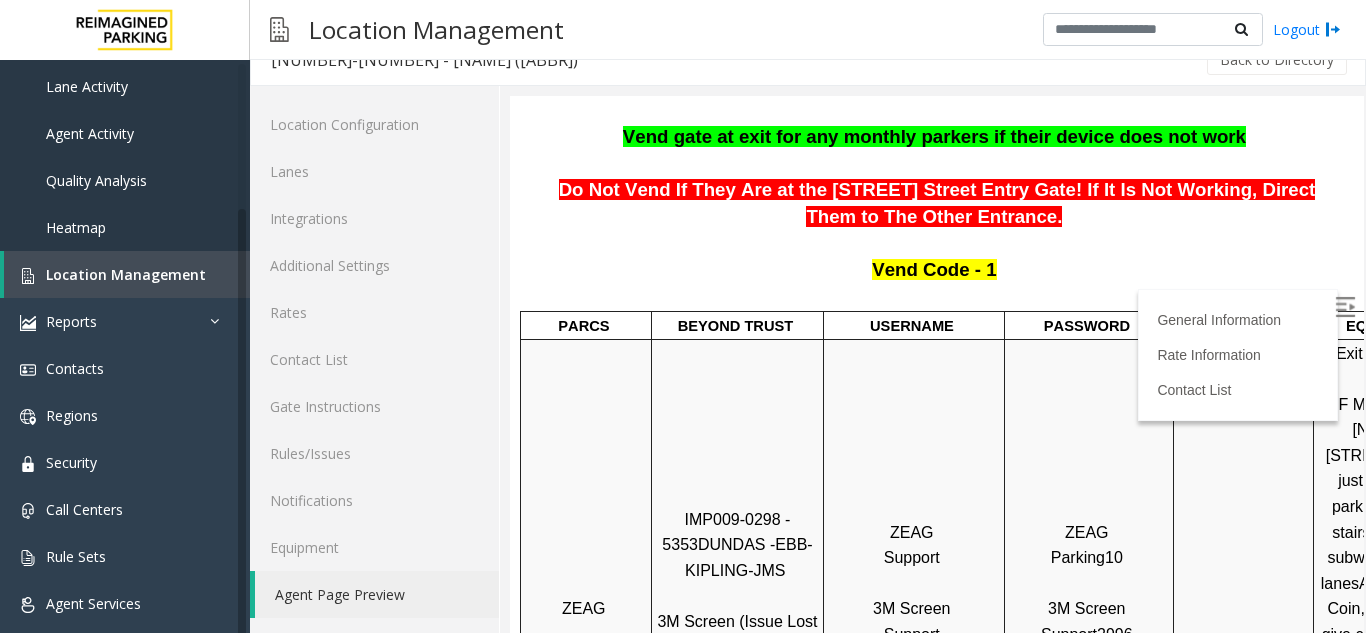 click on "Agent Page Preview" 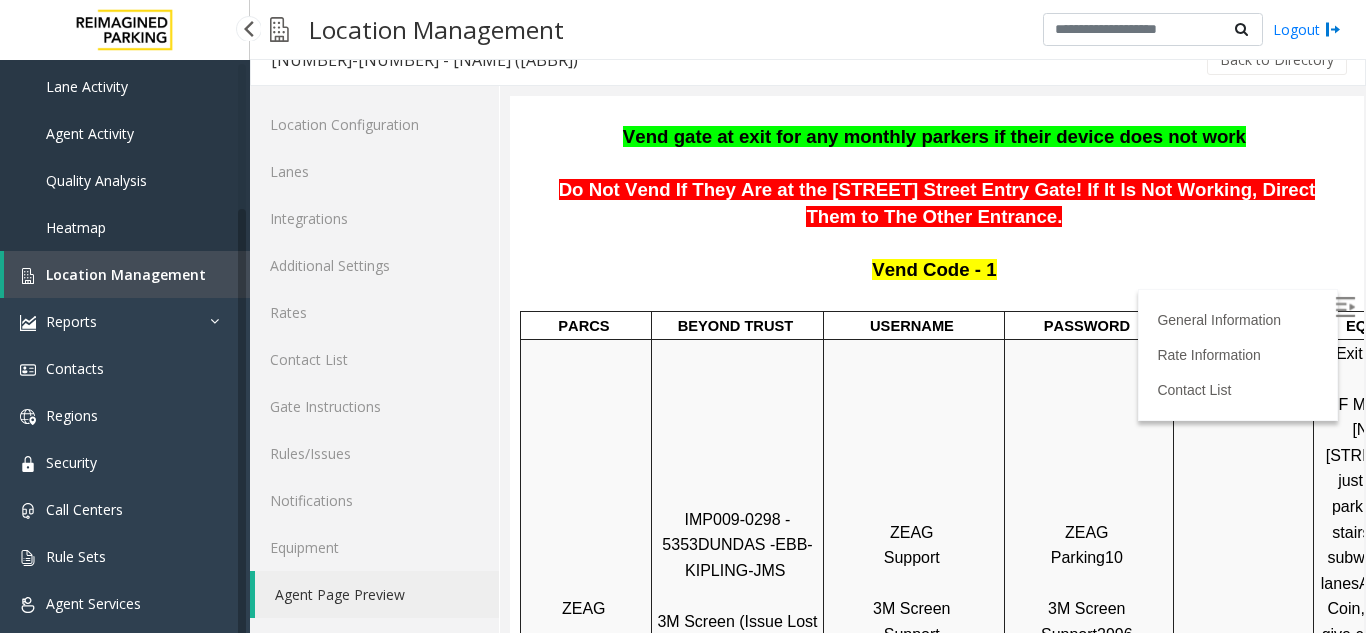 click on "Location Management" at bounding box center [126, 274] 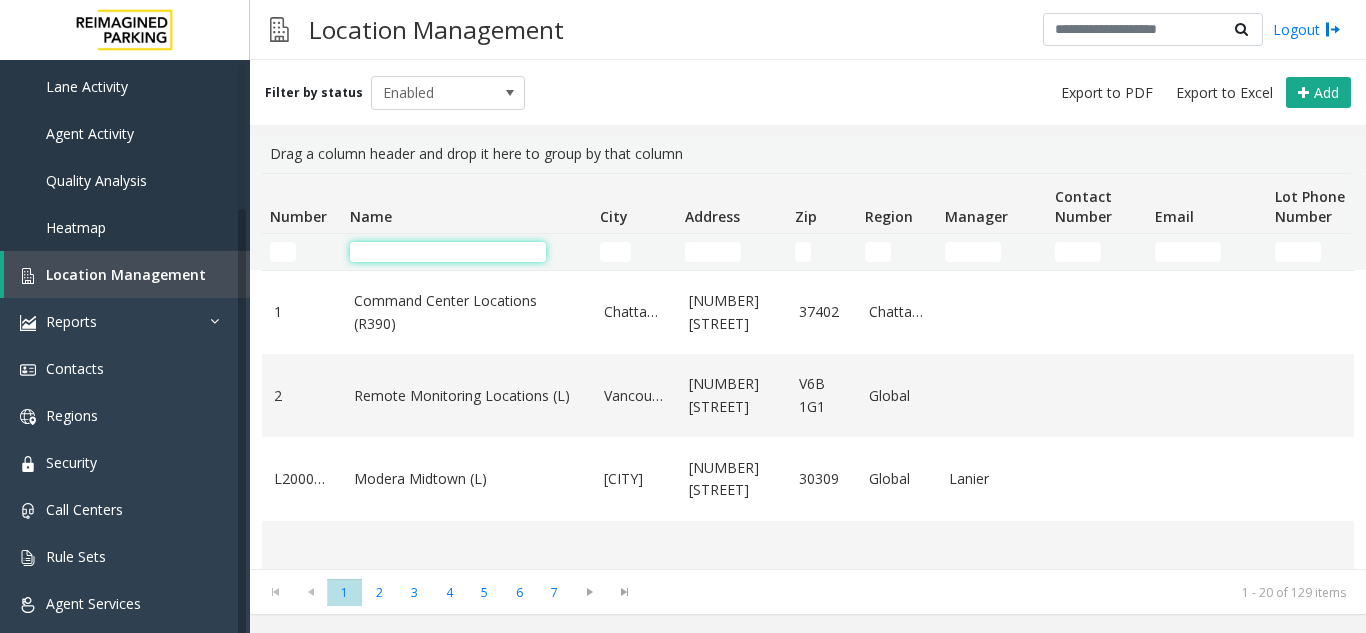 click 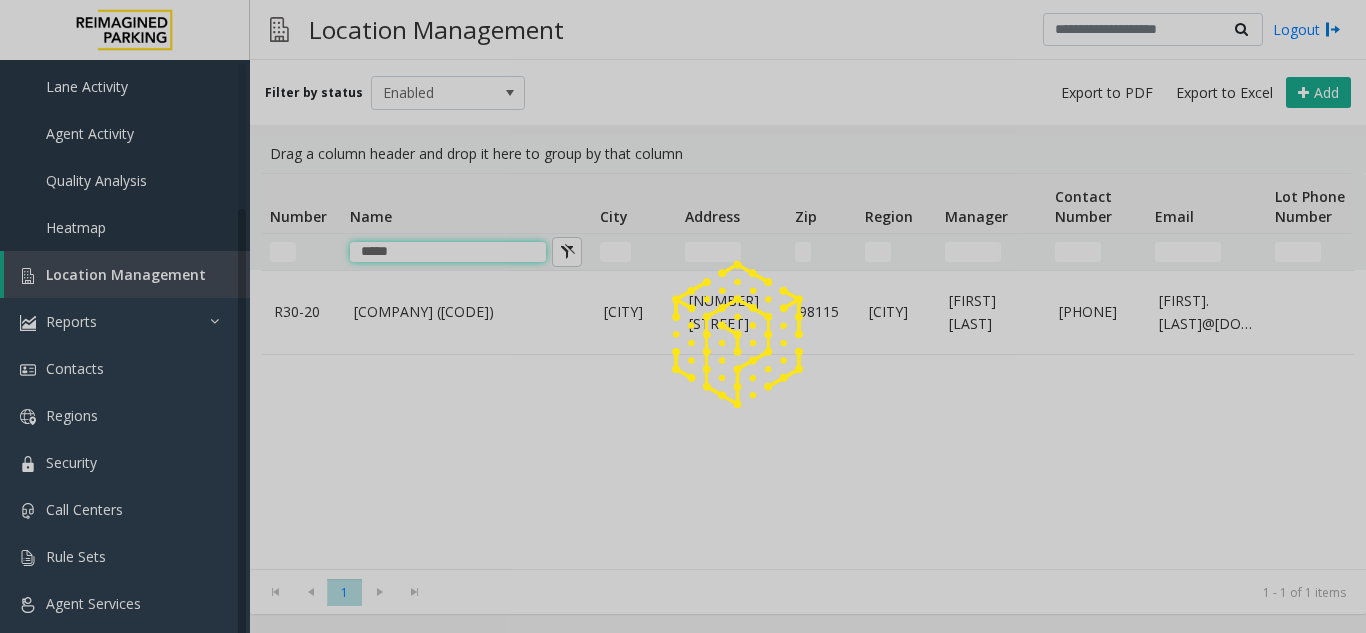 type on "*****" 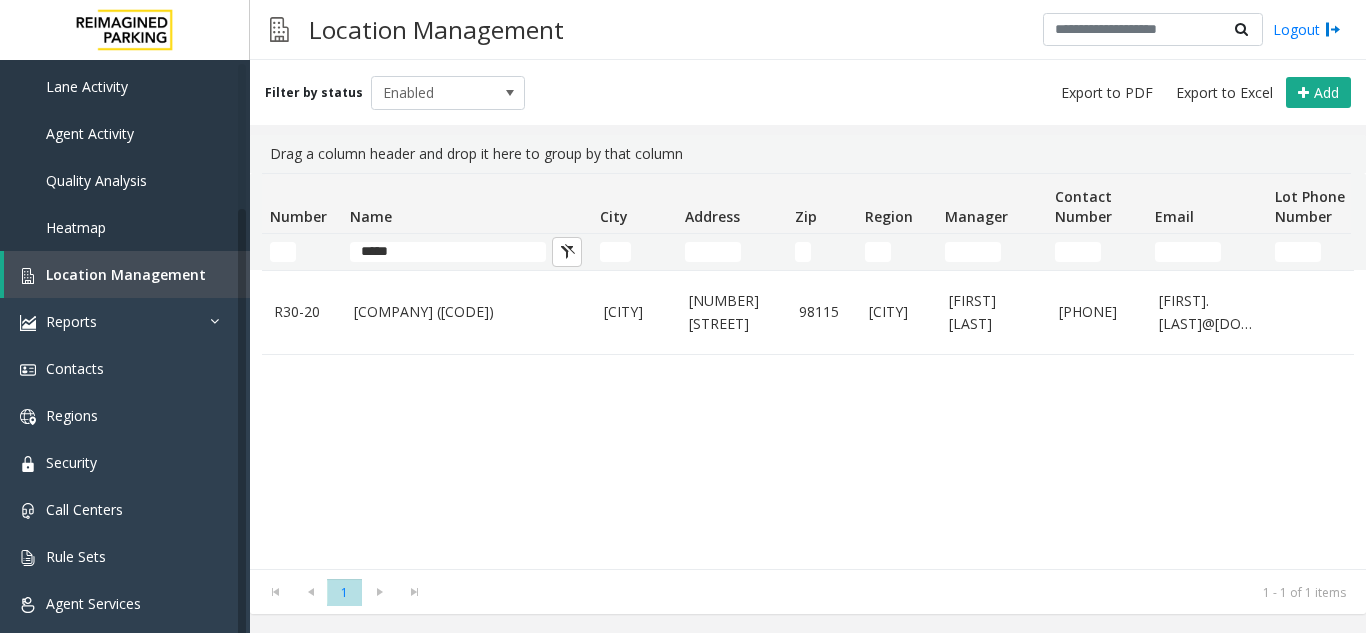 click on "[COMPANY] ([CODE])" 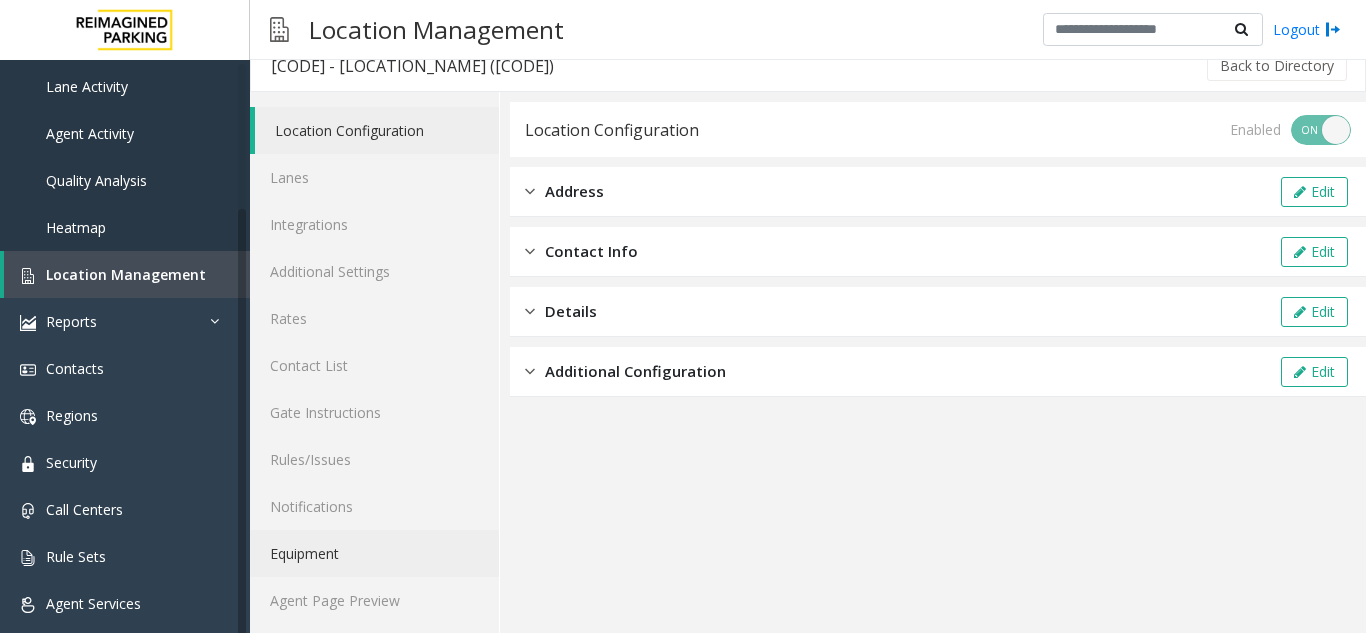 scroll, scrollTop: 26, scrollLeft: 0, axis: vertical 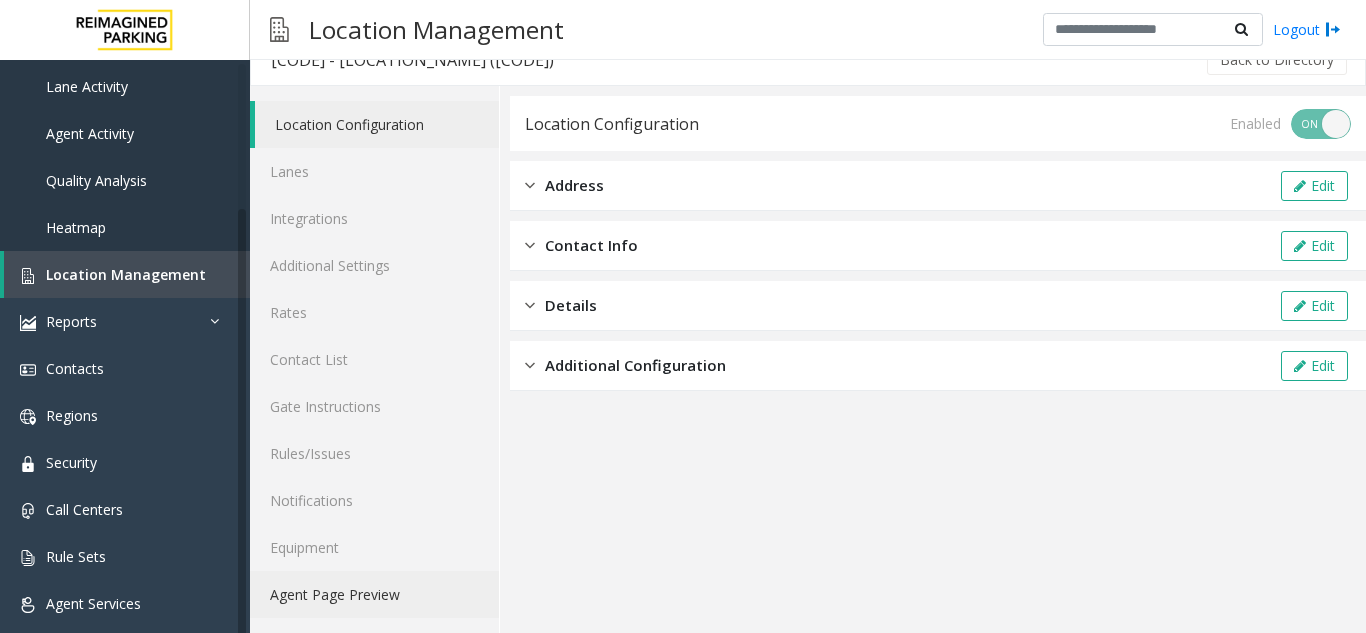 drag, startPoint x: 344, startPoint y: 593, endPoint x: 475, endPoint y: 460, distance: 186.68155 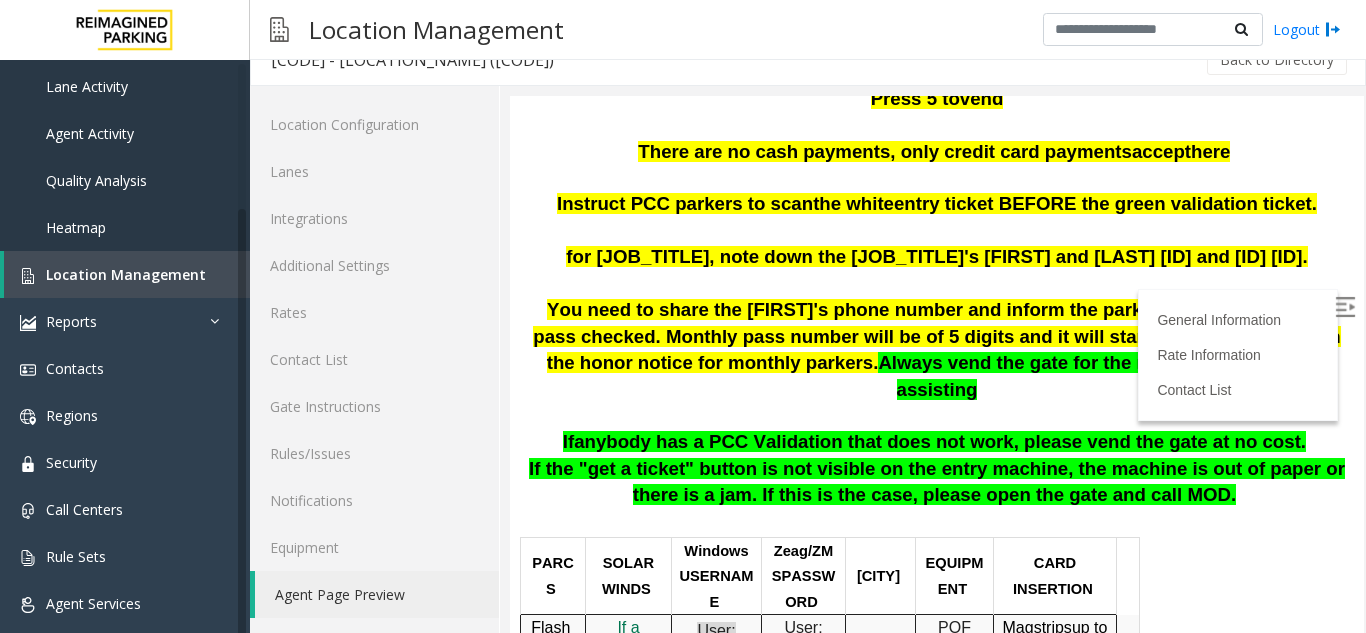 scroll, scrollTop: 400, scrollLeft: 0, axis: vertical 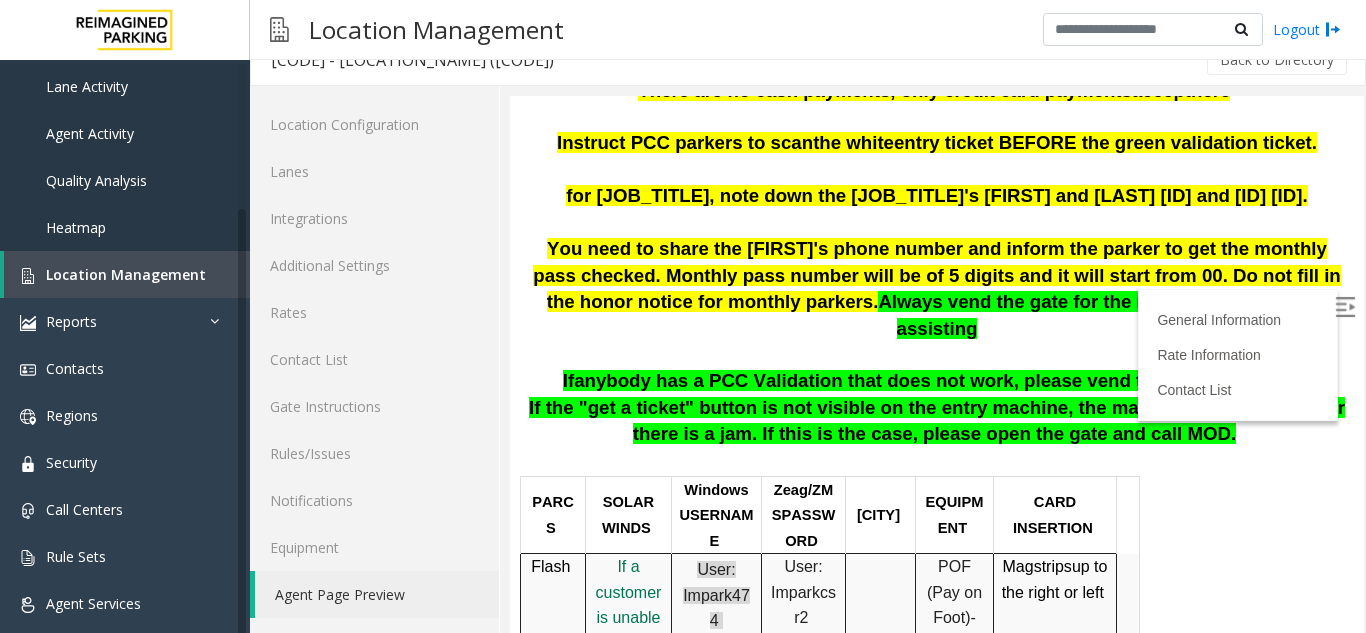 click at bounding box center (1345, 307) 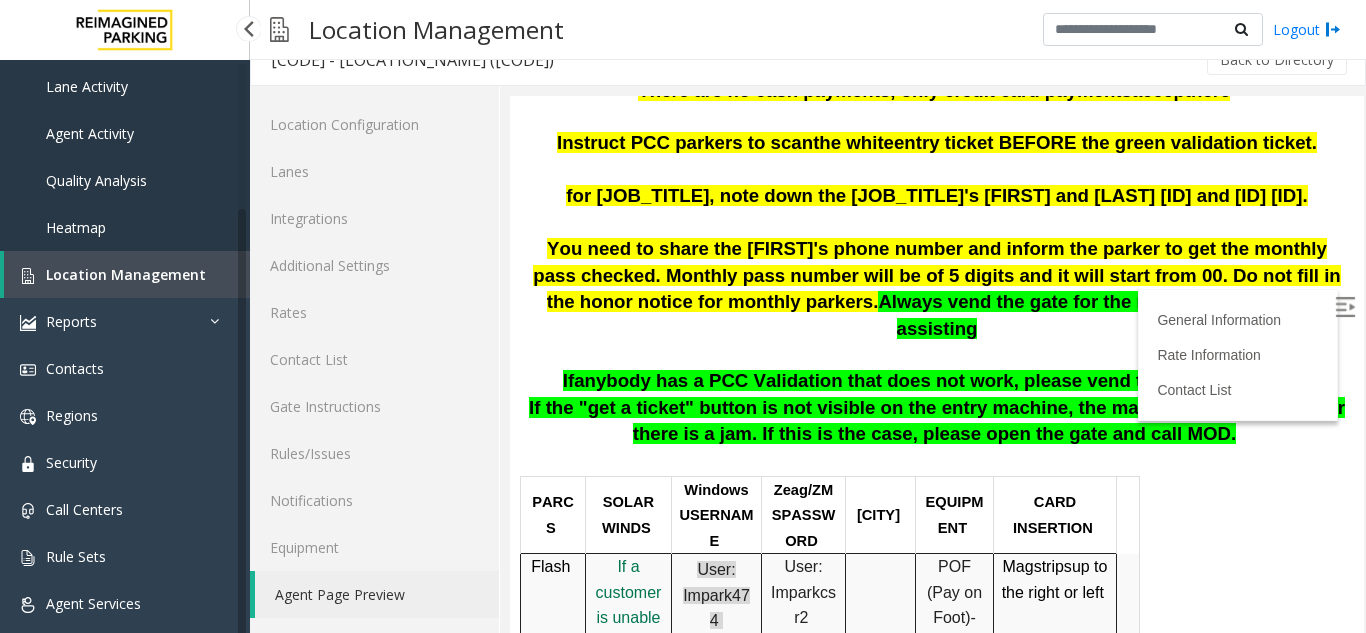 click on "Location Management" at bounding box center [127, 274] 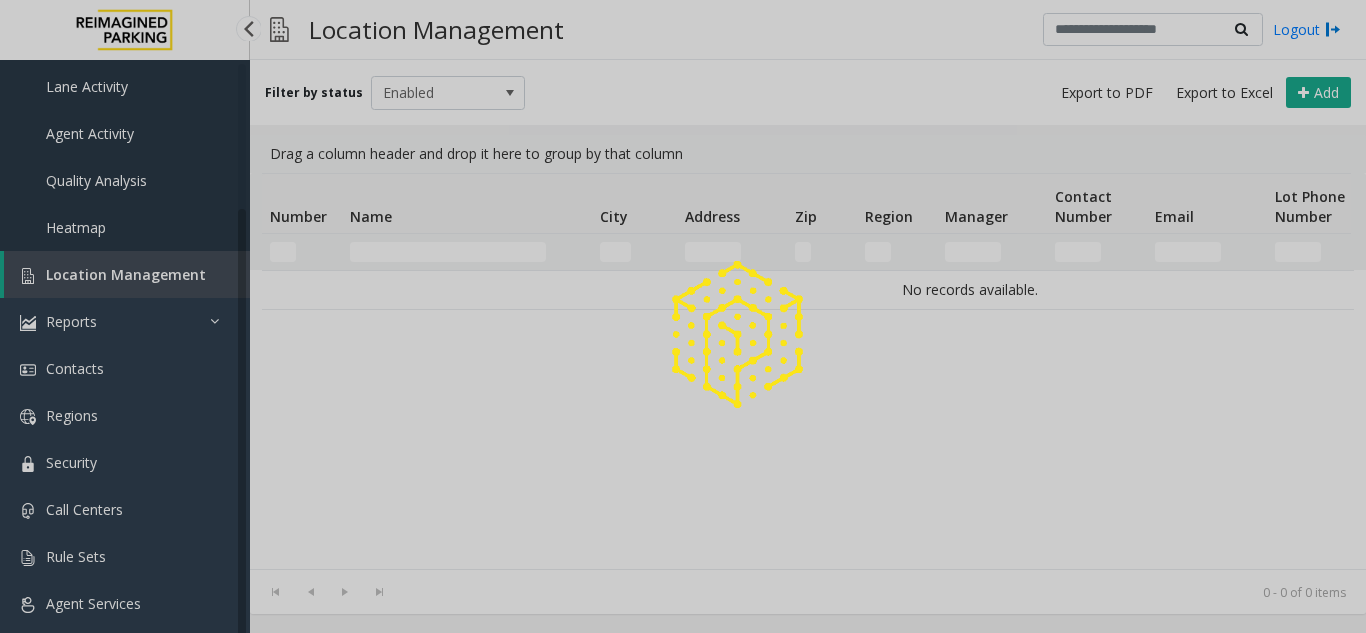 scroll, scrollTop: 0, scrollLeft: 0, axis: both 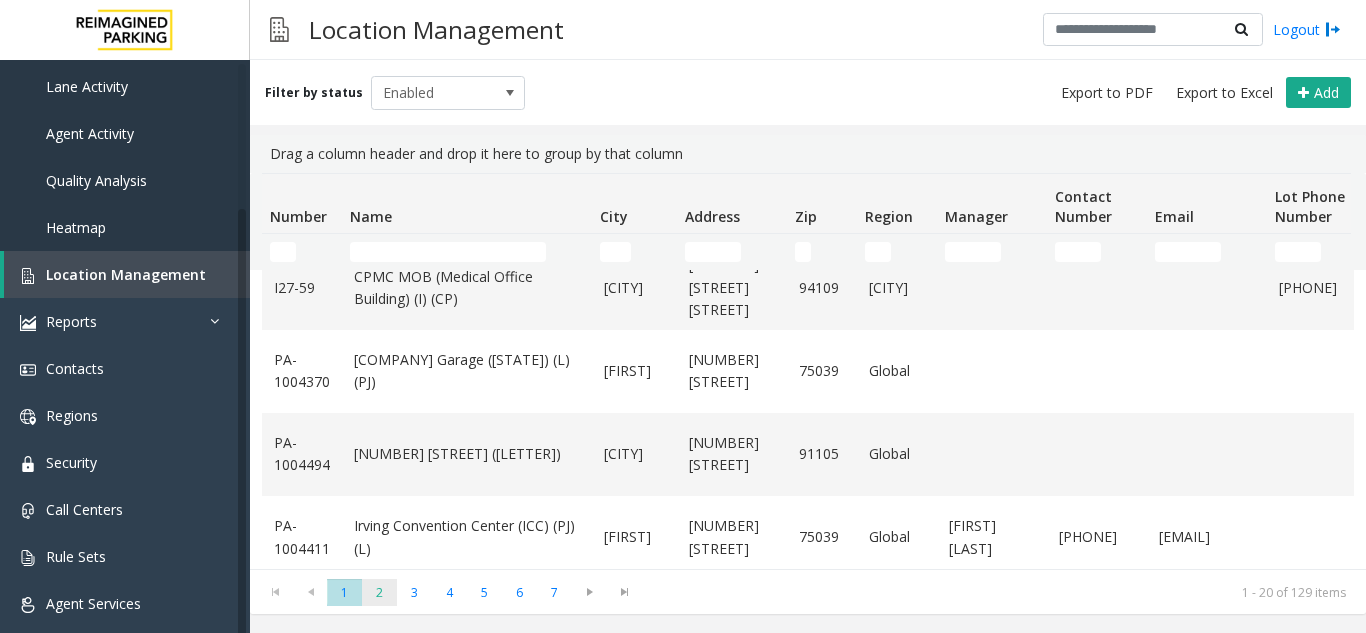click on "2" 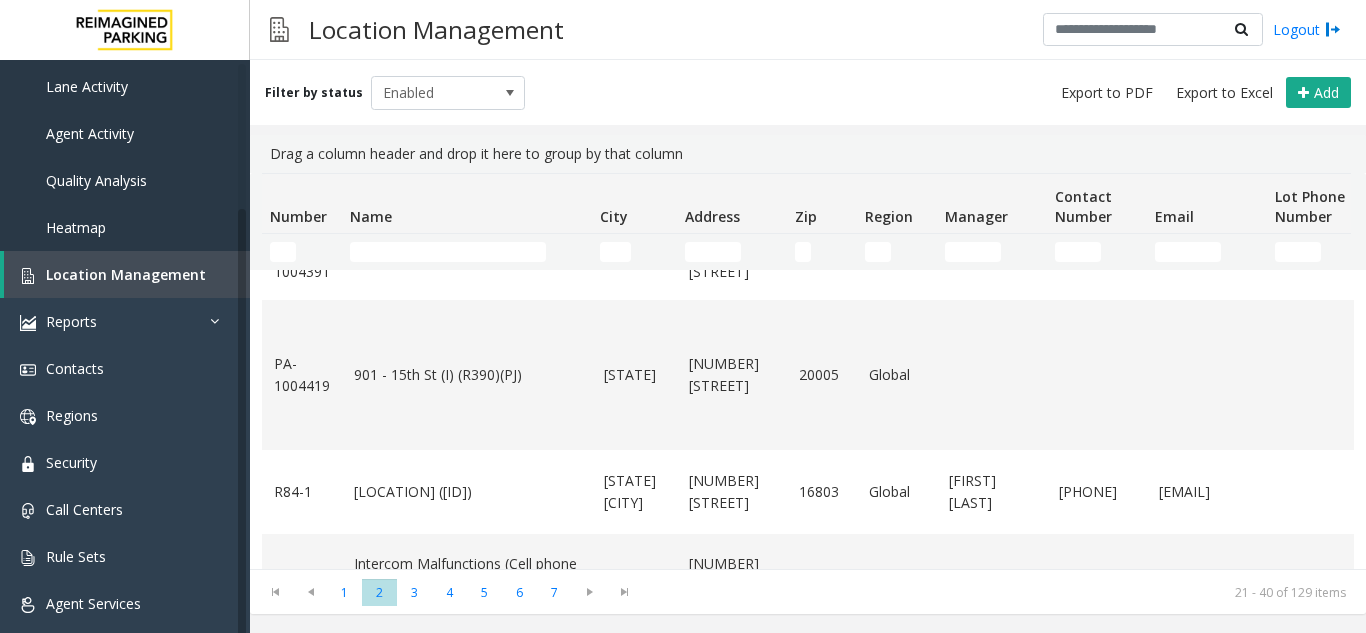 scroll, scrollTop: 100, scrollLeft: 0, axis: vertical 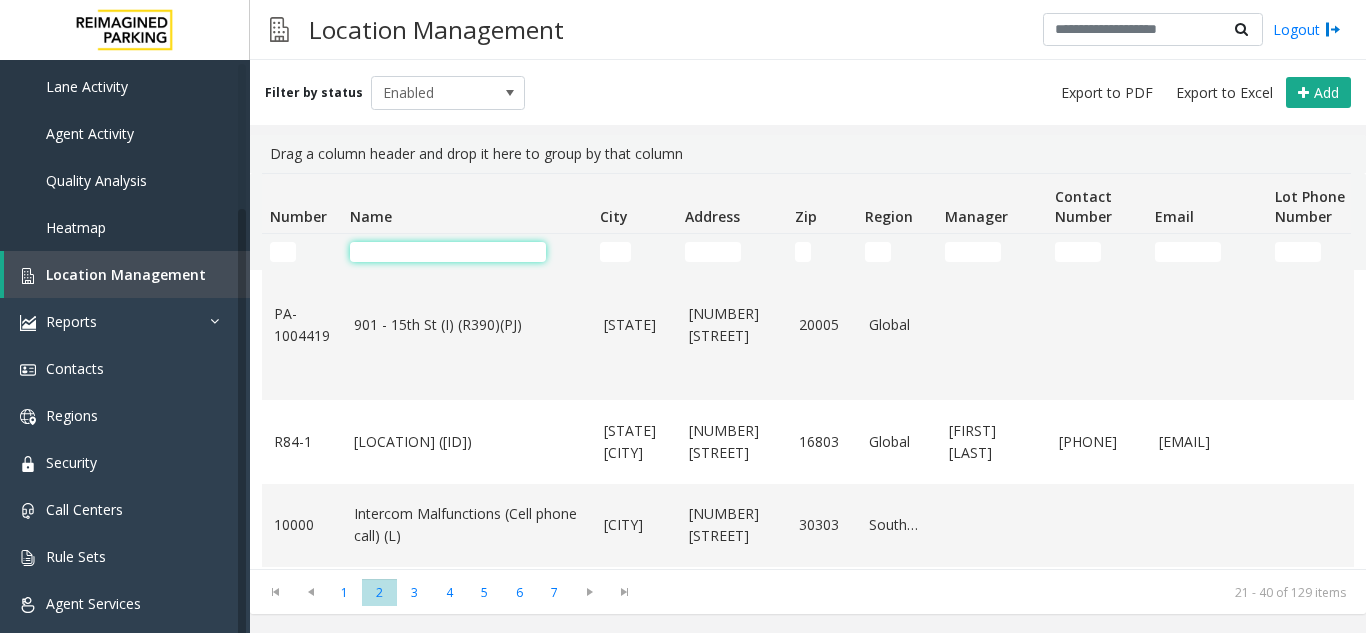 click 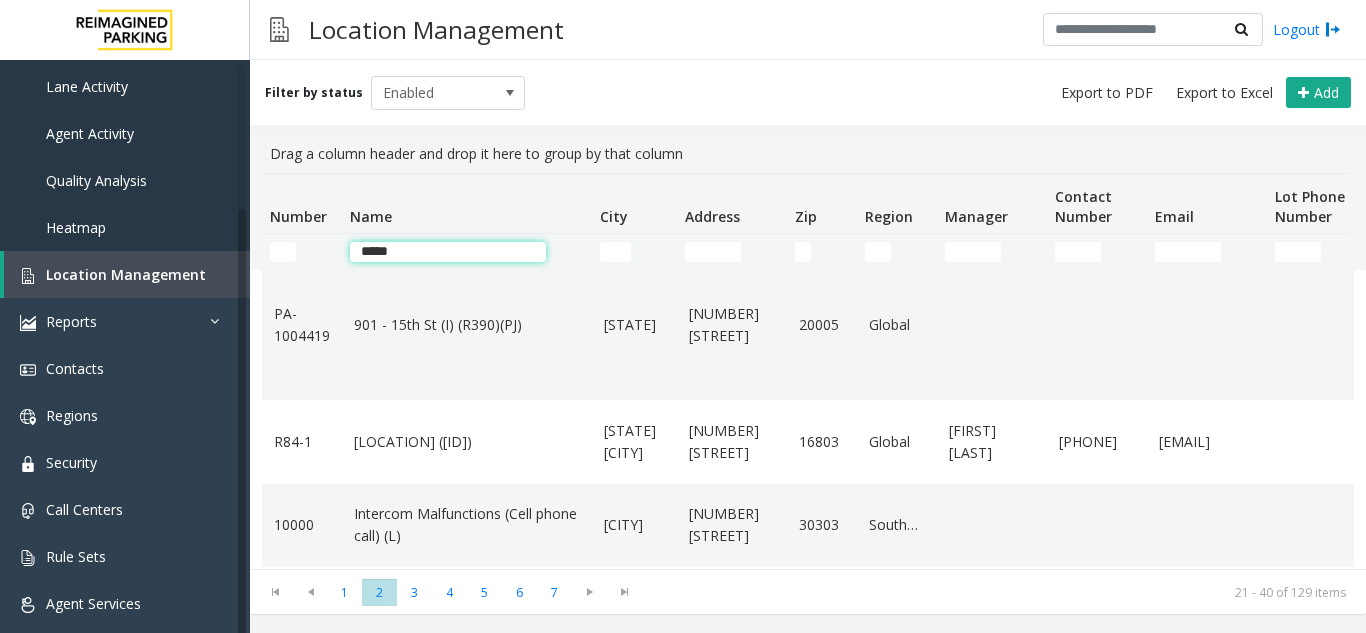 scroll, scrollTop: 0, scrollLeft: 0, axis: both 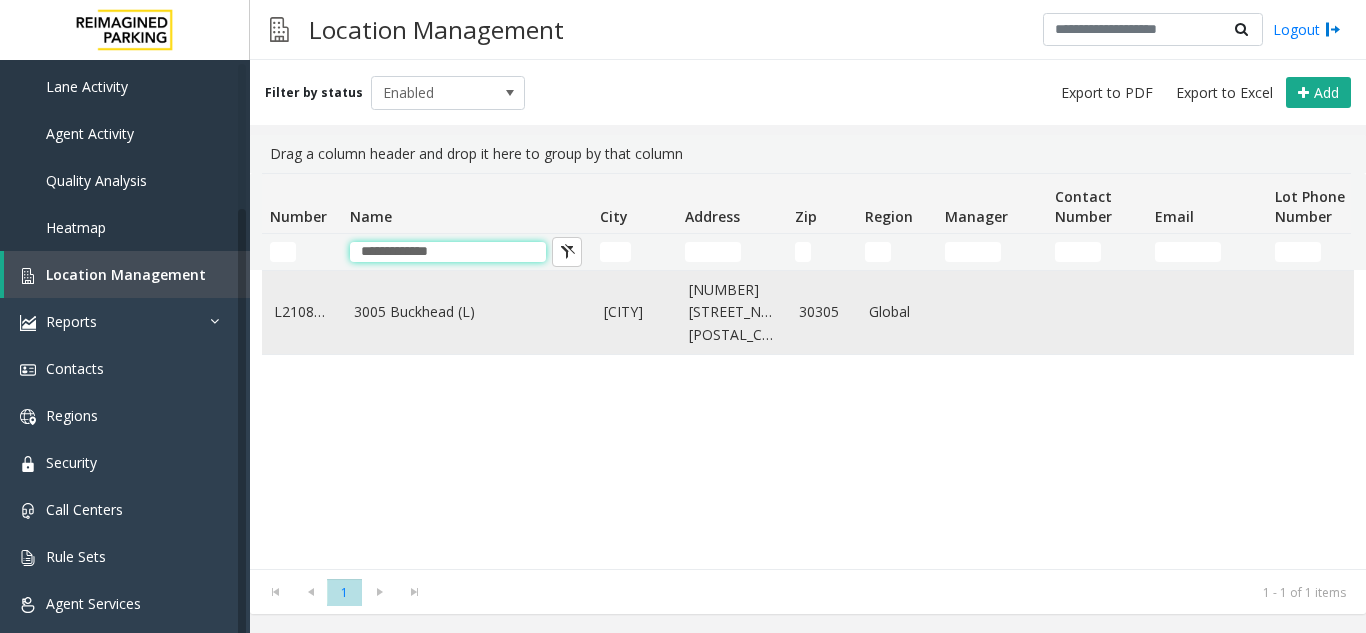 type on "**********" 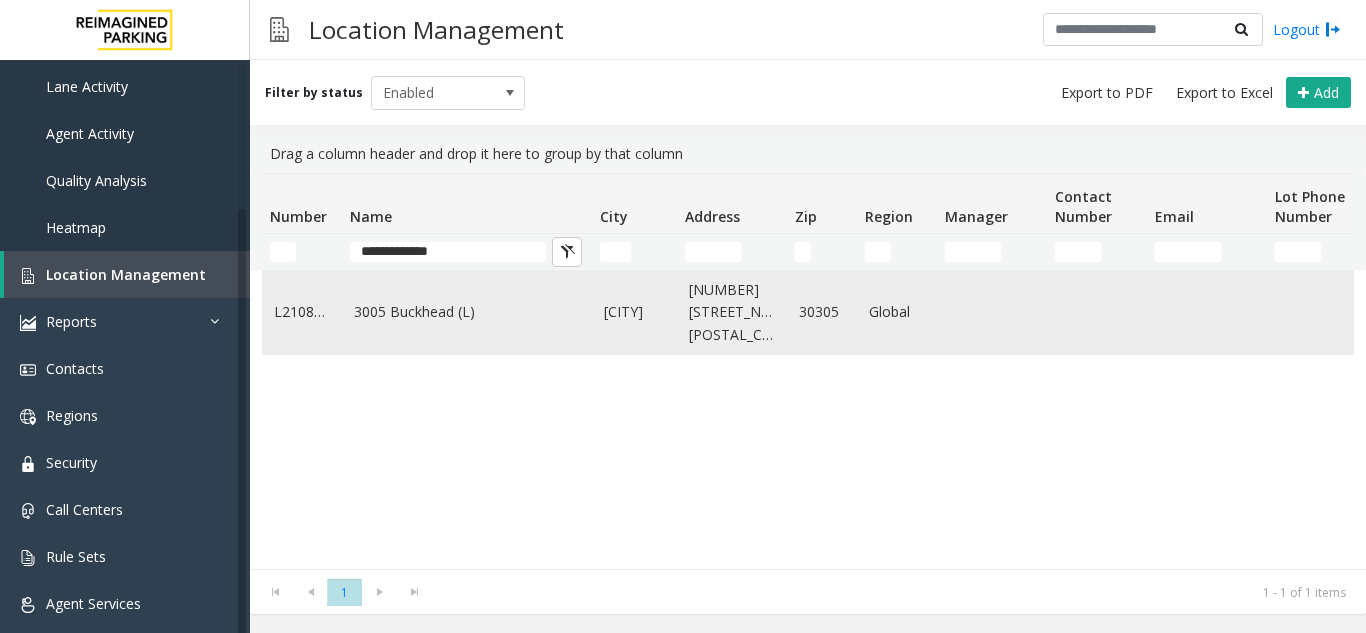 click on "3005 Buckhead (L)" 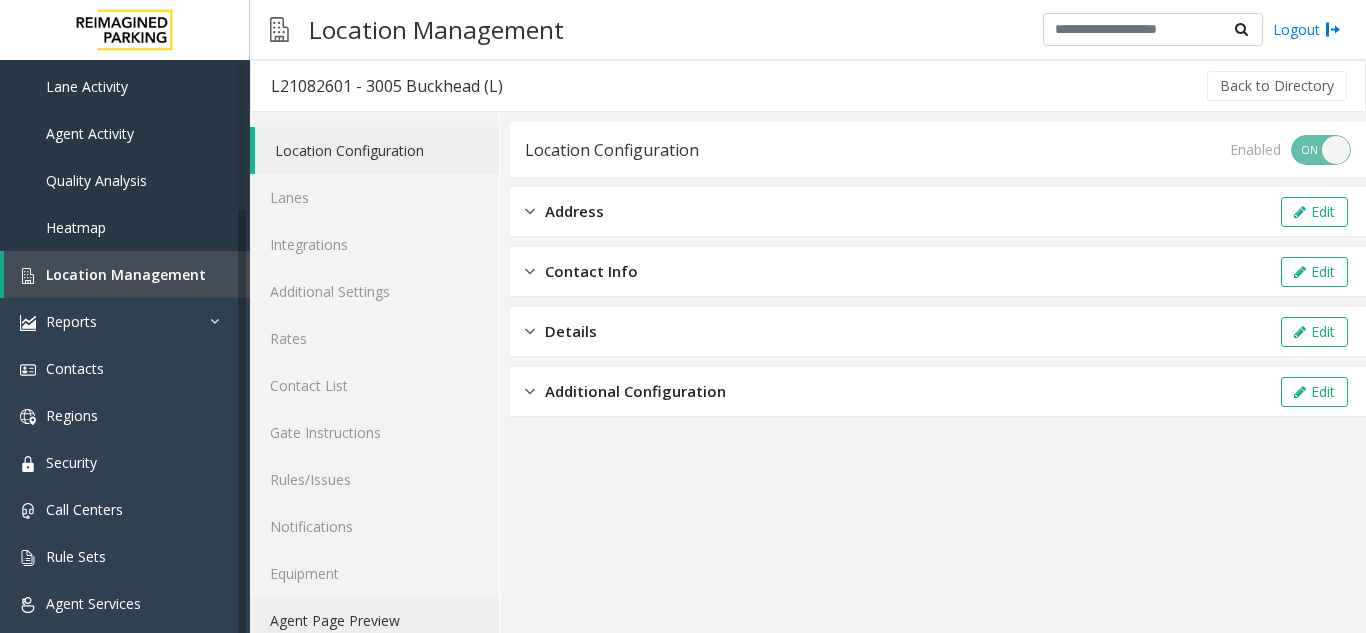 click on "Agent Page Preview" 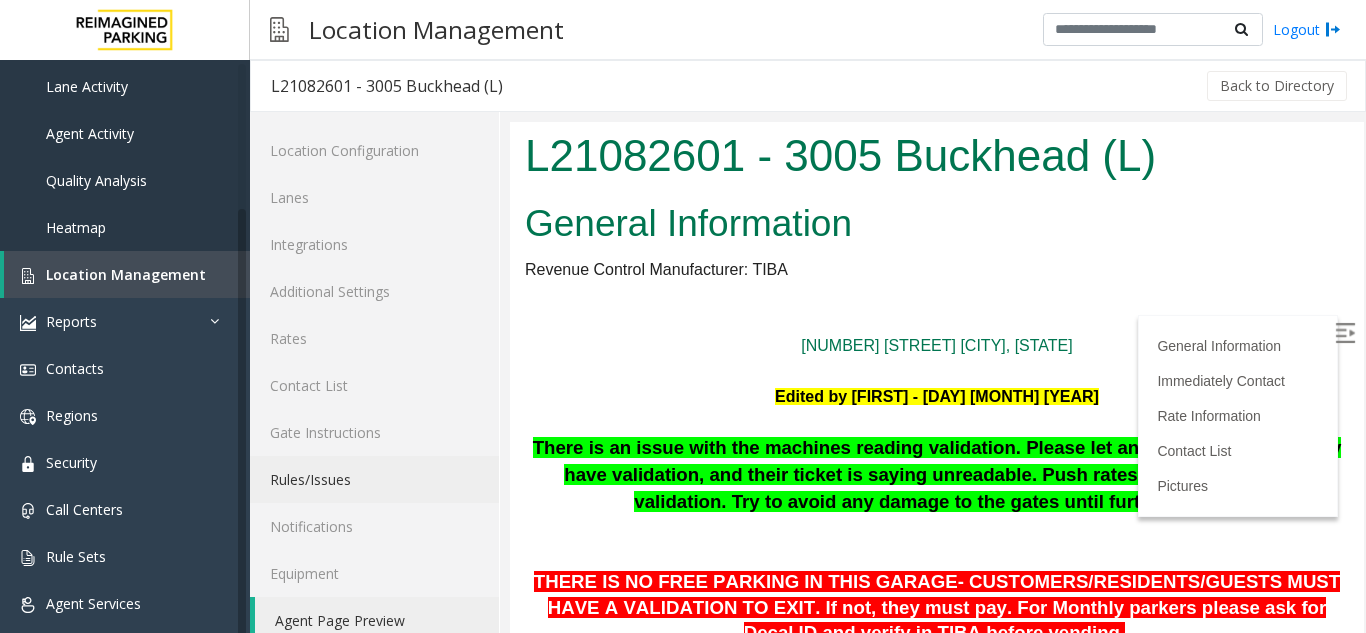 scroll, scrollTop: 200, scrollLeft: 0, axis: vertical 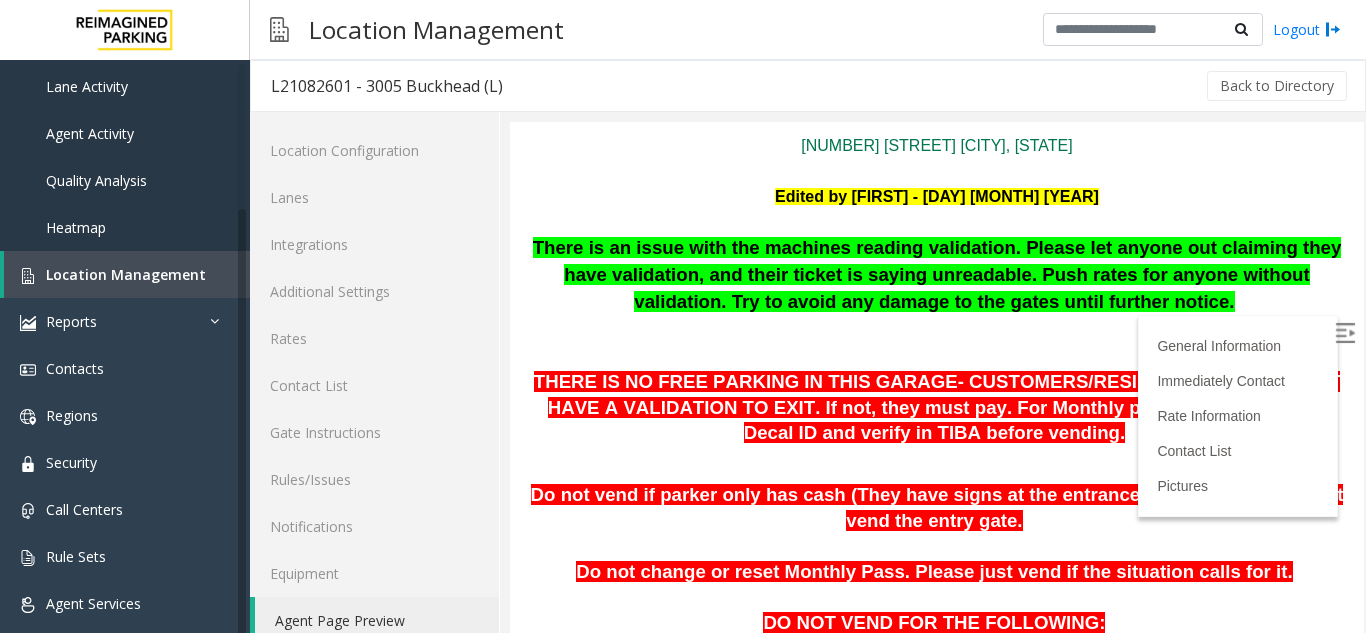 click at bounding box center (1345, 333) 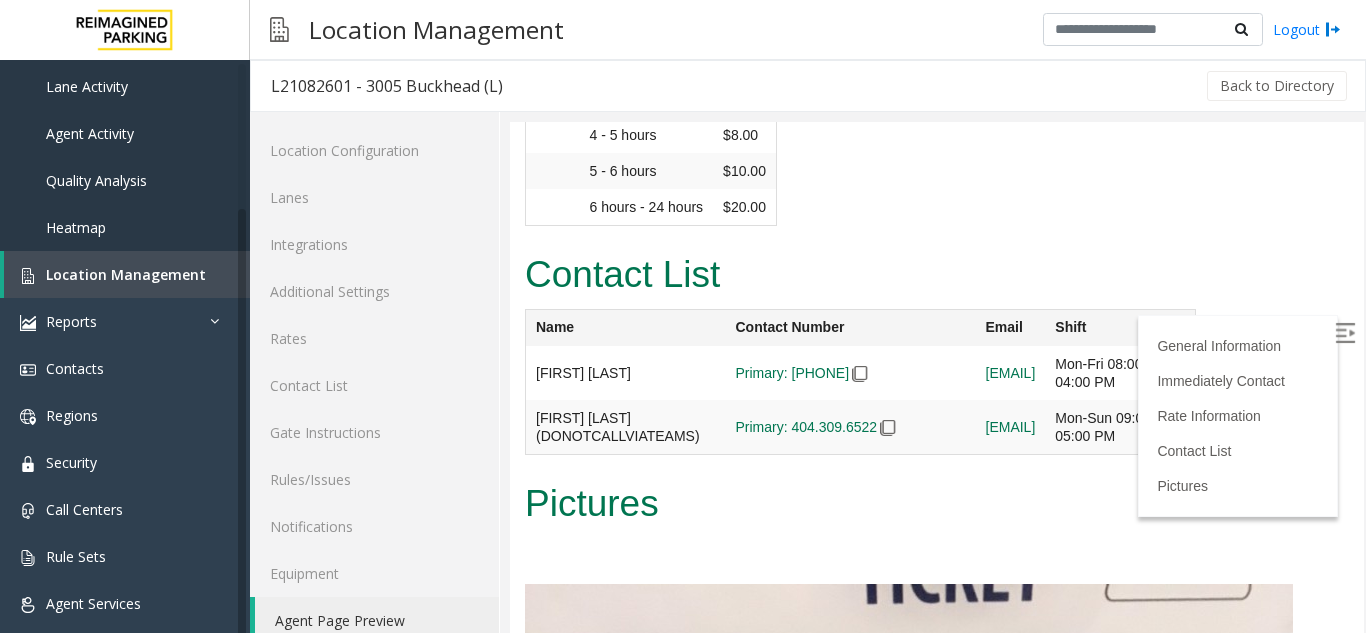 scroll, scrollTop: 3800, scrollLeft: 0, axis: vertical 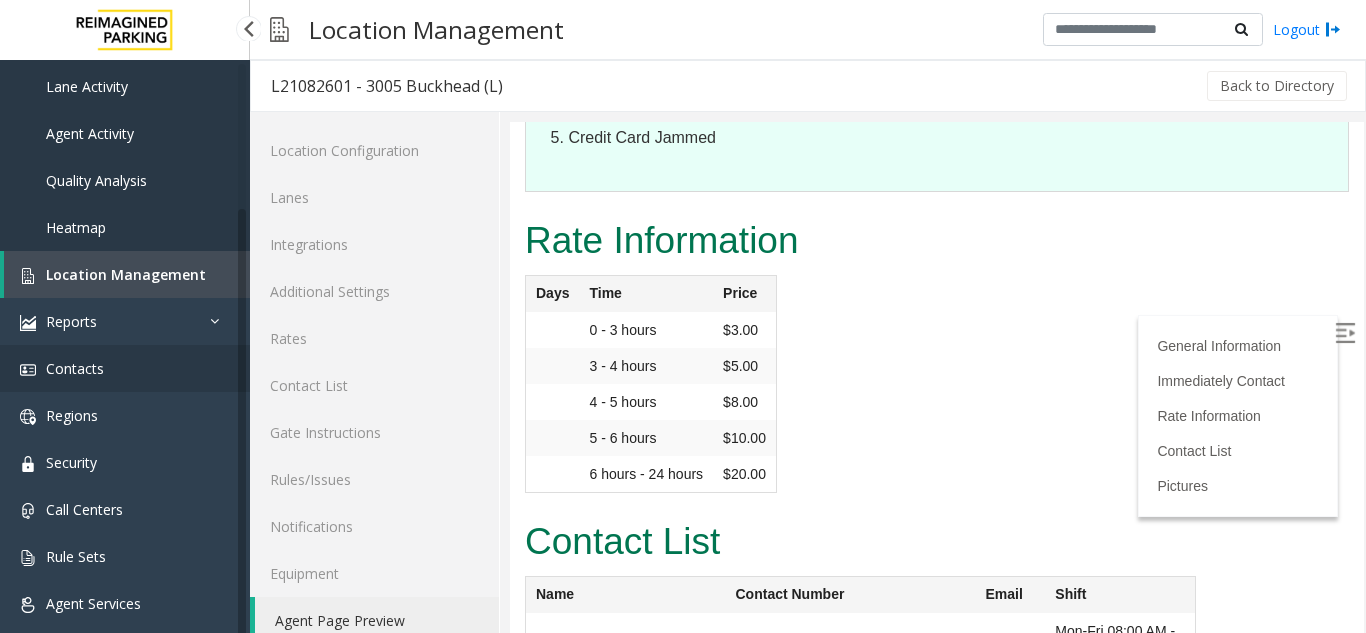 click on "Contacts" at bounding box center [75, 368] 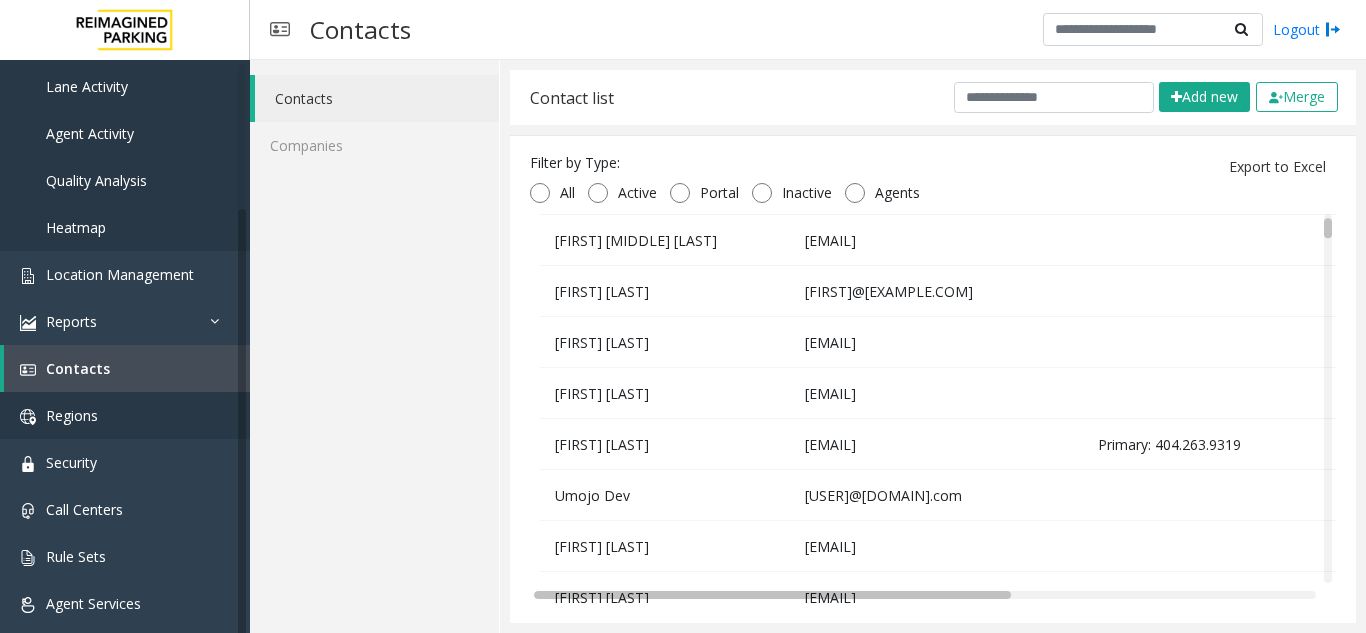scroll, scrollTop: 1000, scrollLeft: 0, axis: vertical 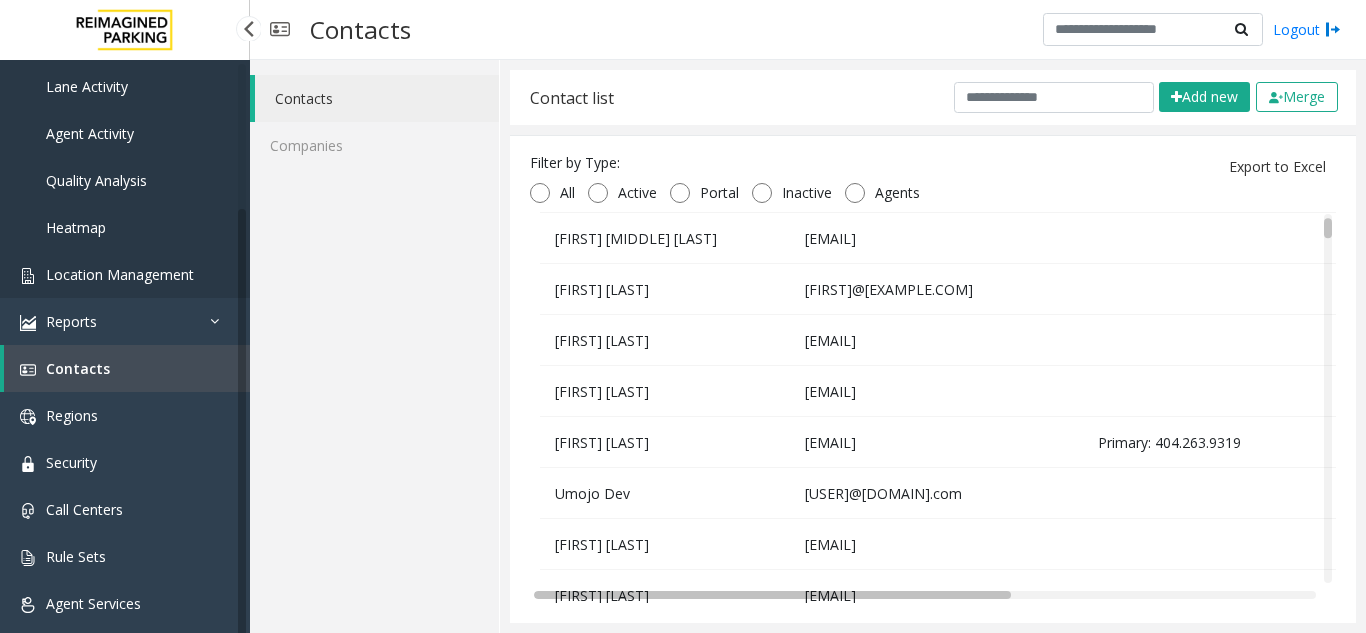 click on "Location Management" at bounding box center [120, 274] 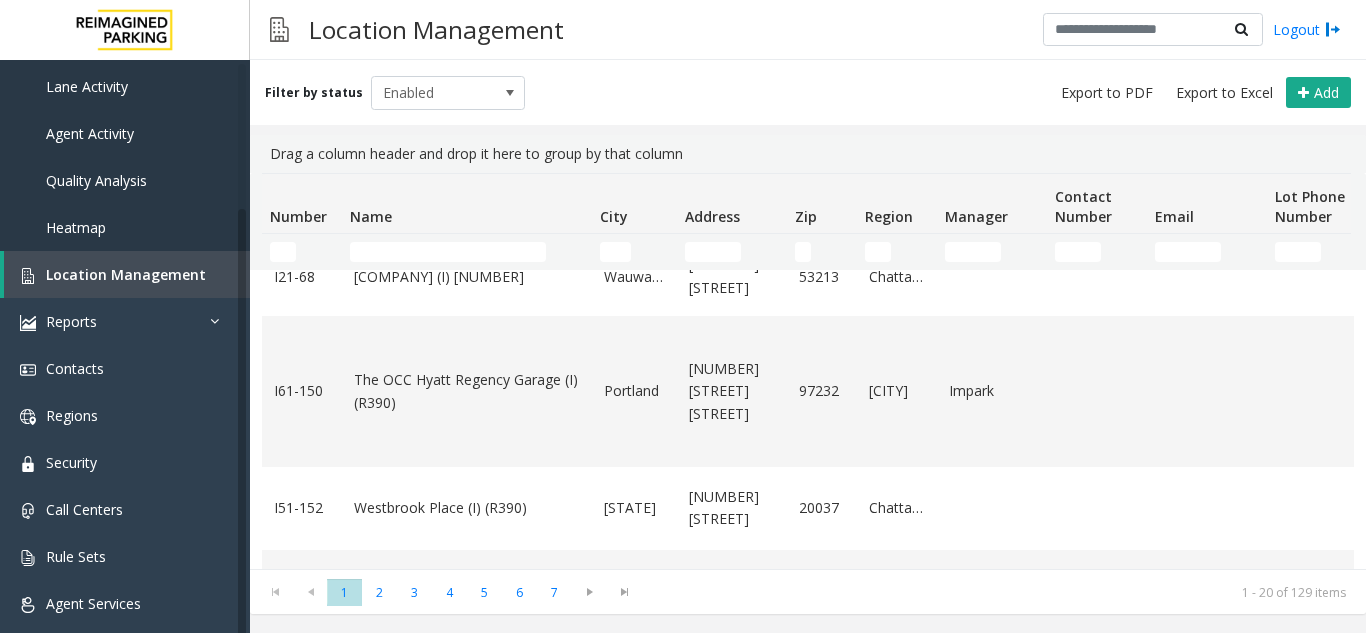scroll, scrollTop: 1000, scrollLeft: 0, axis: vertical 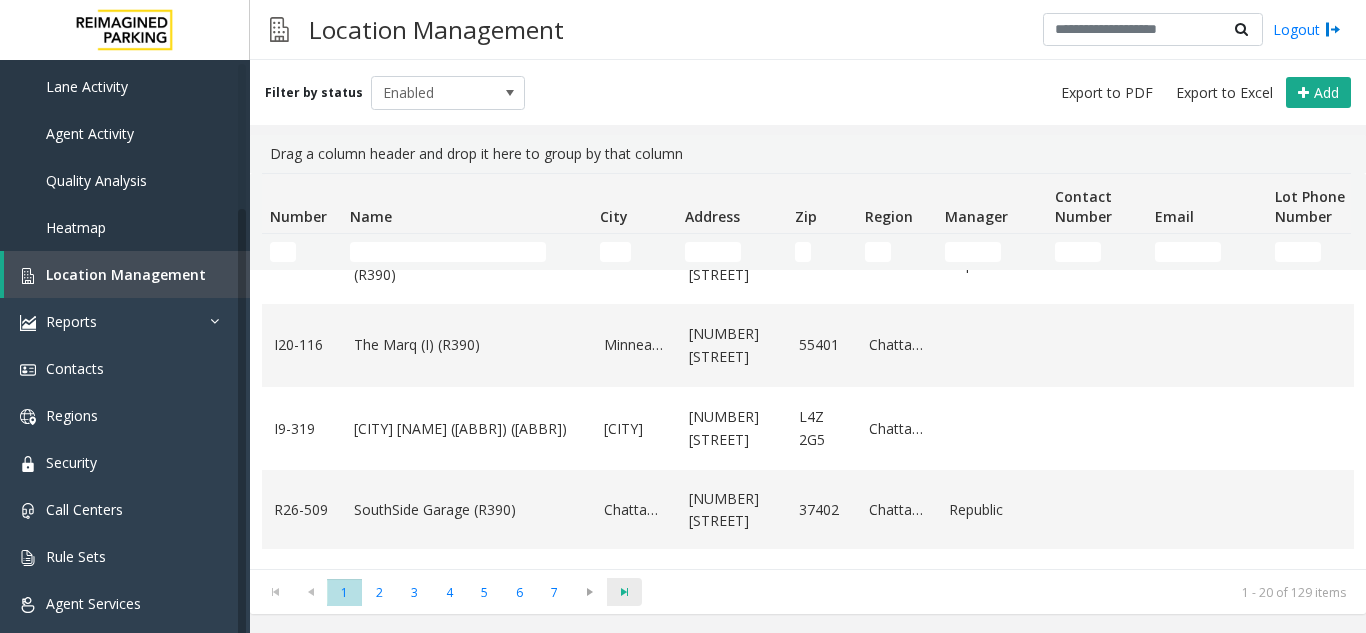 click 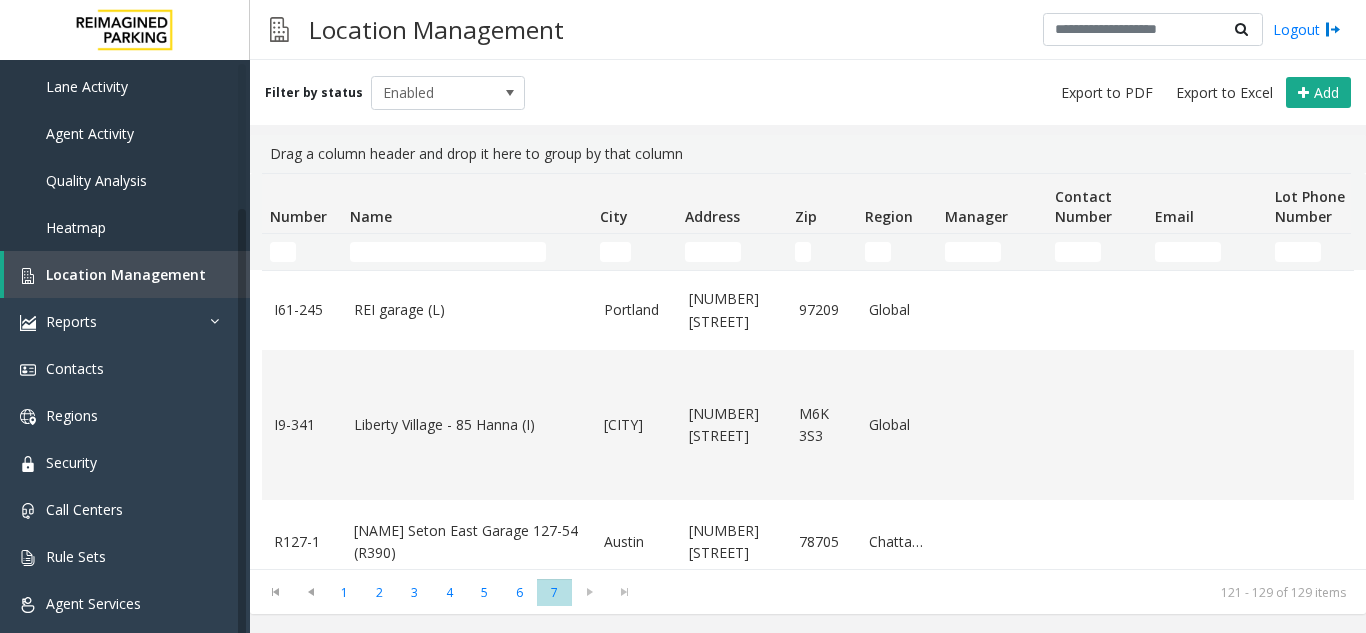 click 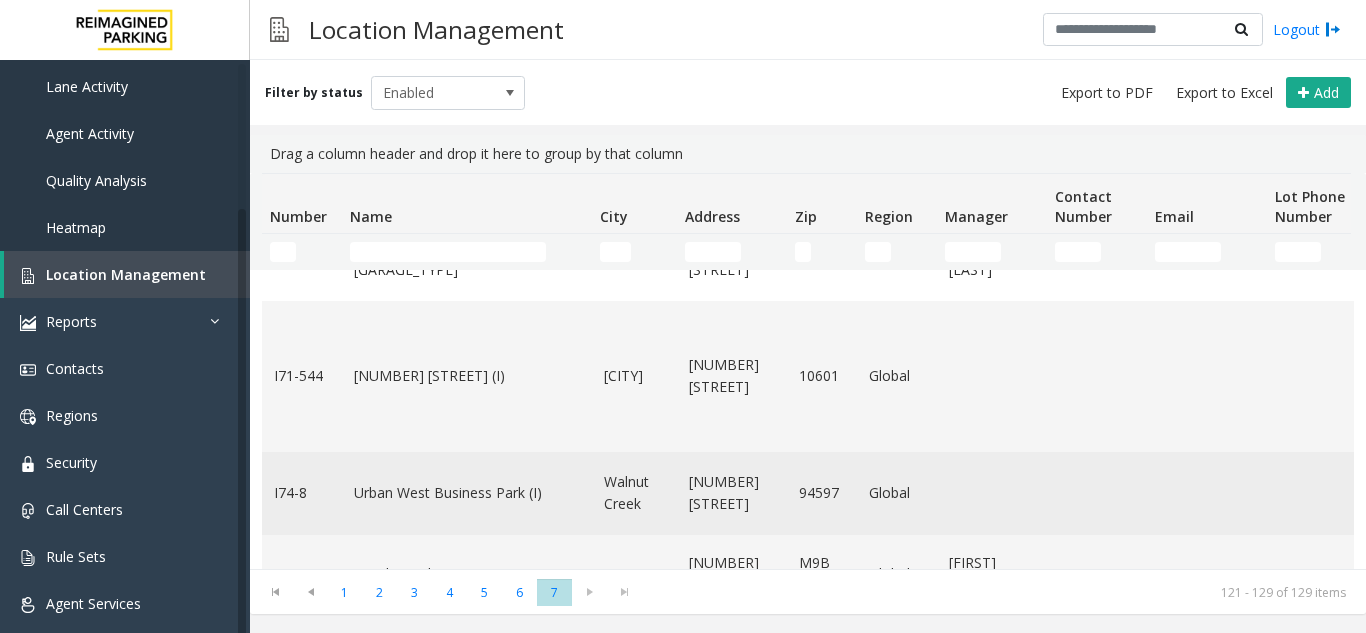 scroll, scrollTop: 489, scrollLeft: 0, axis: vertical 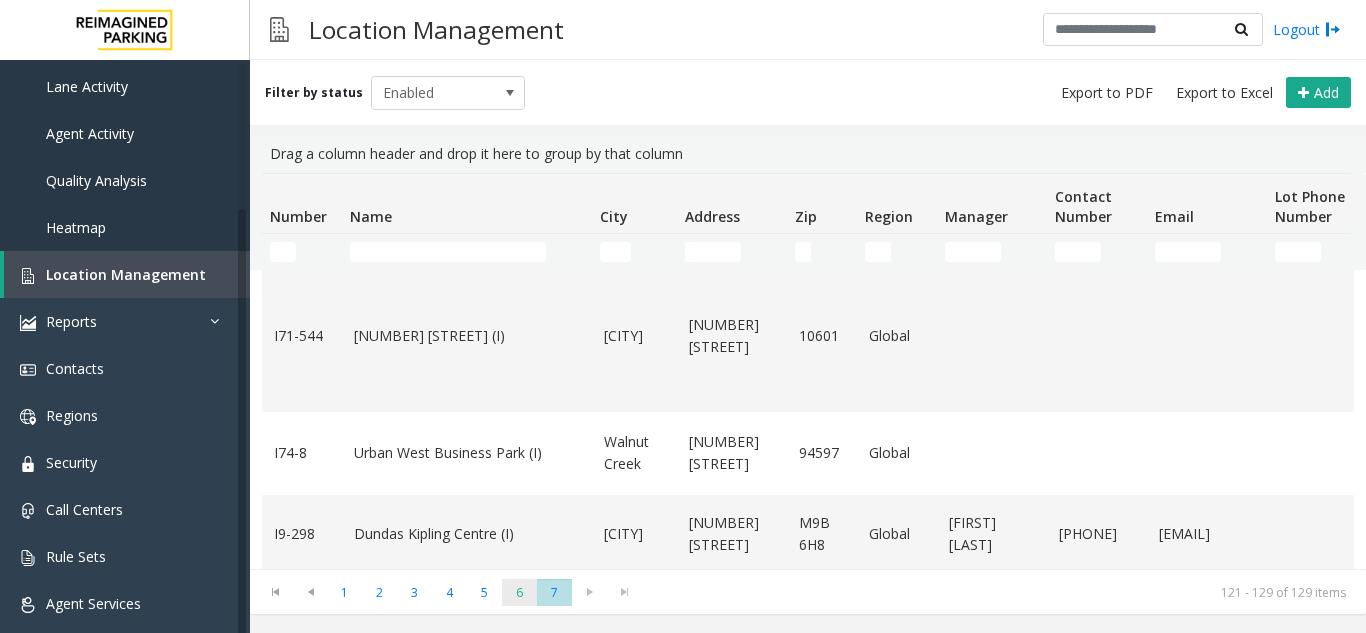 click on "6" 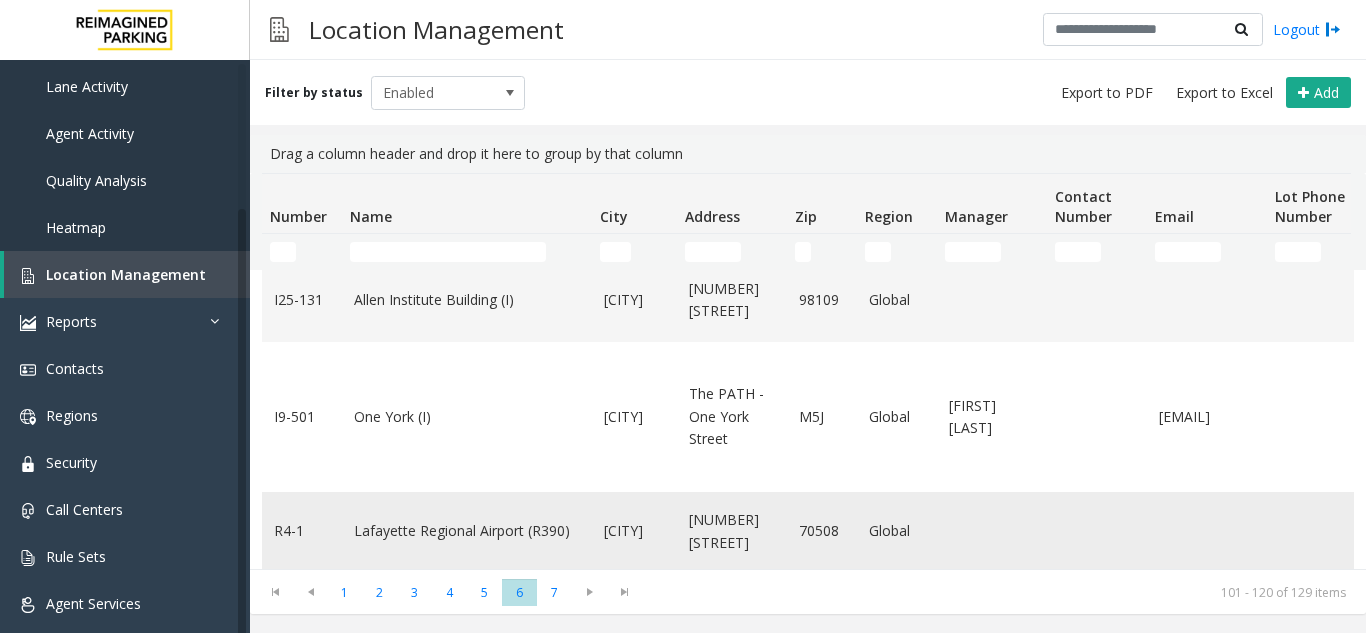 scroll, scrollTop: 1205, scrollLeft: 0, axis: vertical 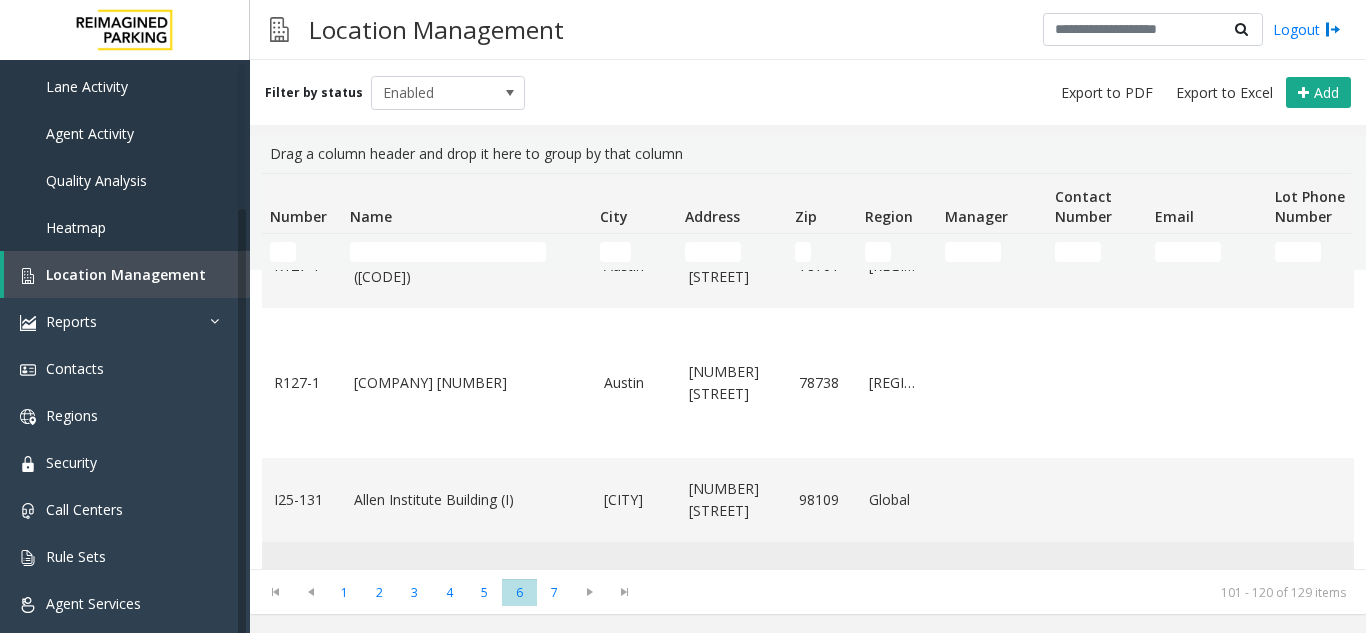 click on "One York (I)" 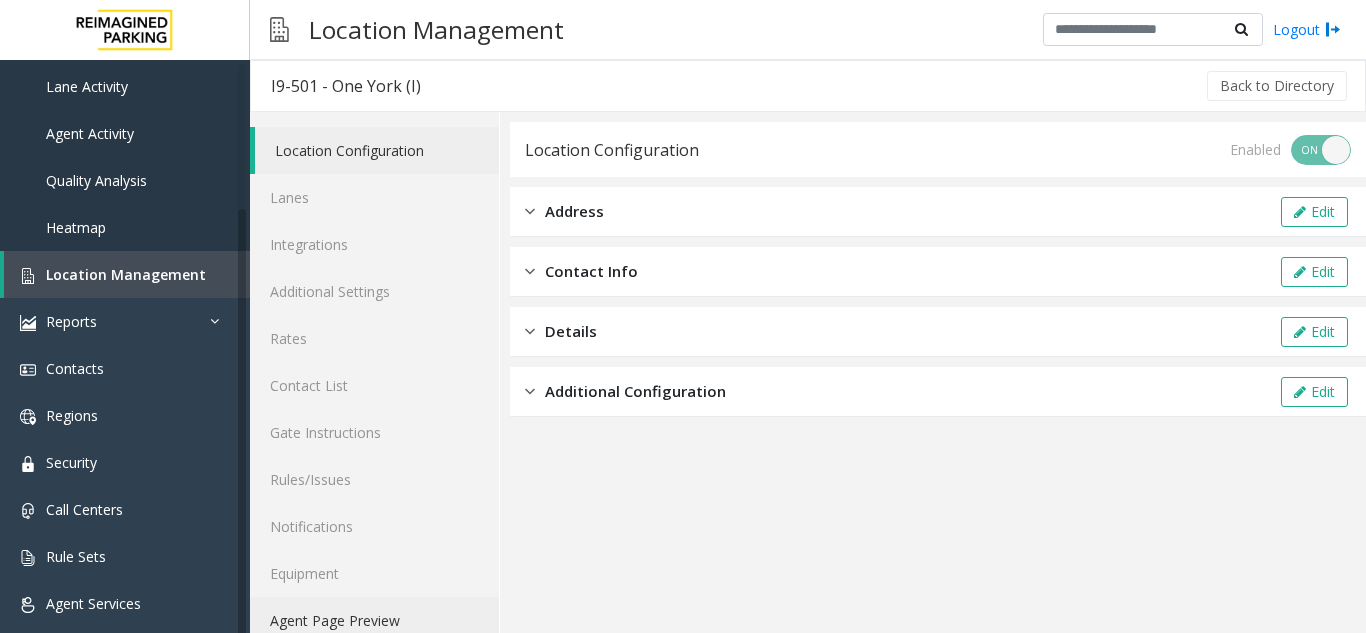 click on "Agent Page Preview" 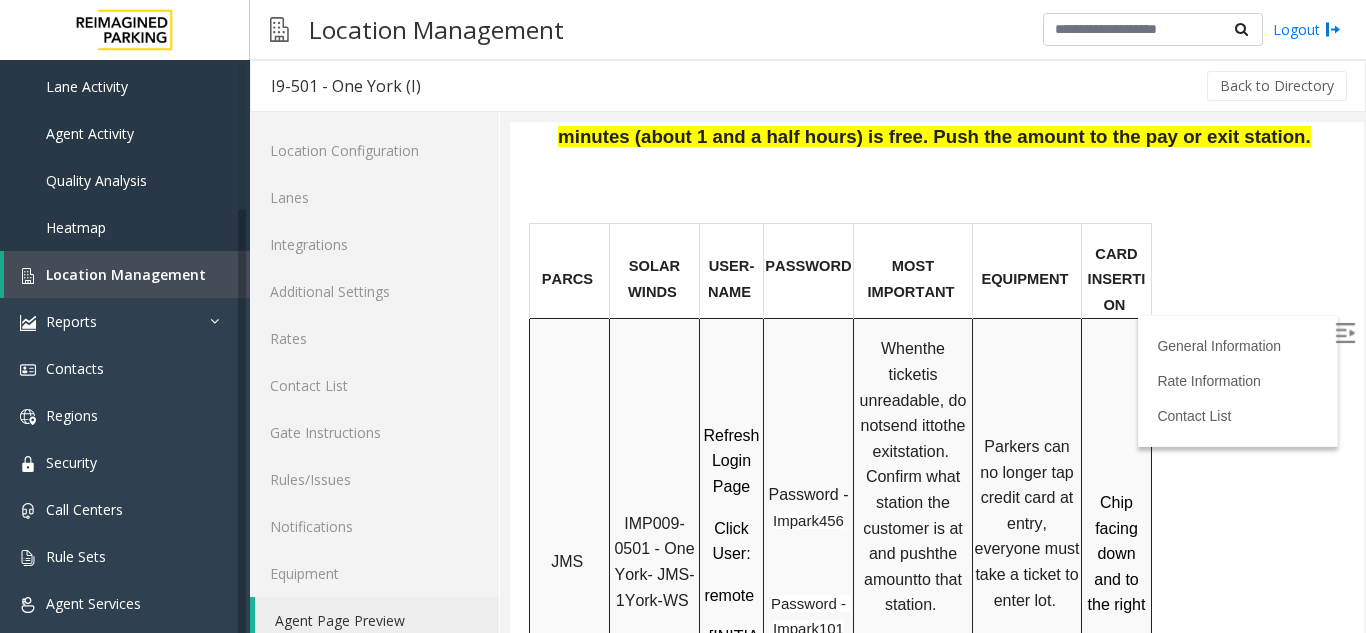 scroll, scrollTop: 1200, scrollLeft: 0, axis: vertical 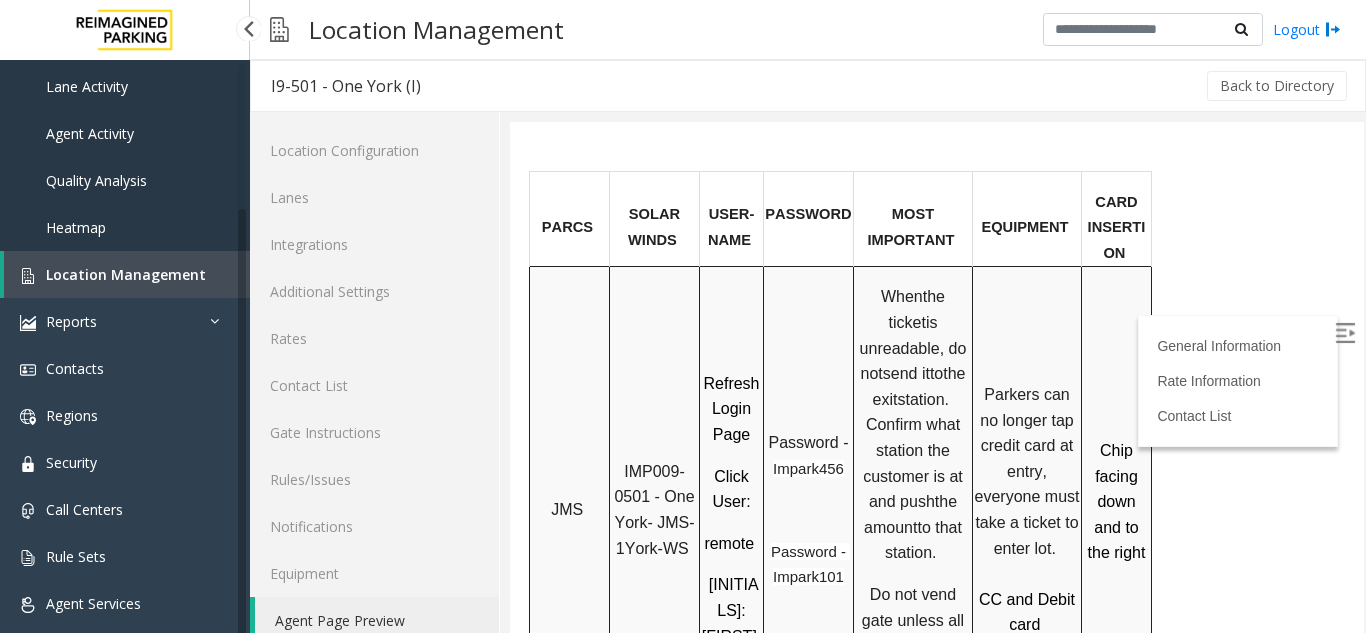 click on "Location Management" at bounding box center [126, 274] 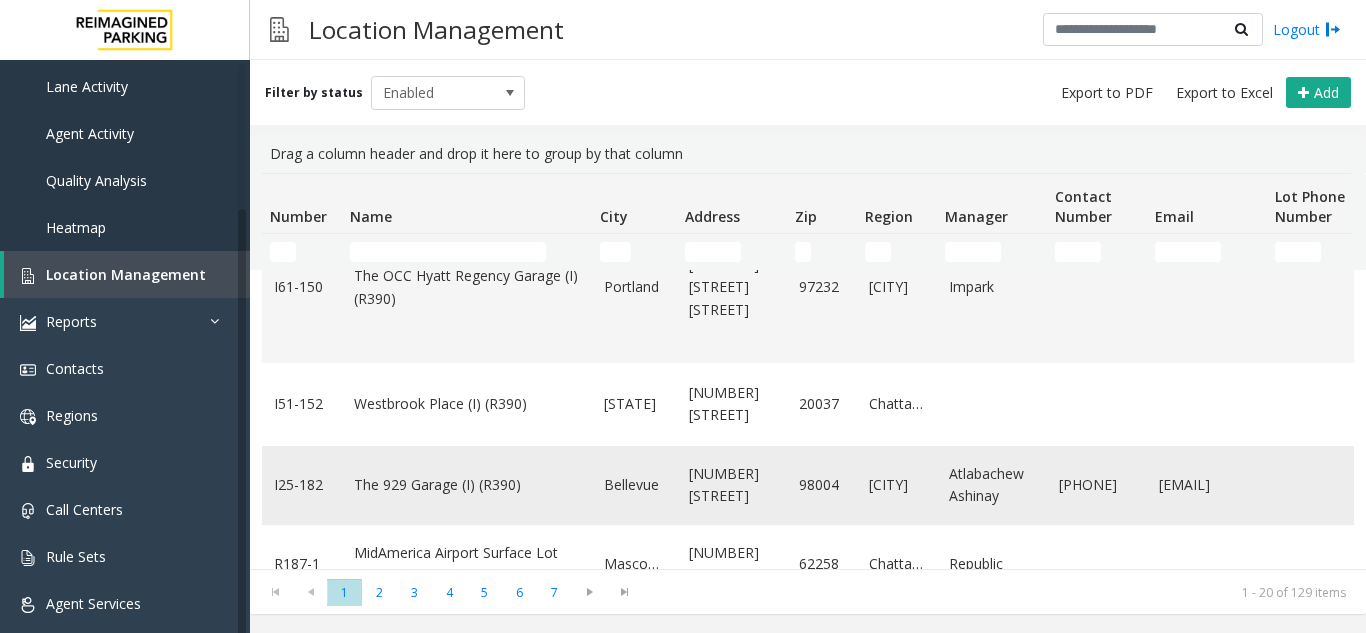 scroll, scrollTop: 800, scrollLeft: 0, axis: vertical 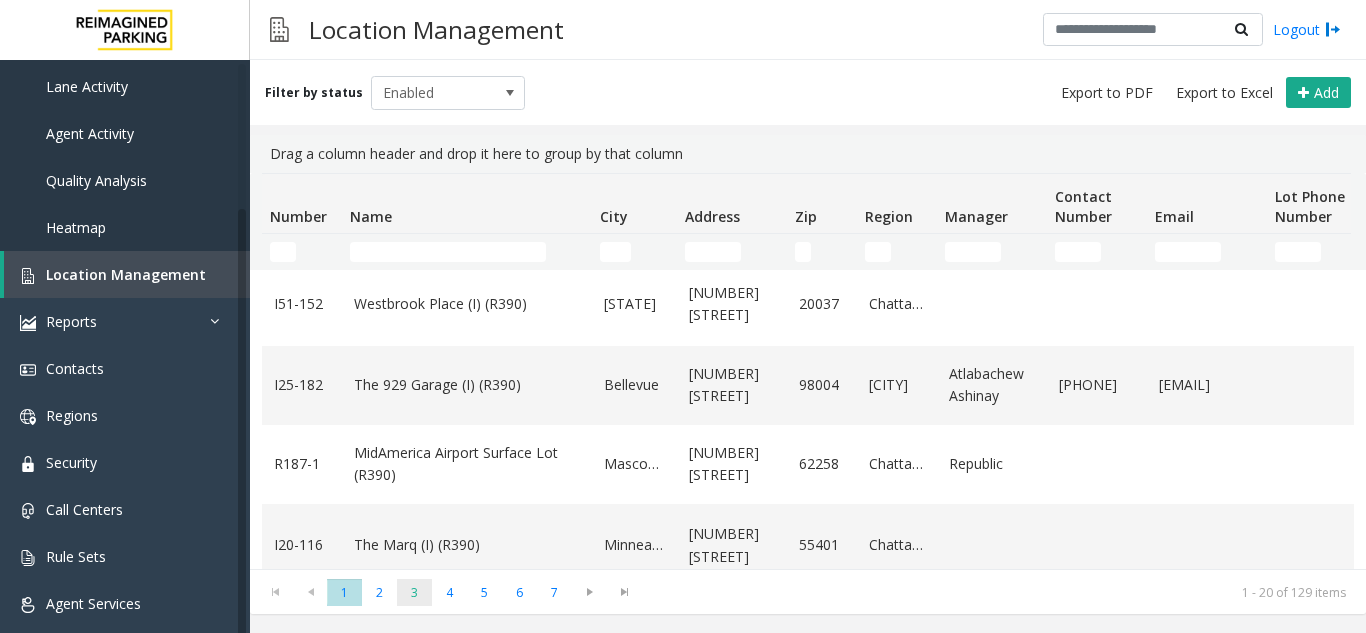 click on "3" 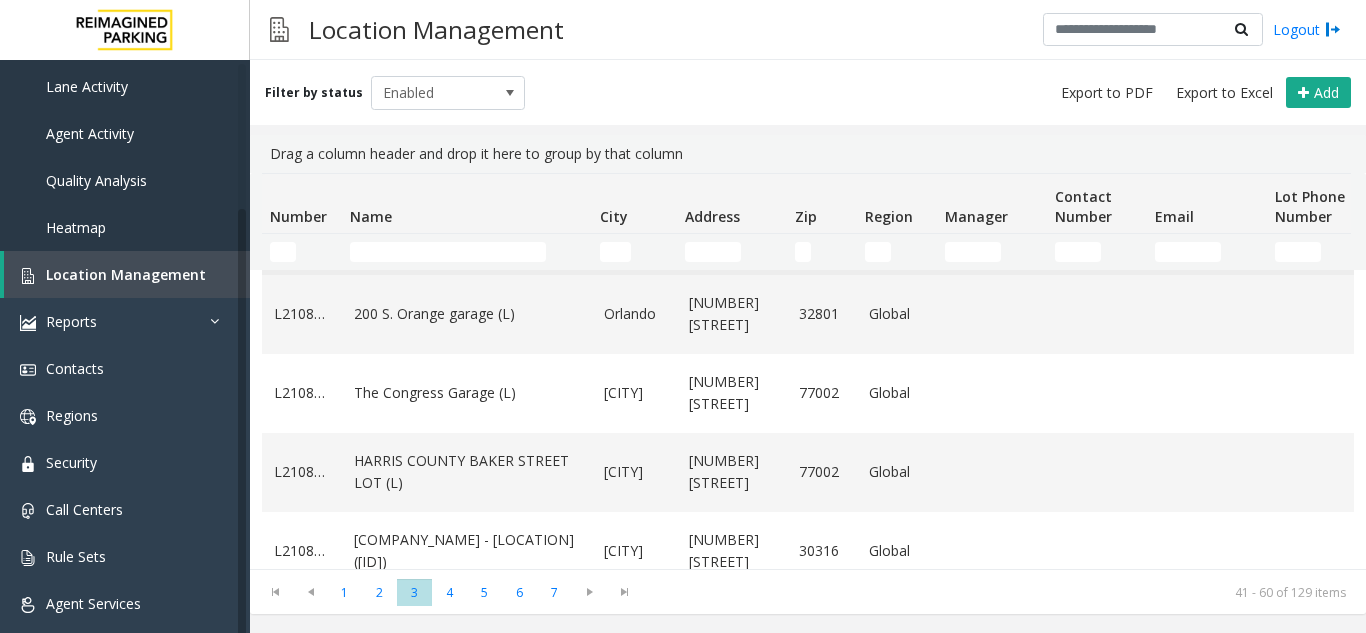 scroll, scrollTop: 700, scrollLeft: 0, axis: vertical 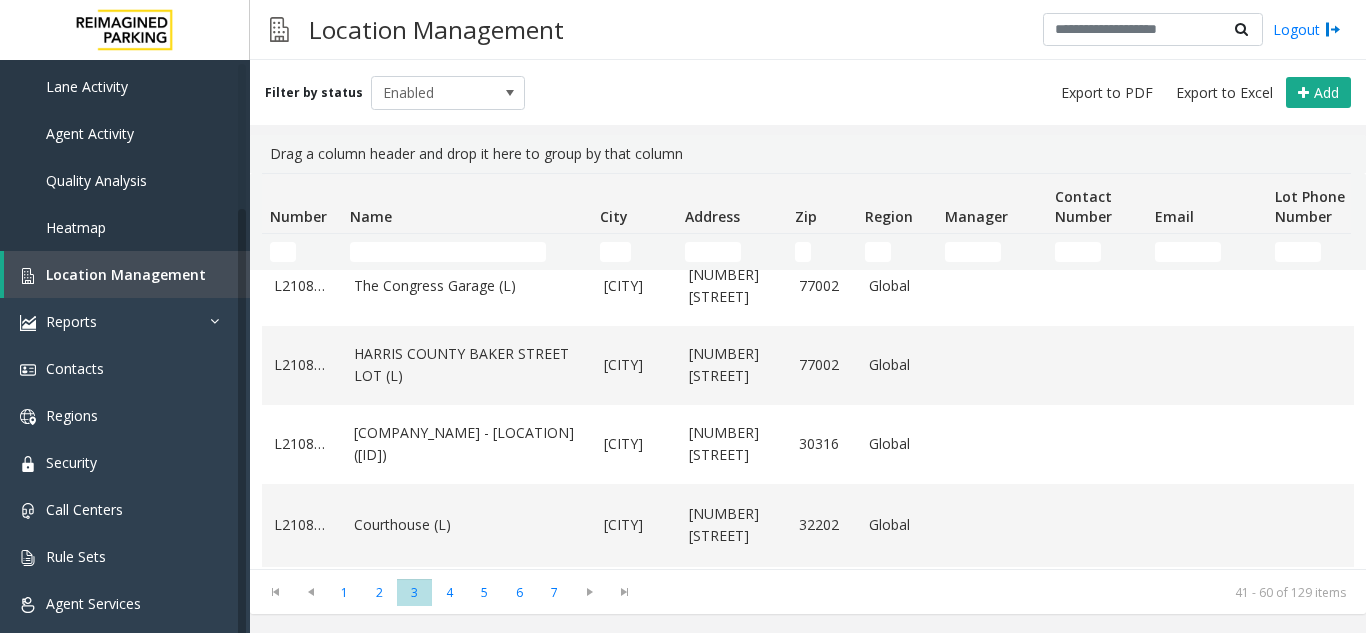 click on "200 S. Orange garage (L)" 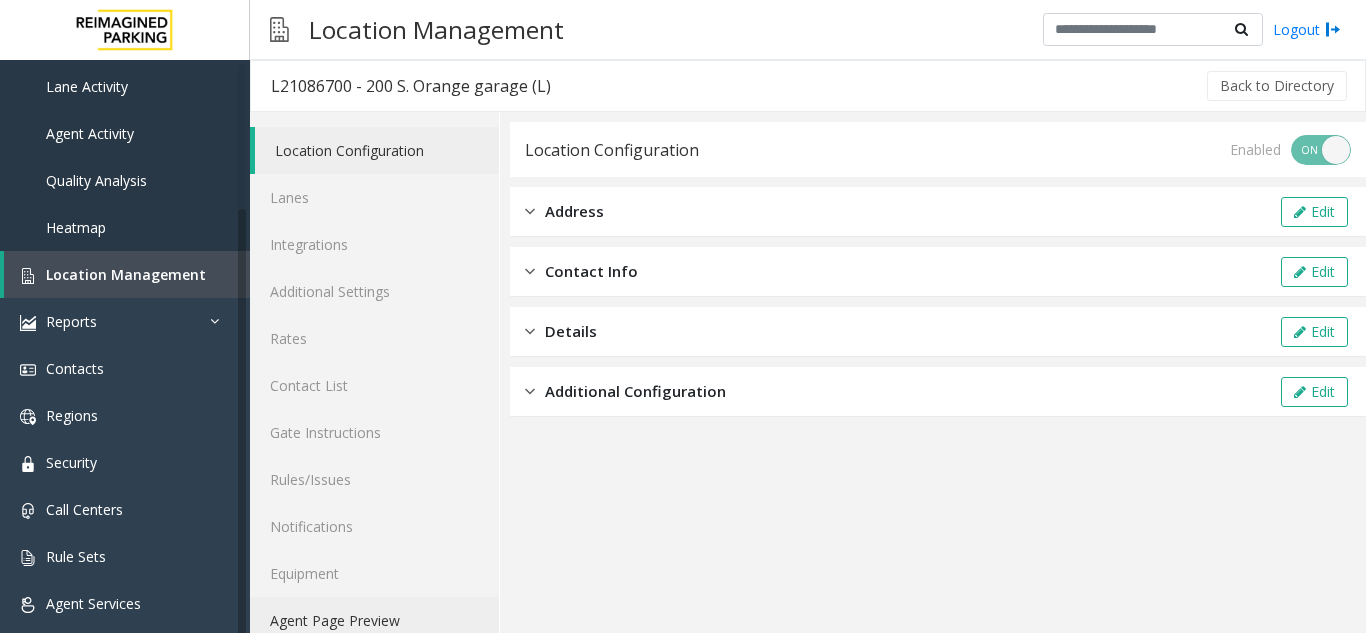 click on "Agent Page Preview" 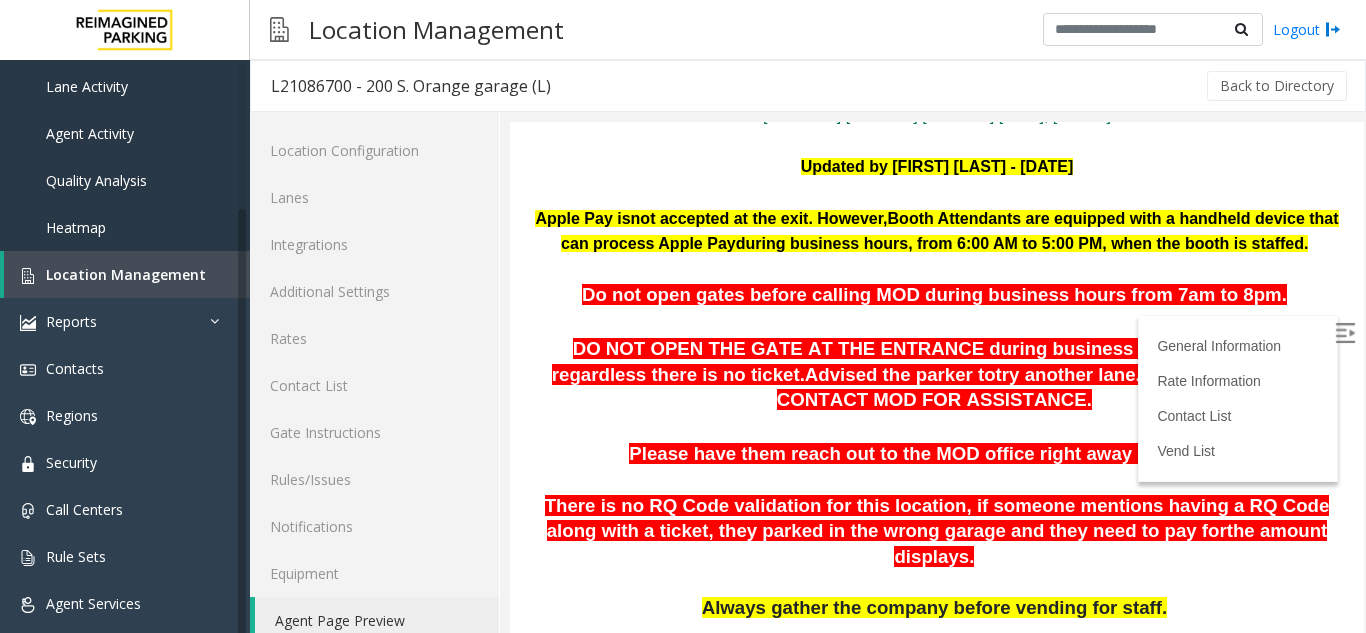scroll, scrollTop: 300, scrollLeft: 0, axis: vertical 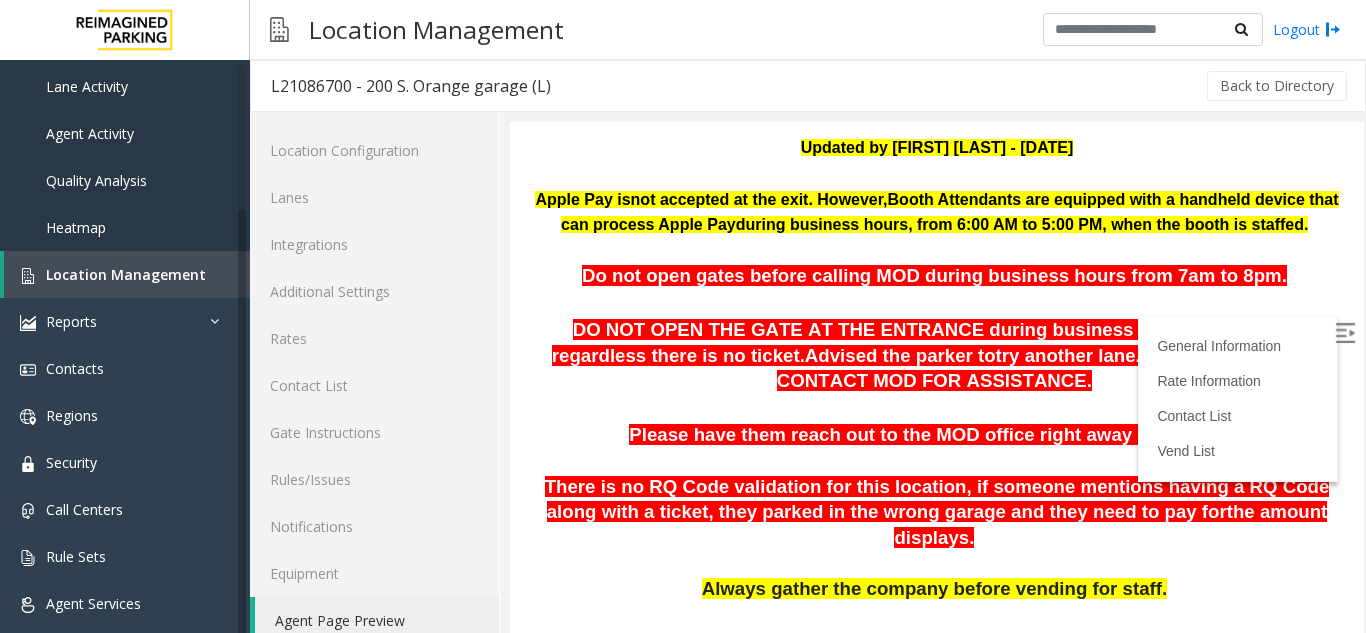 click at bounding box center (1347, 336) 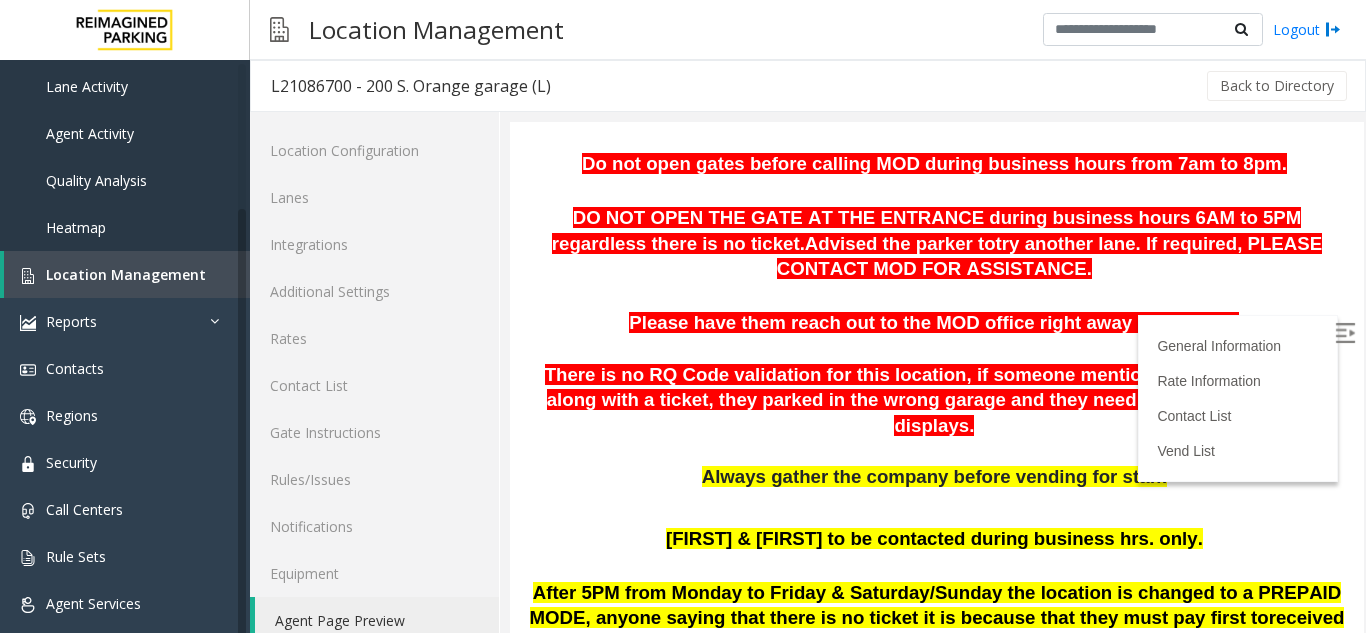 scroll, scrollTop: 200, scrollLeft: 0, axis: vertical 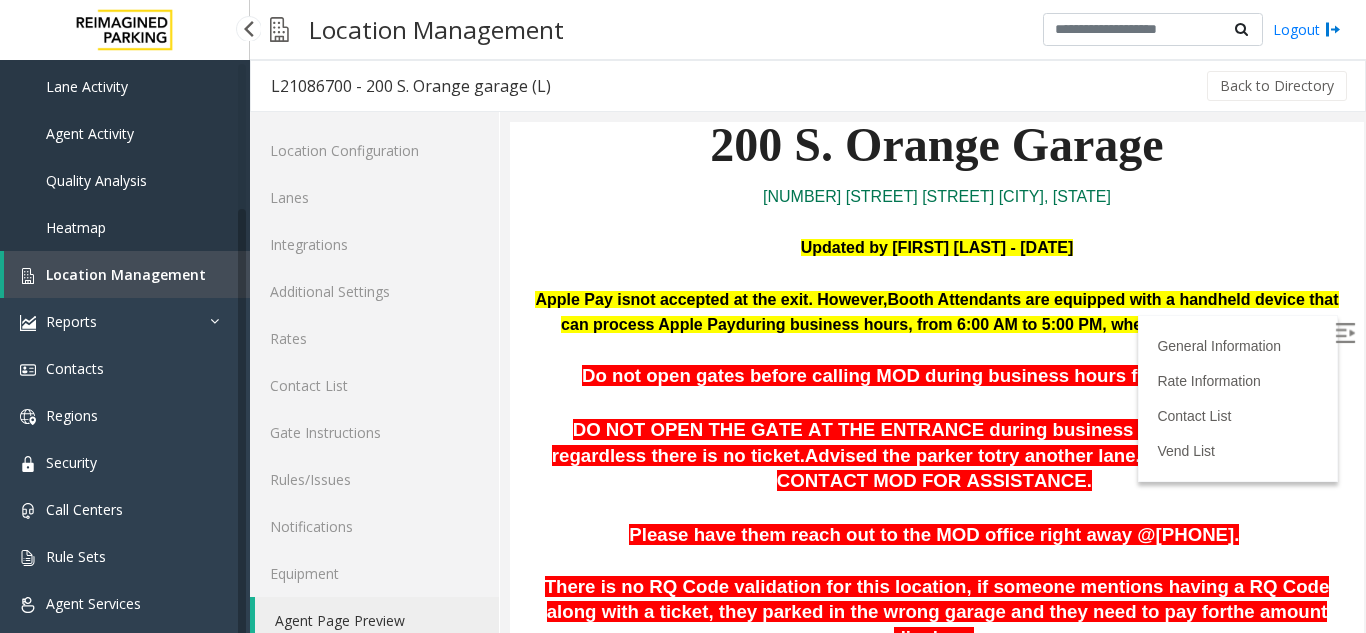 click on "Location Management" at bounding box center (127, 274) 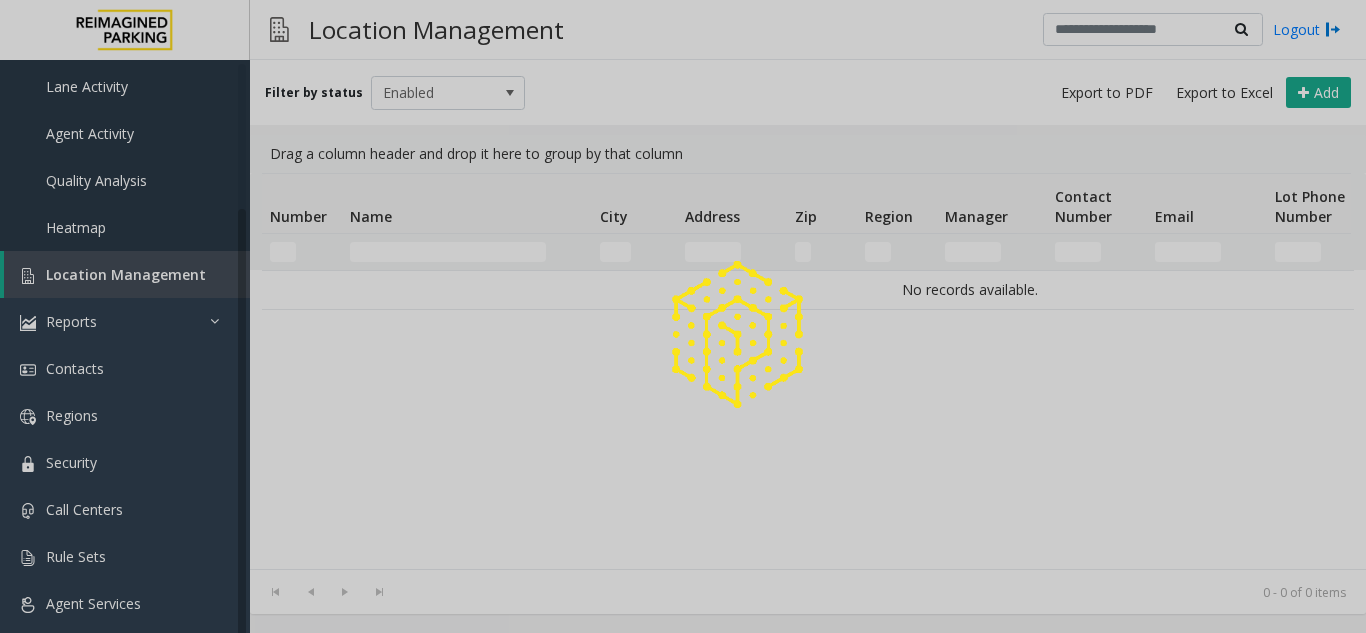 click 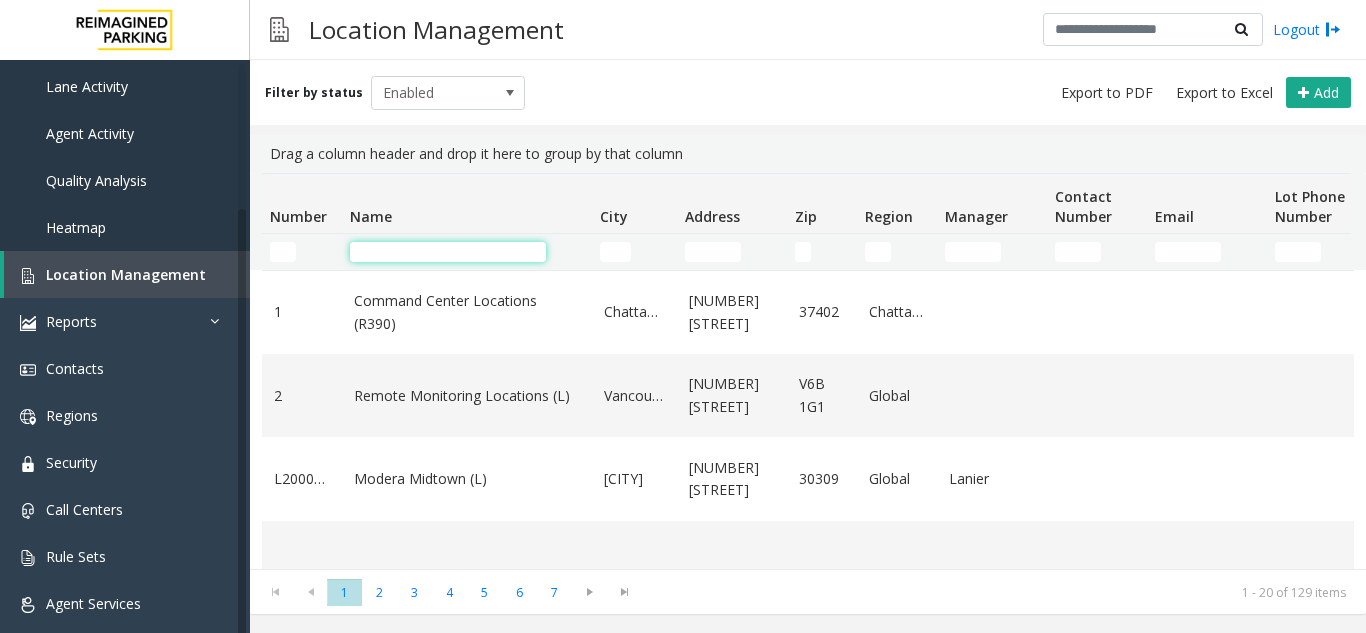 click 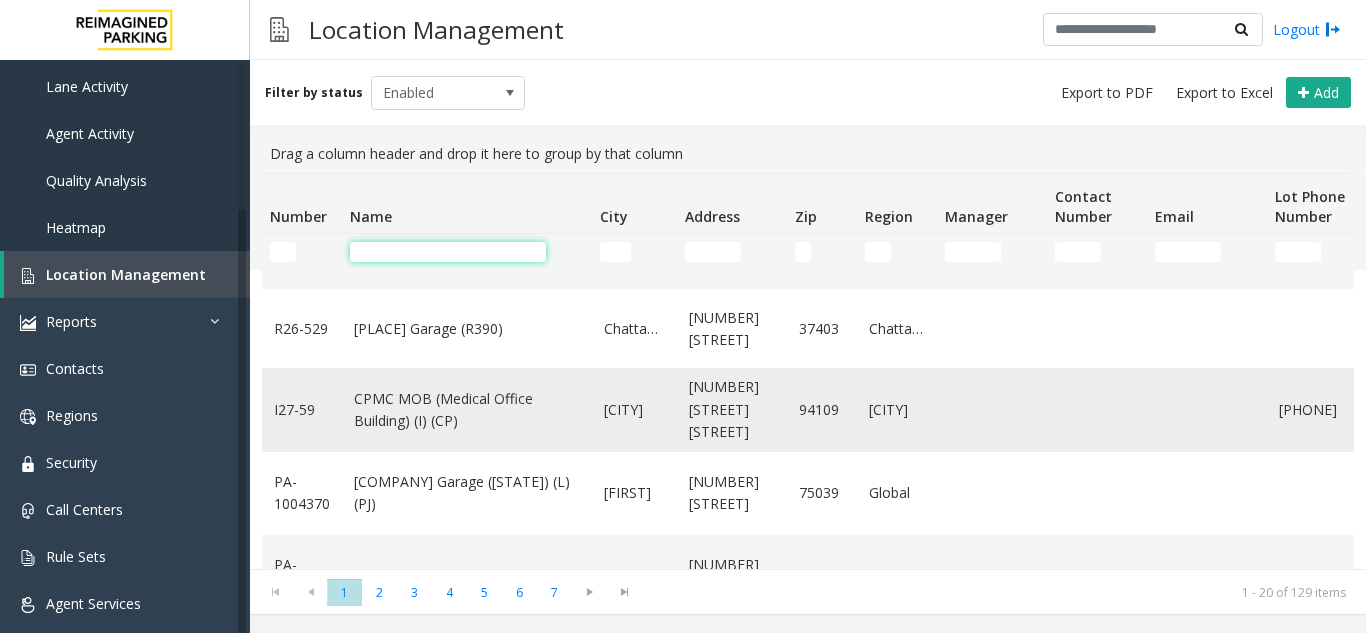 scroll, scrollTop: 1382, scrollLeft: 0, axis: vertical 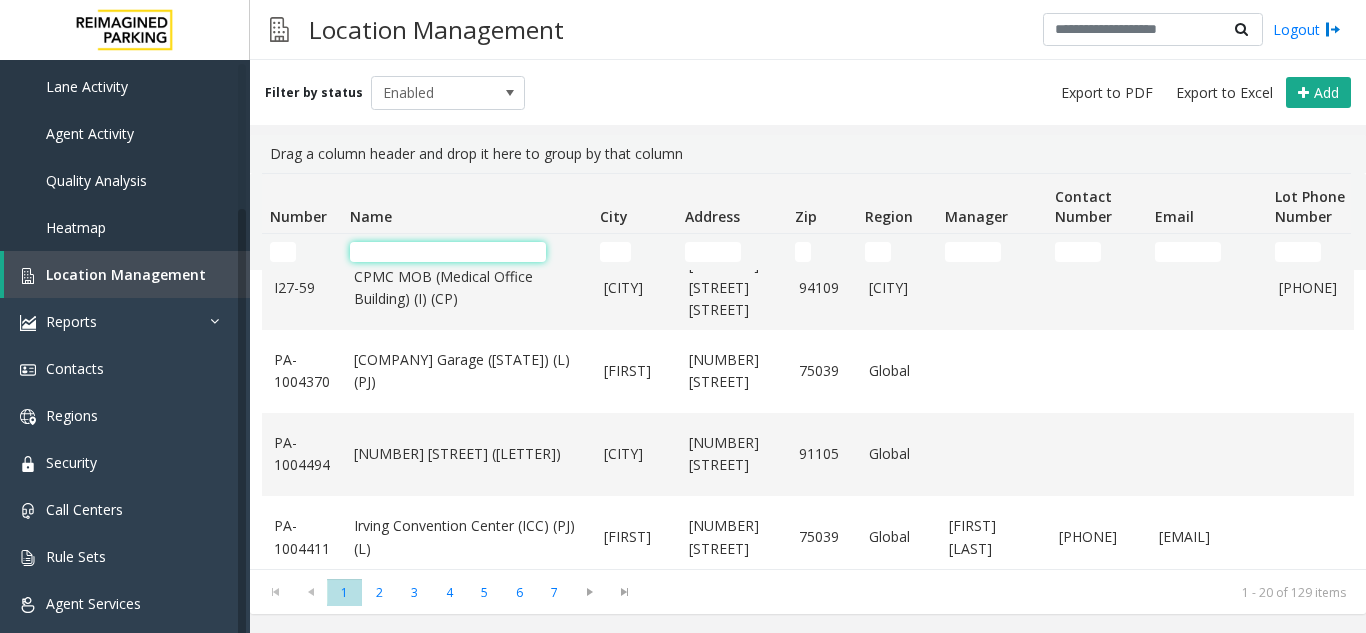 click 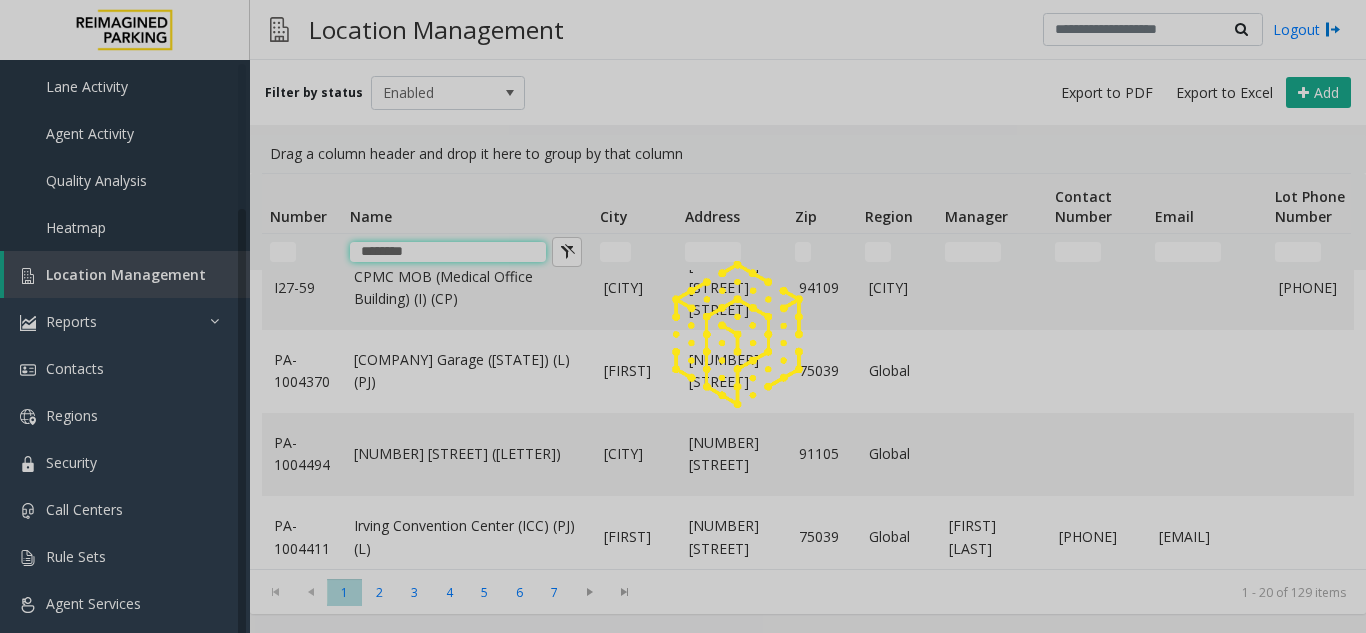 scroll, scrollTop: 0, scrollLeft: 0, axis: both 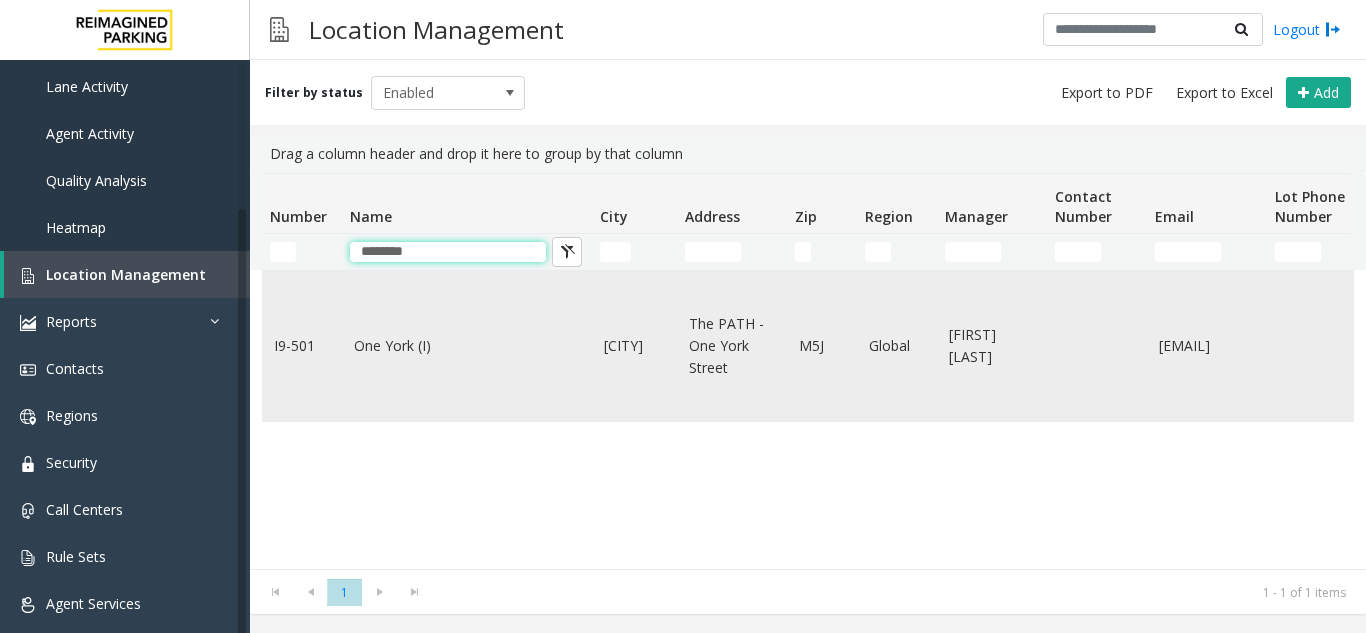 type on "********" 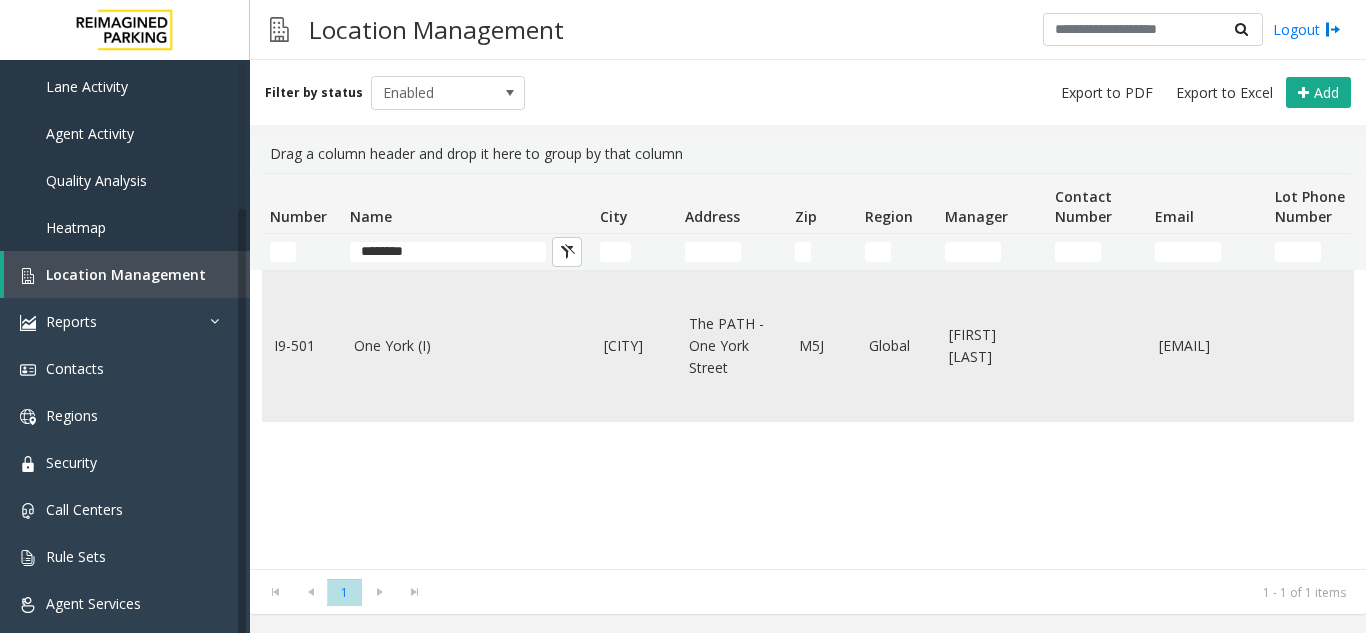 click on "One York (I)" 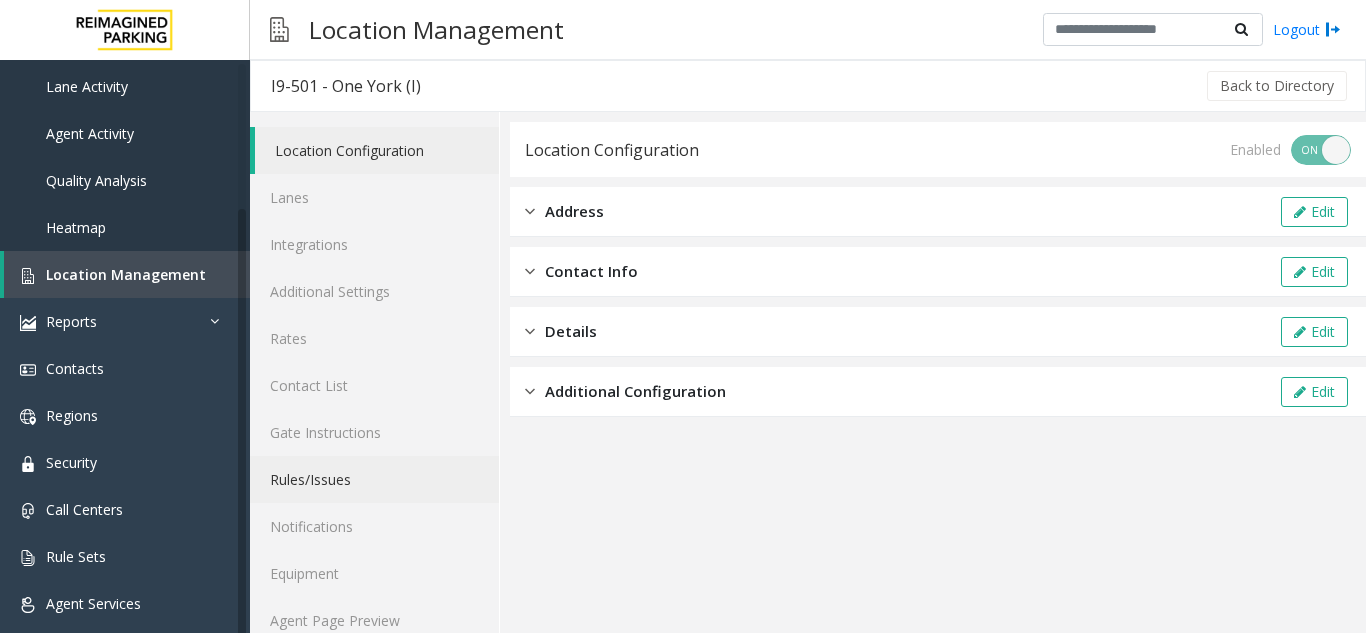 scroll, scrollTop: 26, scrollLeft: 0, axis: vertical 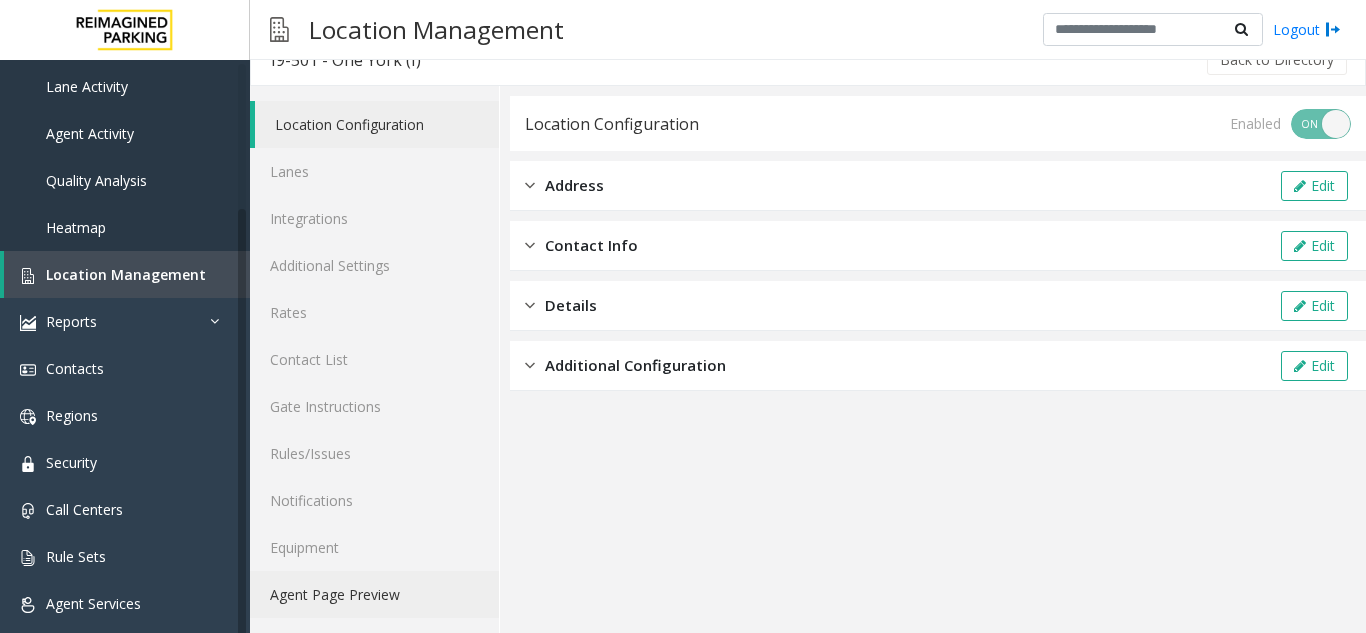 click on "Agent Page Preview" 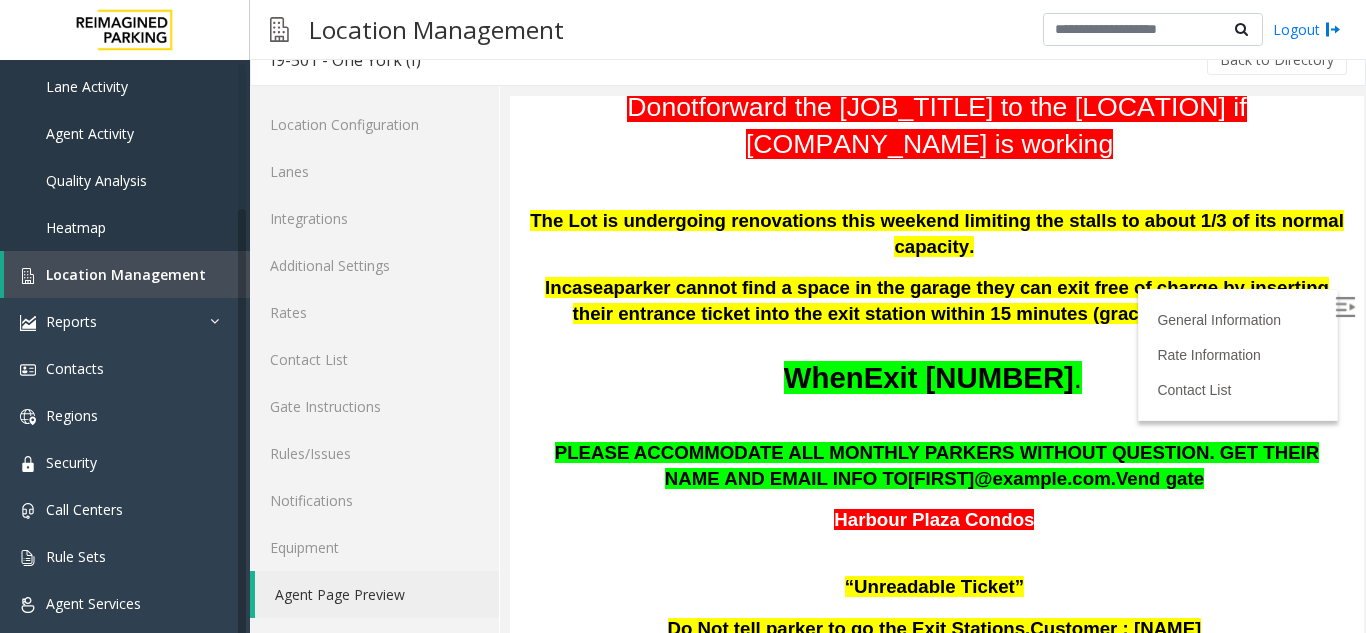 scroll, scrollTop: 200, scrollLeft: 0, axis: vertical 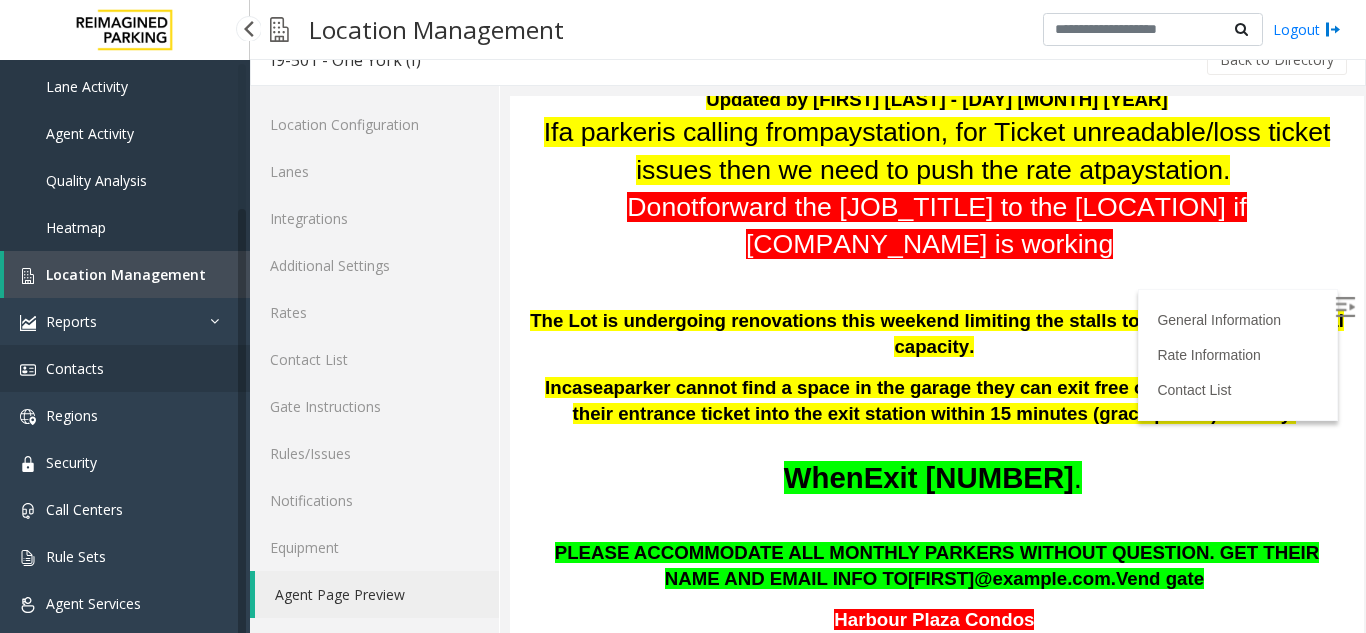click on "Contacts" at bounding box center (125, 368) 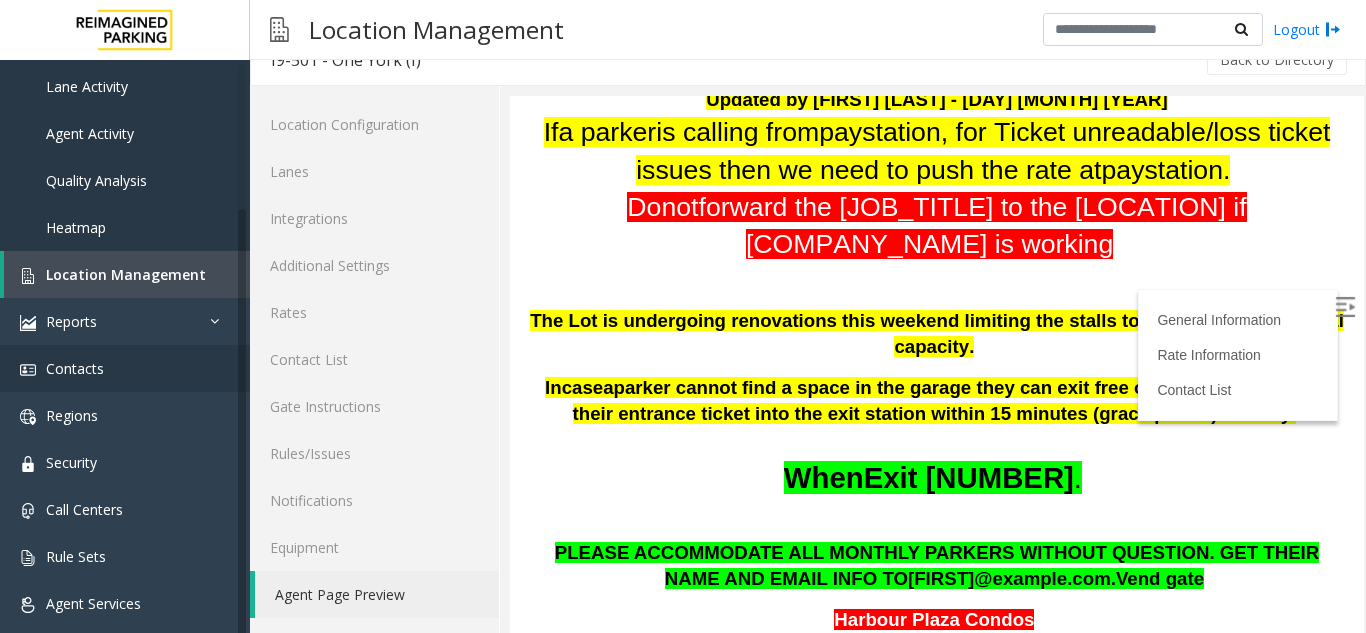 scroll, scrollTop: 0, scrollLeft: 0, axis: both 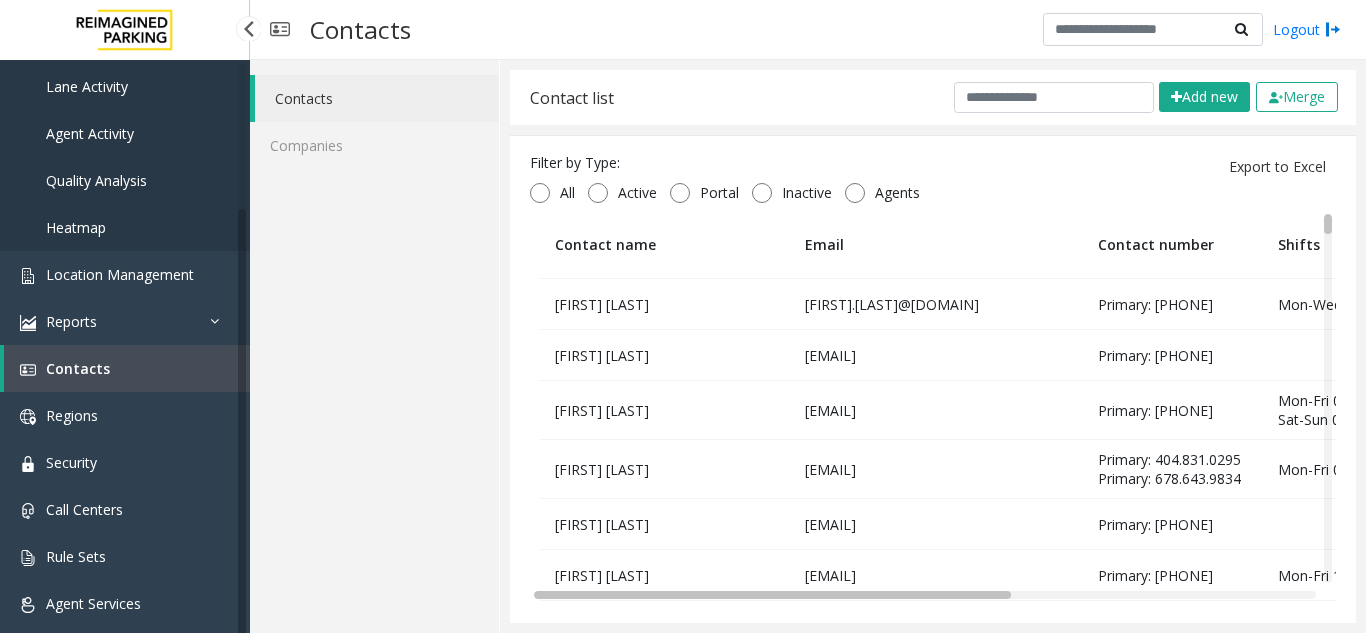 click on "Contacts" at bounding box center [127, 368] 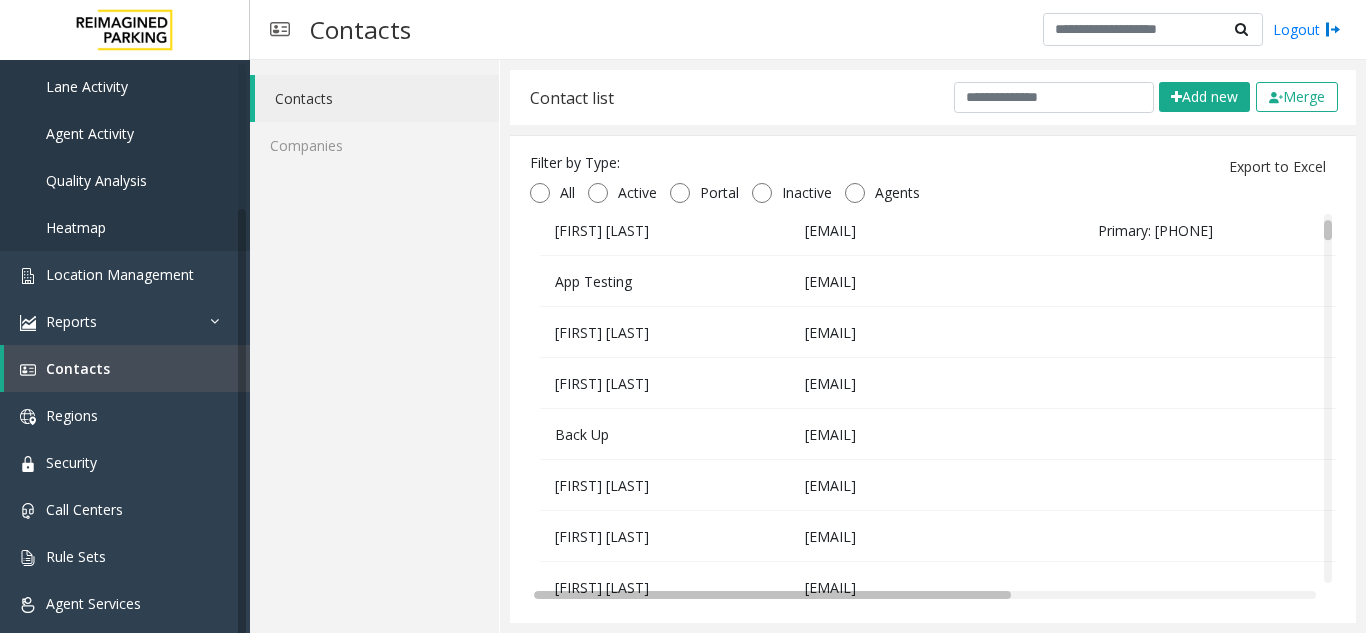 scroll, scrollTop: 1600, scrollLeft: 0, axis: vertical 